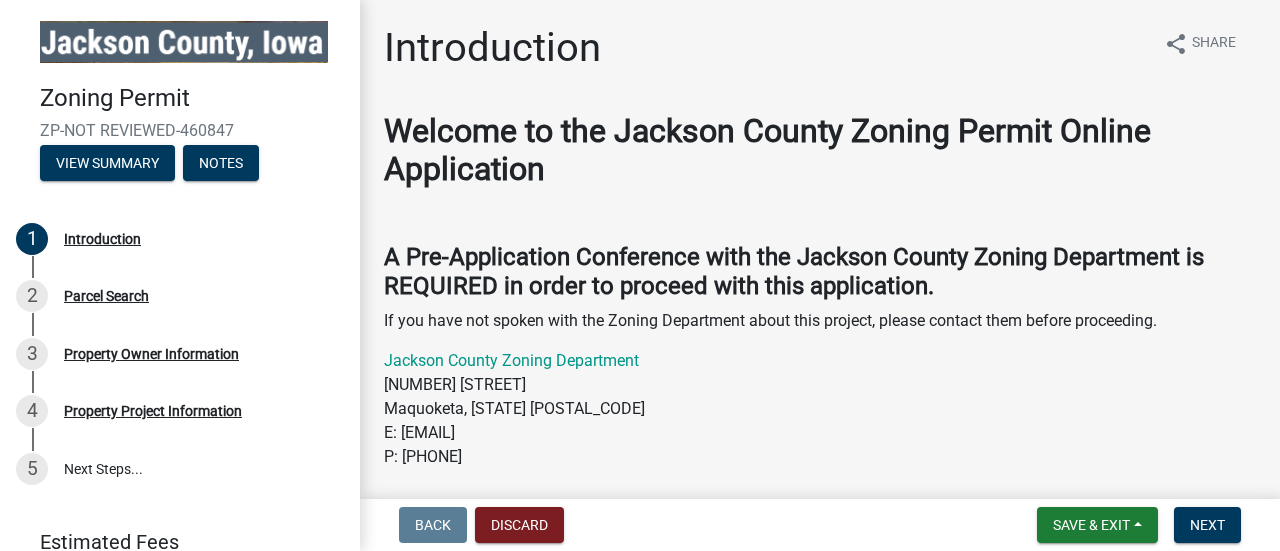 scroll, scrollTop: 0, scrollLeft: 0, axis: both 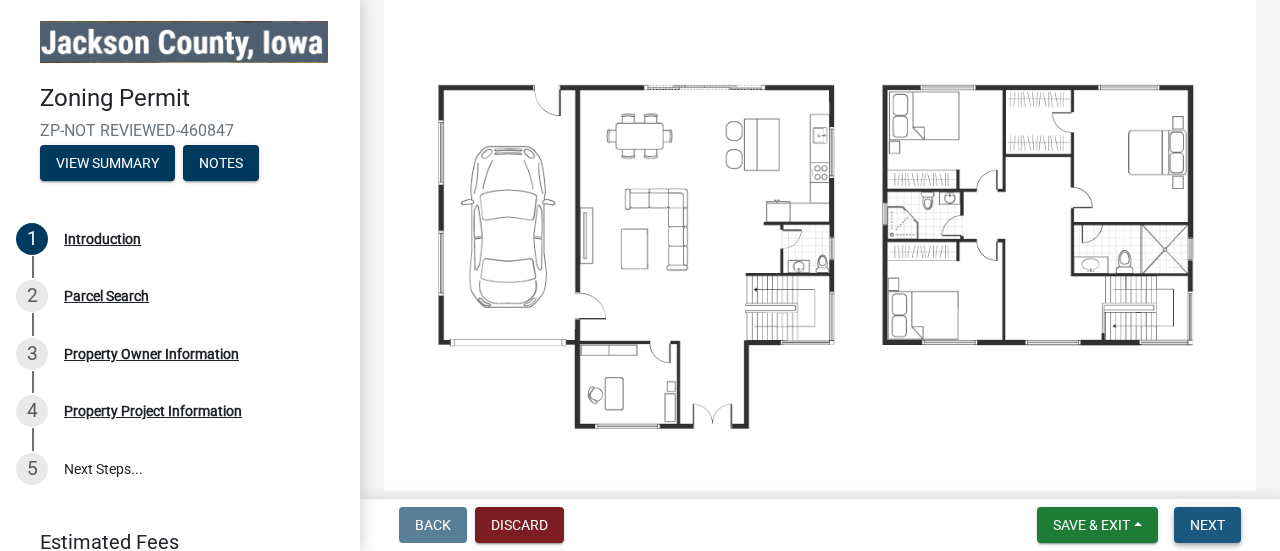 click on "Next" at bounding box center (1207, 525) 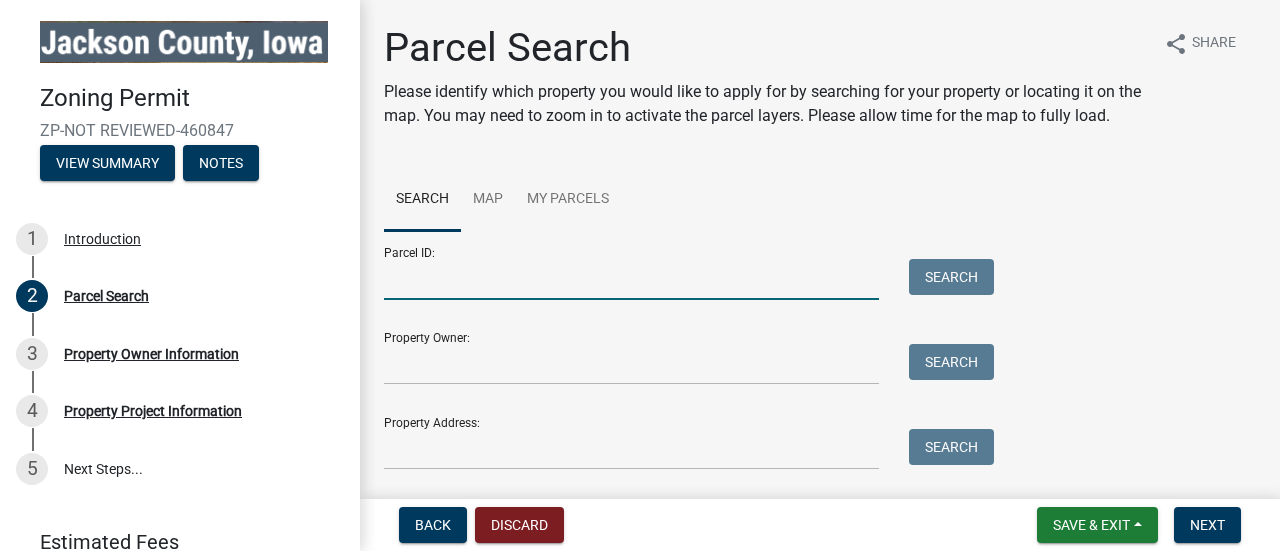 click on "Parcel ID:" at bounding box center [631, 279] 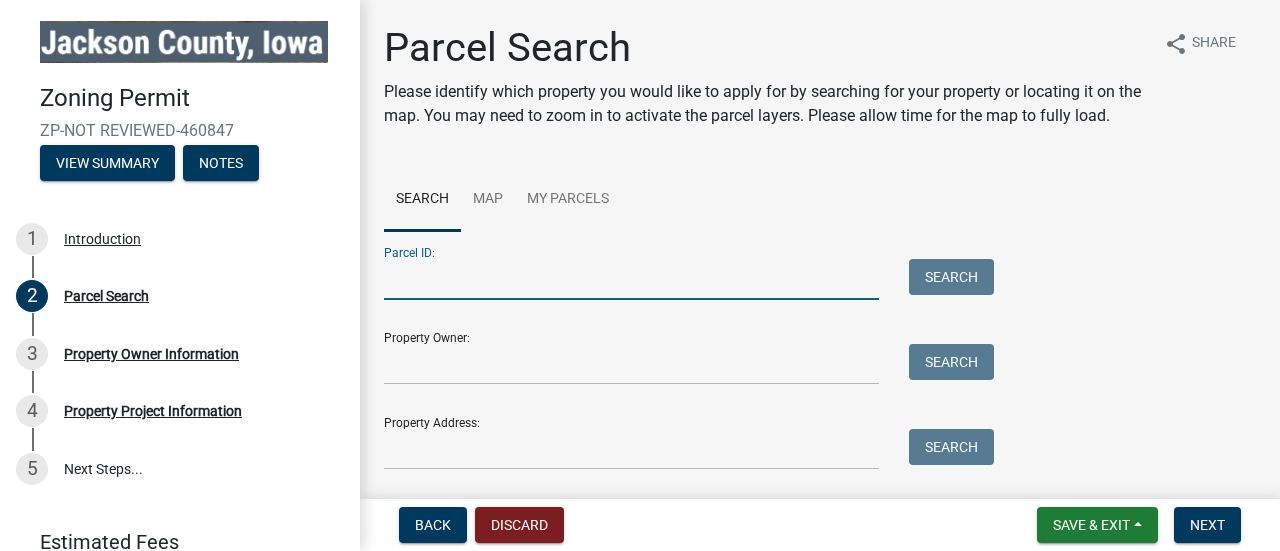 type on "440236476006000" 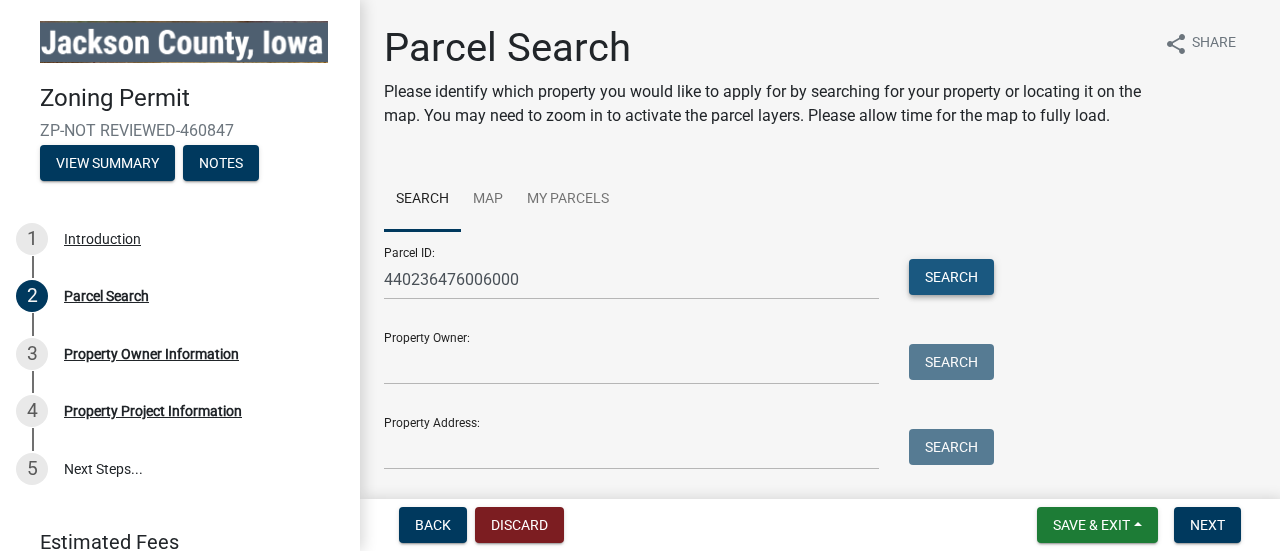 click on "Search" at bounding box center (951, 277) 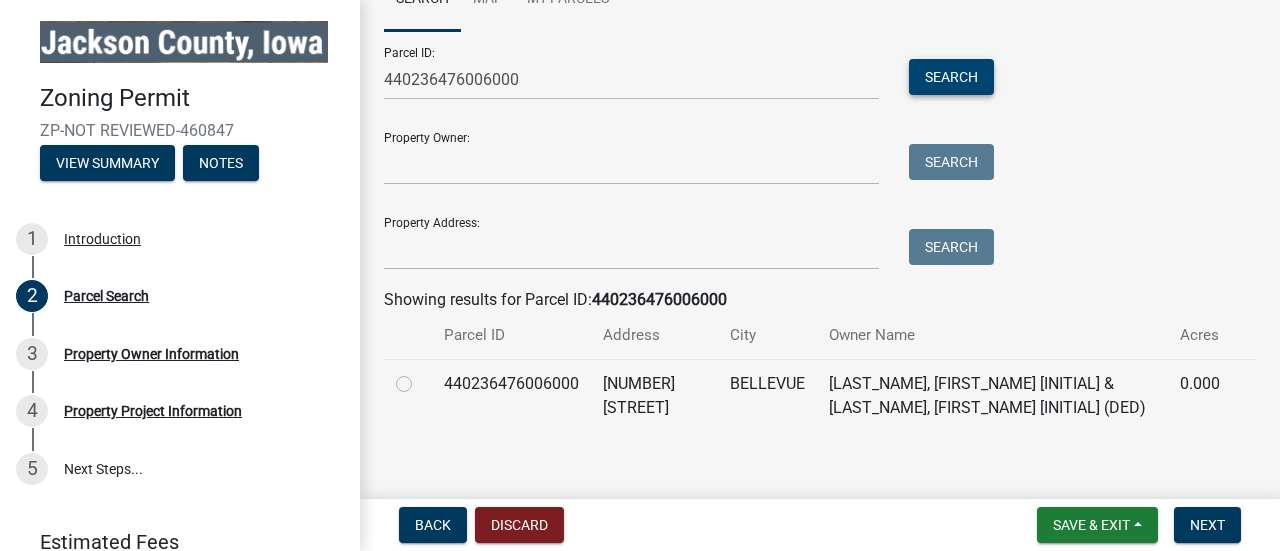 scroll, scrollTop: 201, scrollLeft: 0, axis: vertical 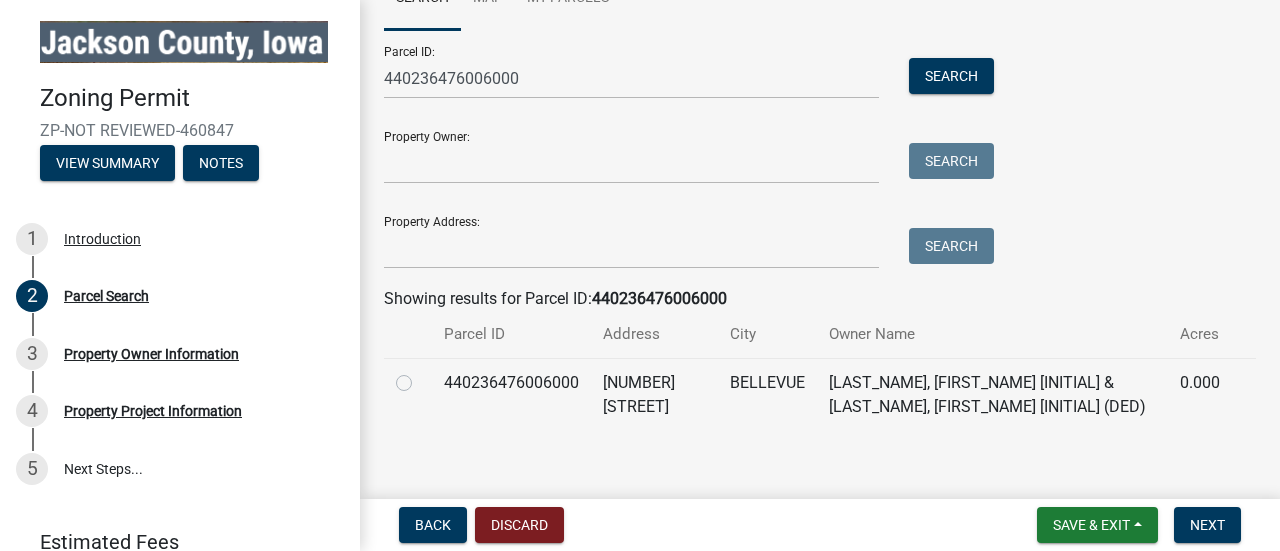 click 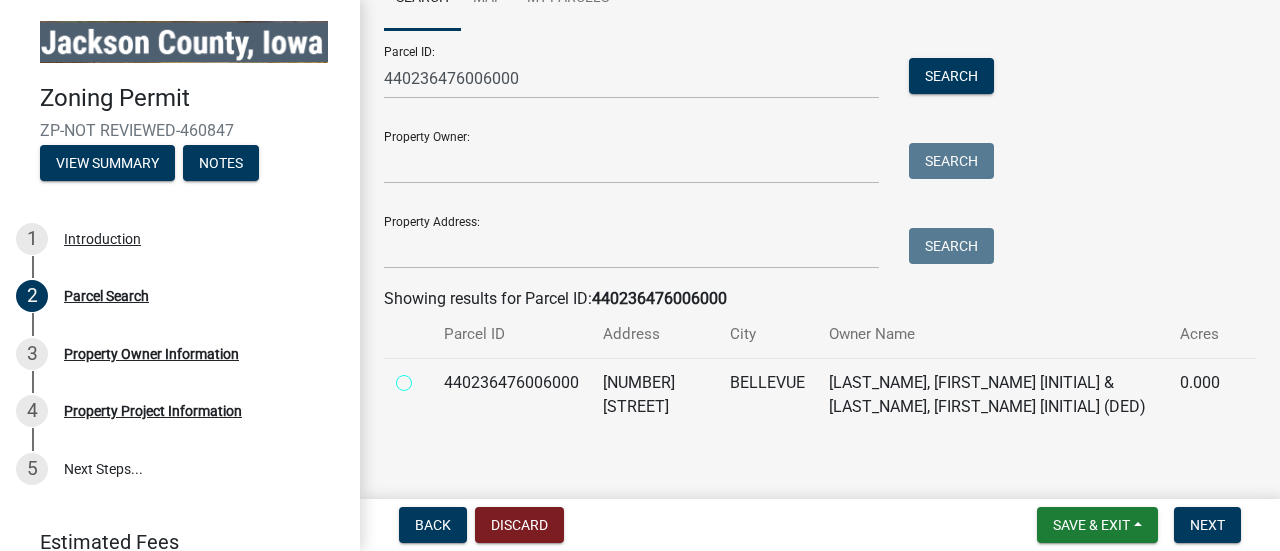 click at bounding box center (426, 377) 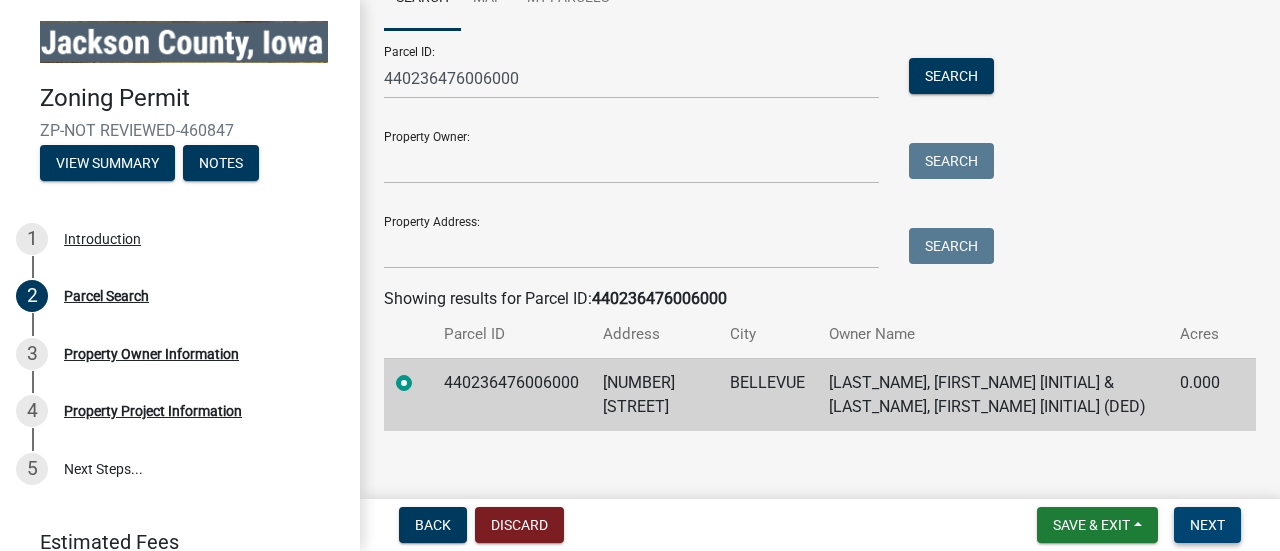 click on "Next" at bounding box center [1207, 525] 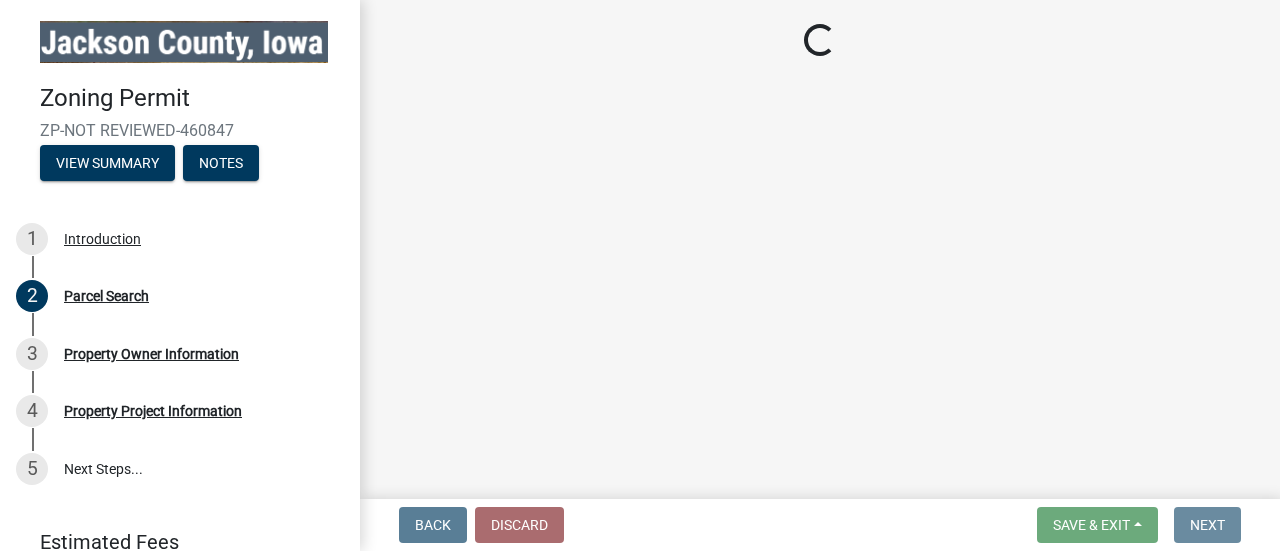 scroll, scrollTop: 0, scrollLeft: 0, axis: both 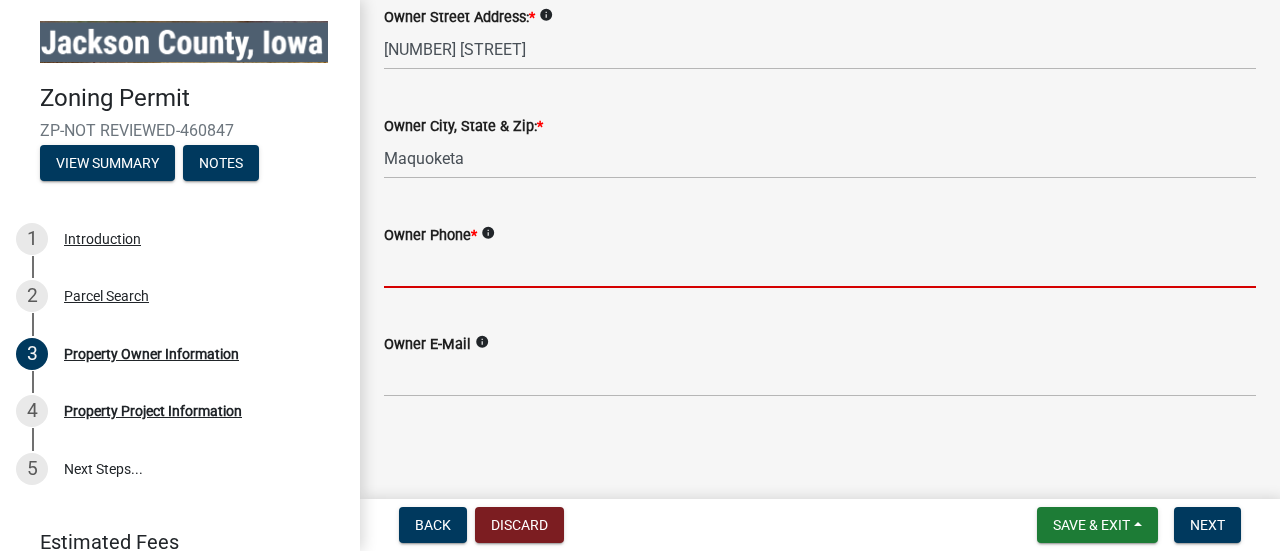 click on "Owner Phone  *" at bounding box center (820, 267) 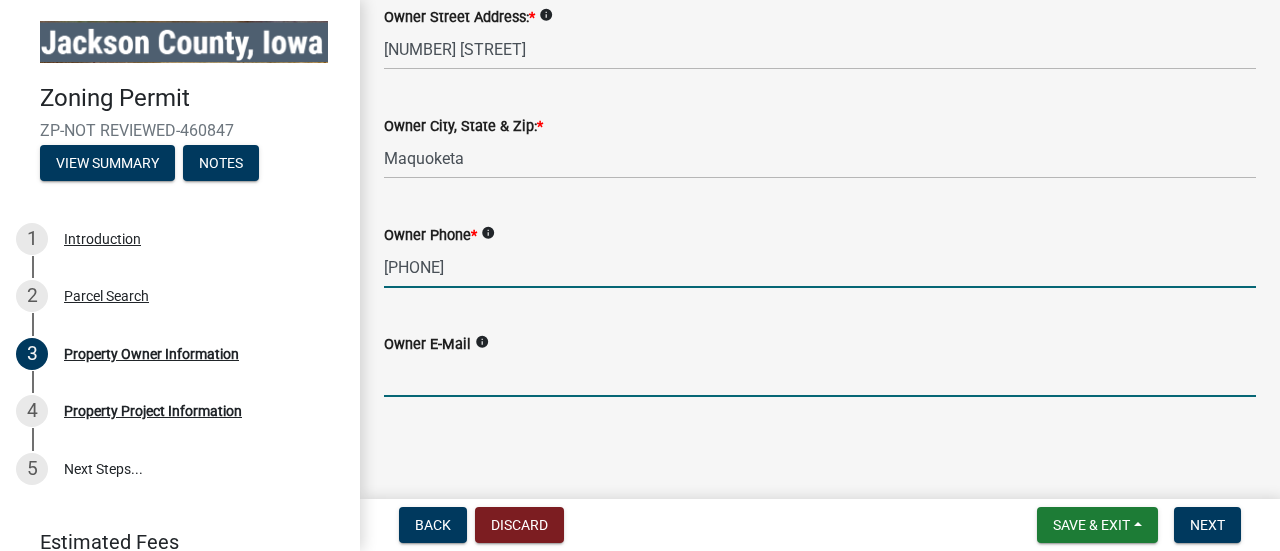 type on "[EMAIL]" 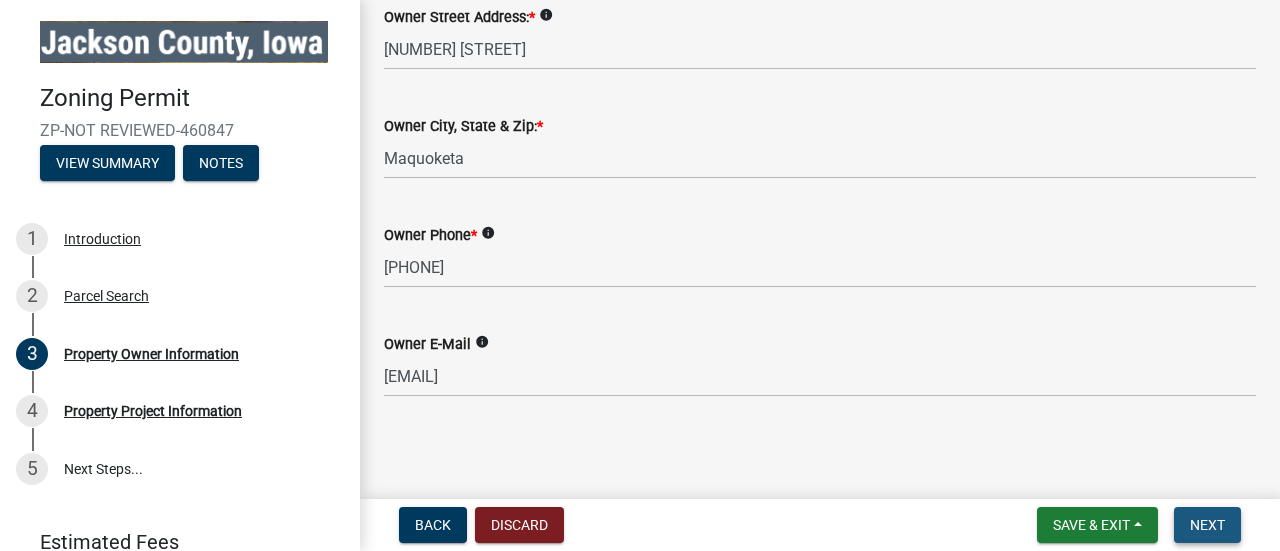click on "Next" at bounding box center (1207, 525) 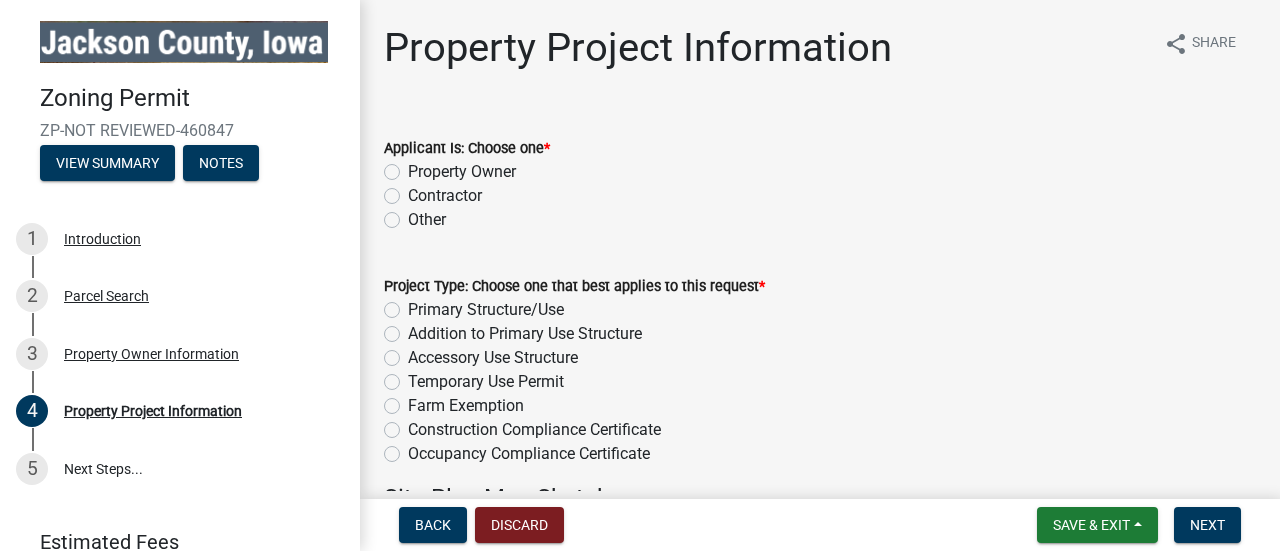 click on "Property Owner" 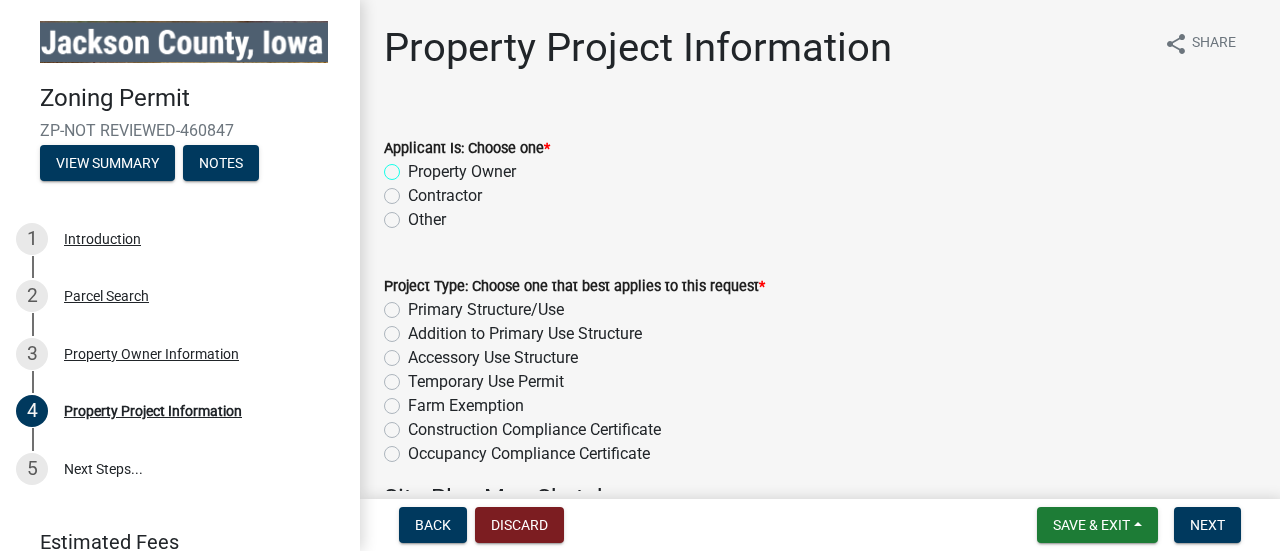 click on "Property Owner" at bounding box center [414, 166] 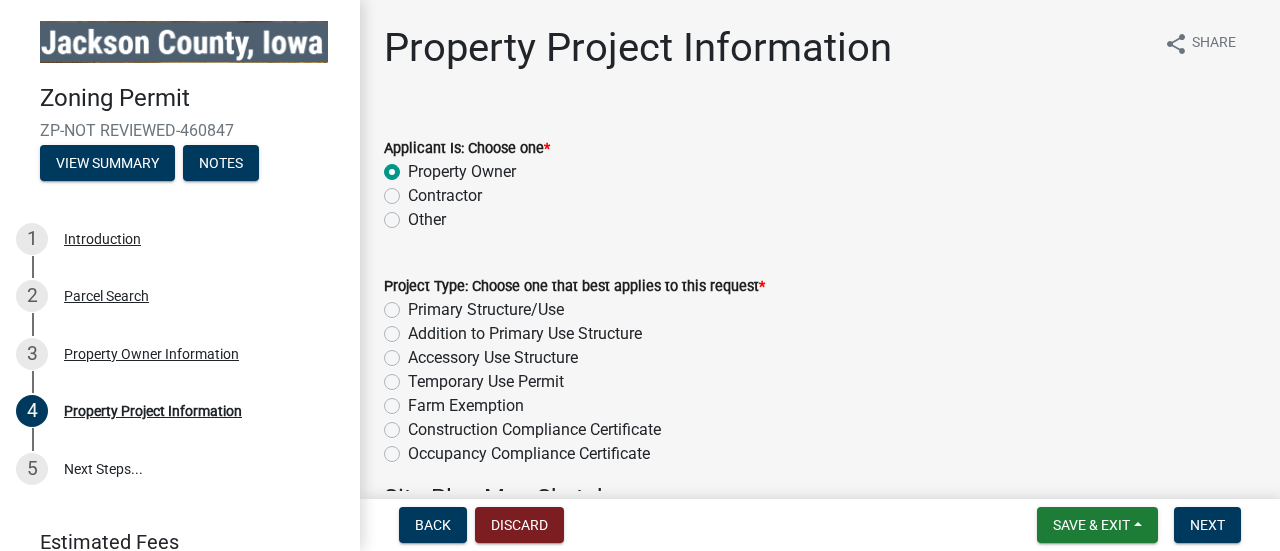 radio on "true" 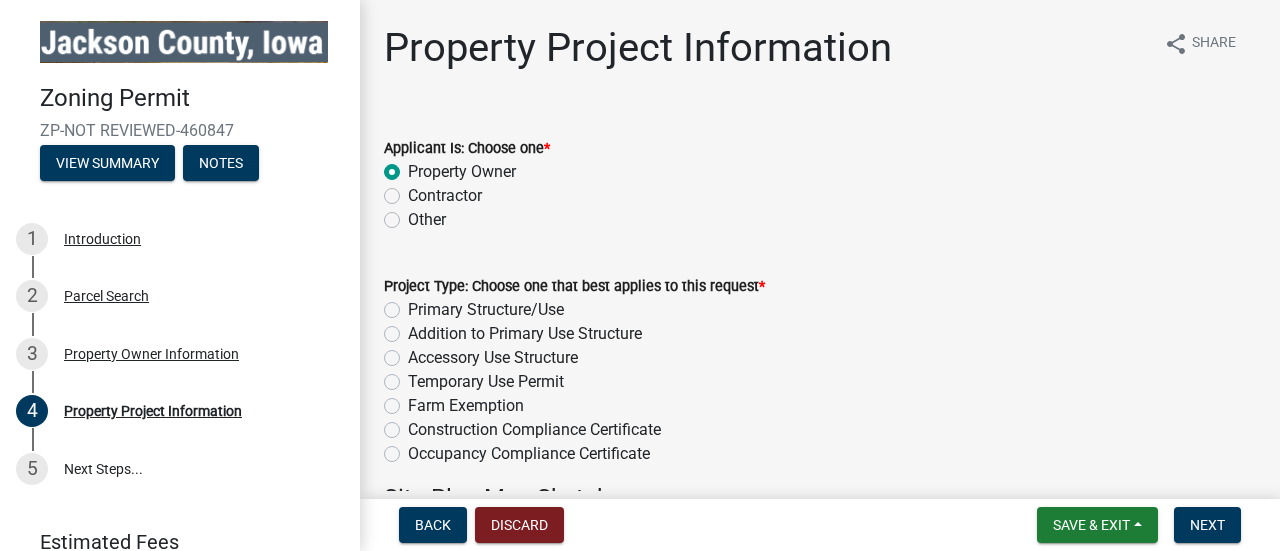 click on "Primary Structure/Use" 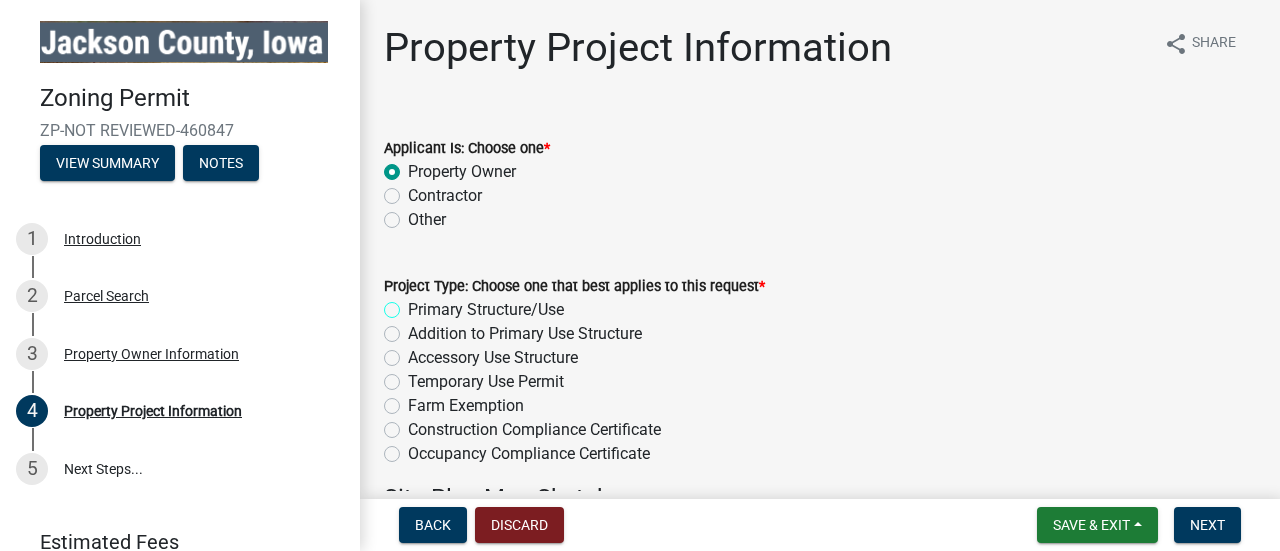 click on "Primary Structure/Use" at bounding box center [414, 304] 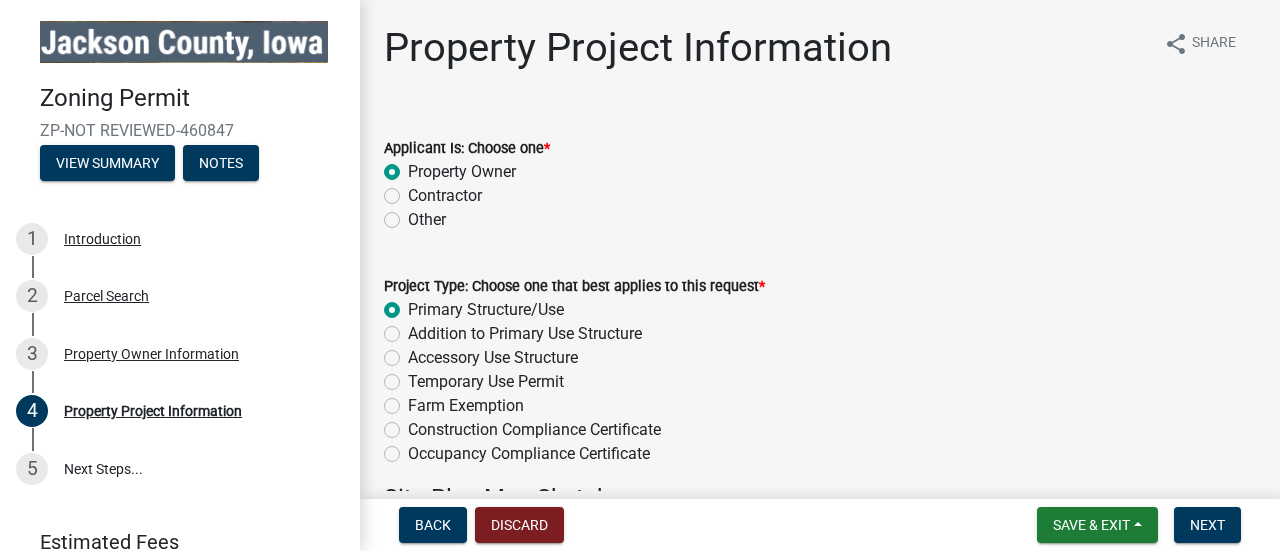radio on "true" 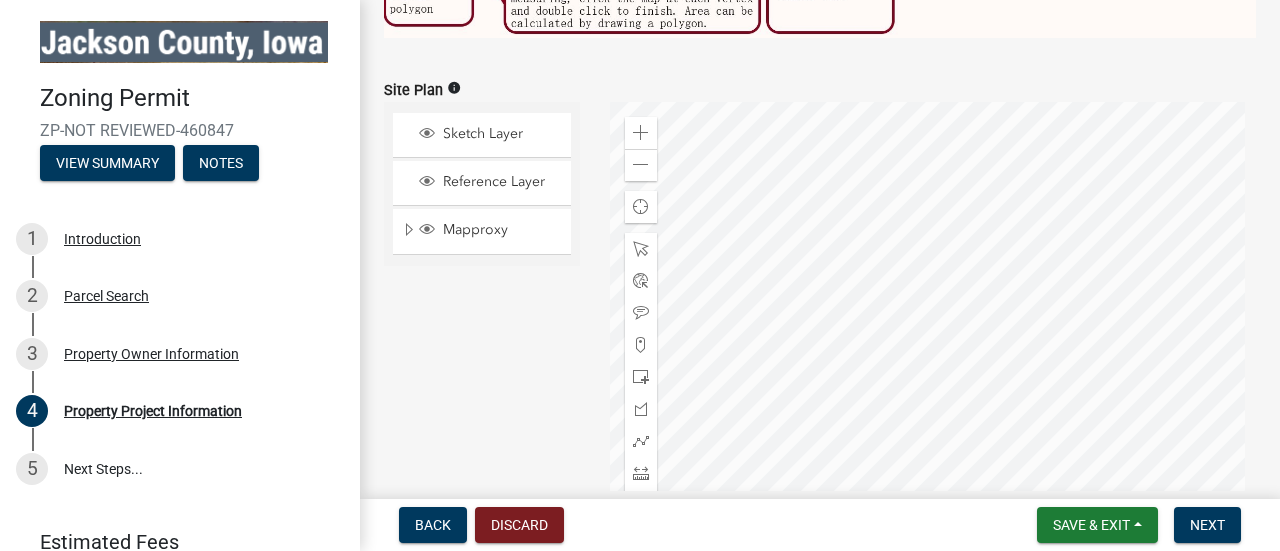scroll, scrollTop: 1010, scrollLeft: 0, axis: vertical 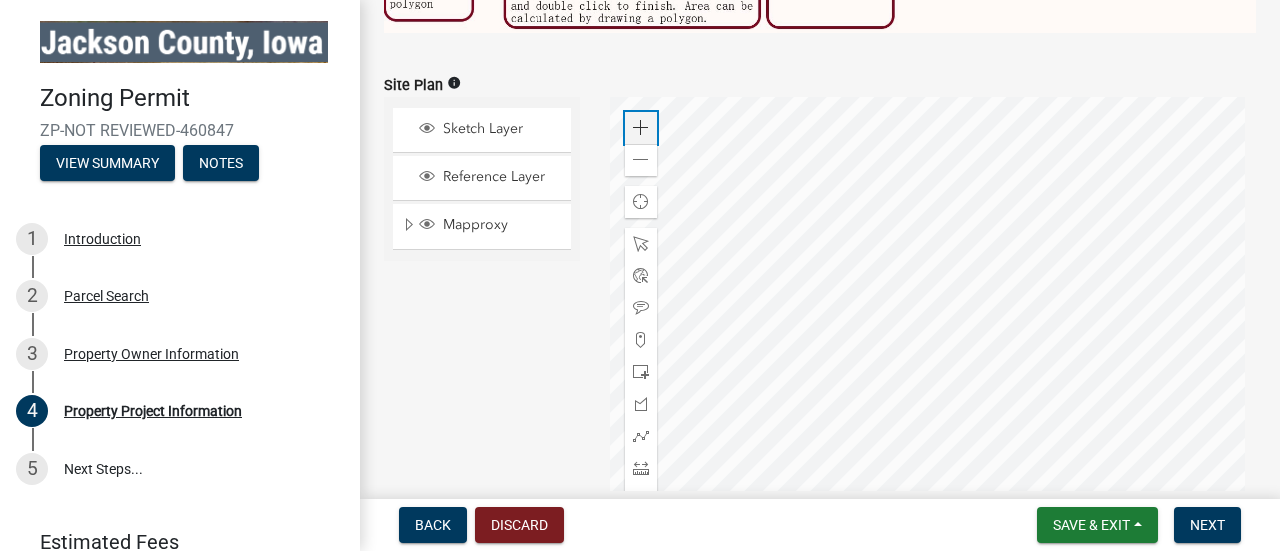 click 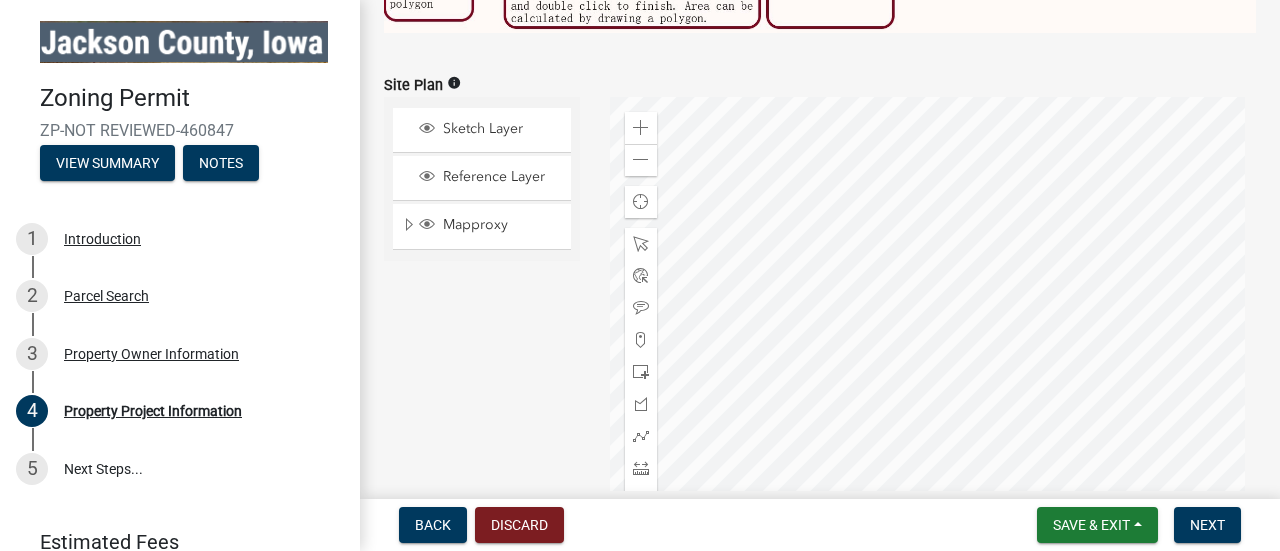 click 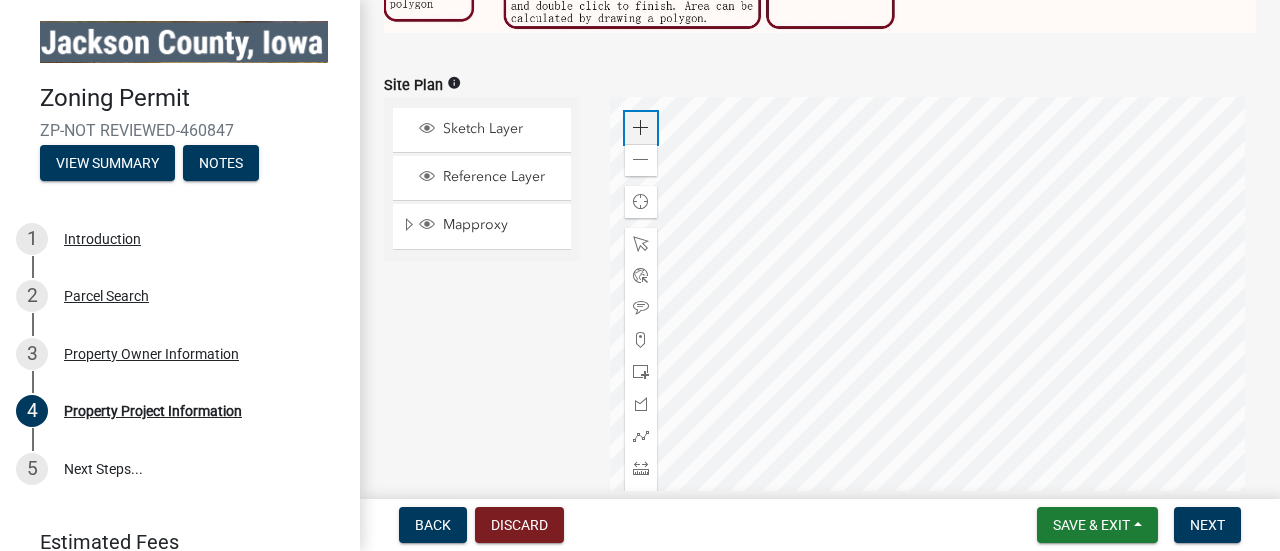 click 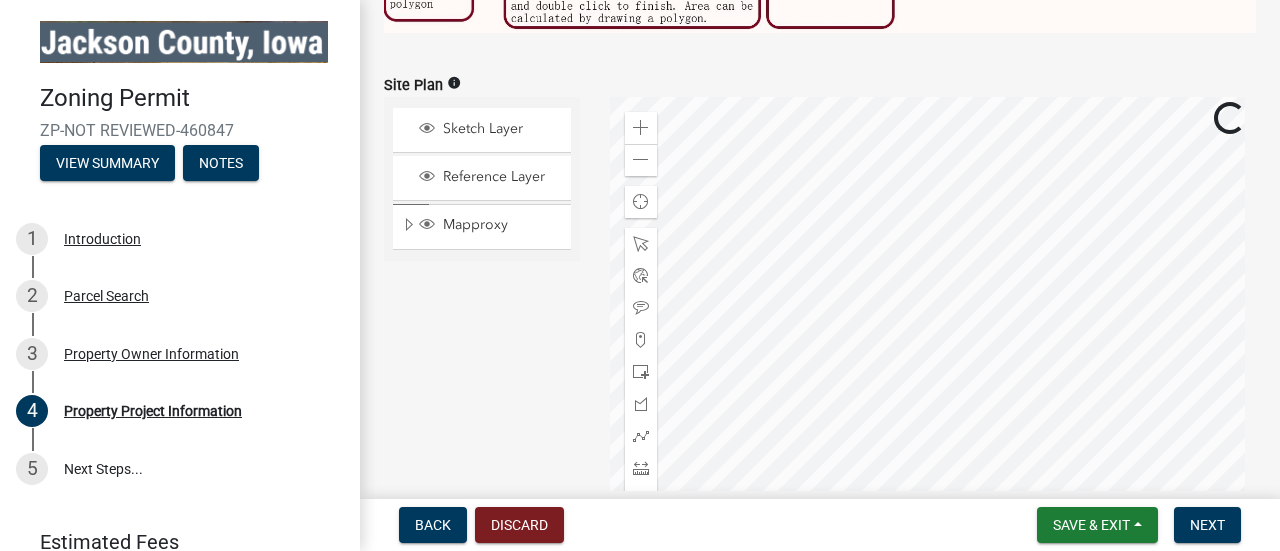 click 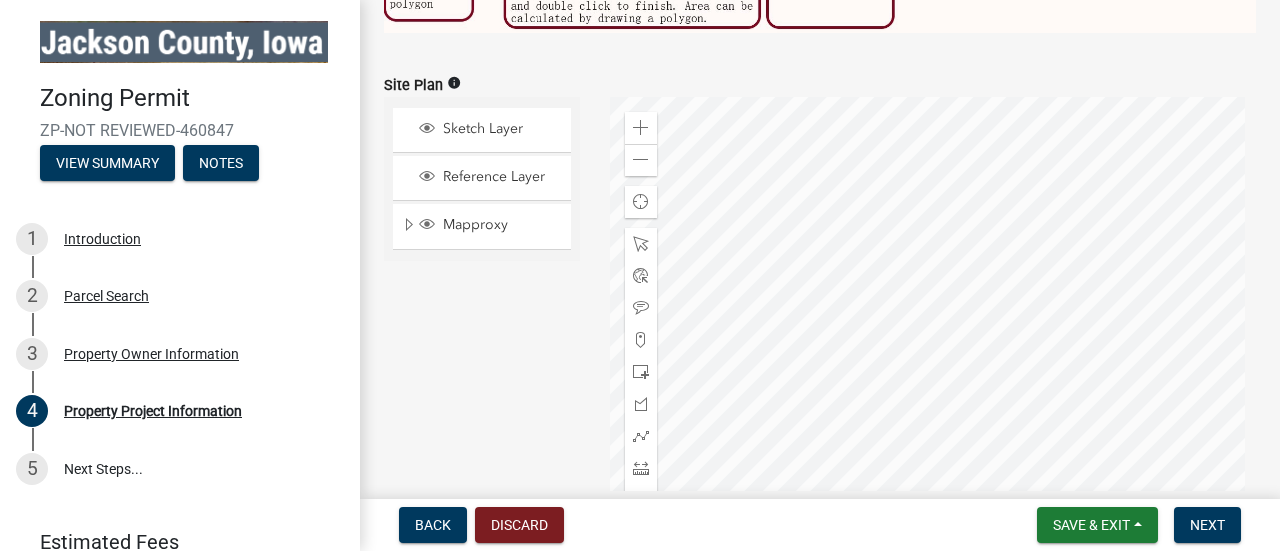 click 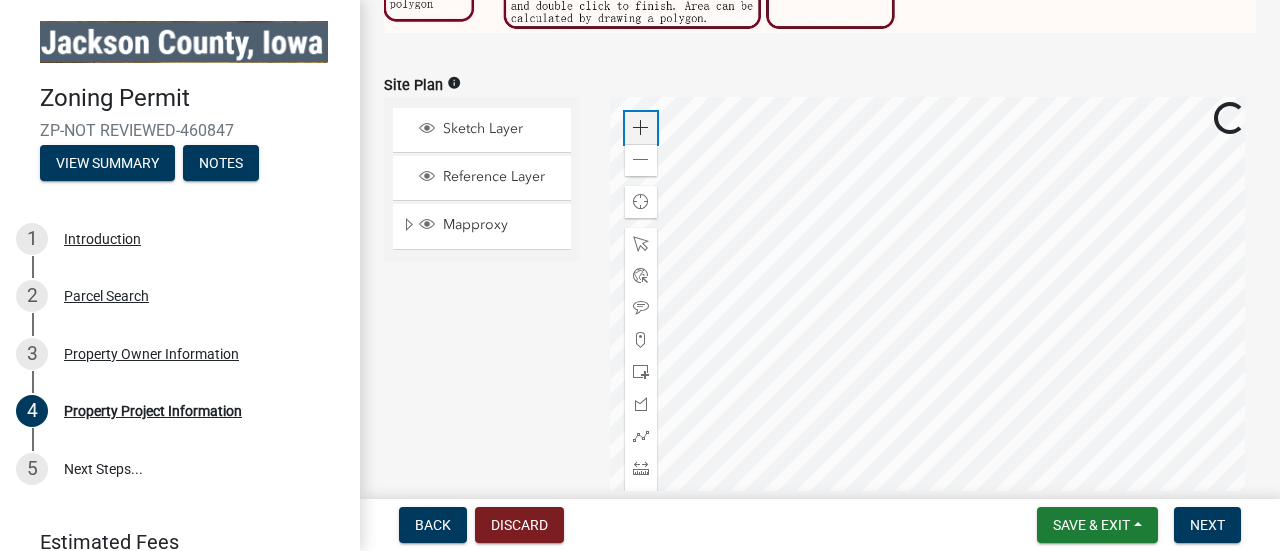 click 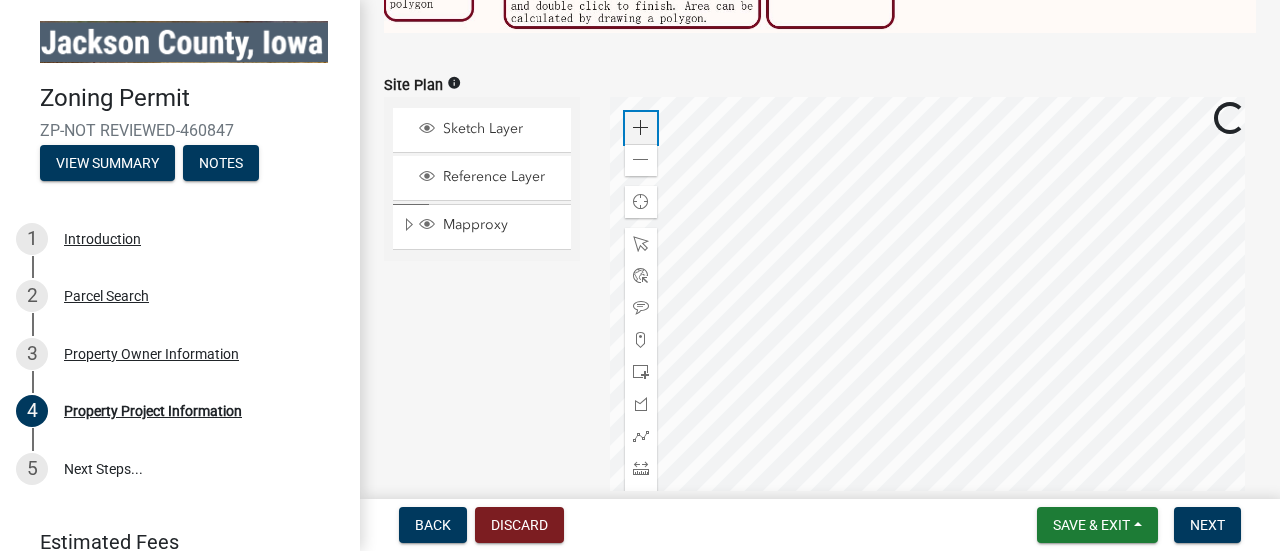 click 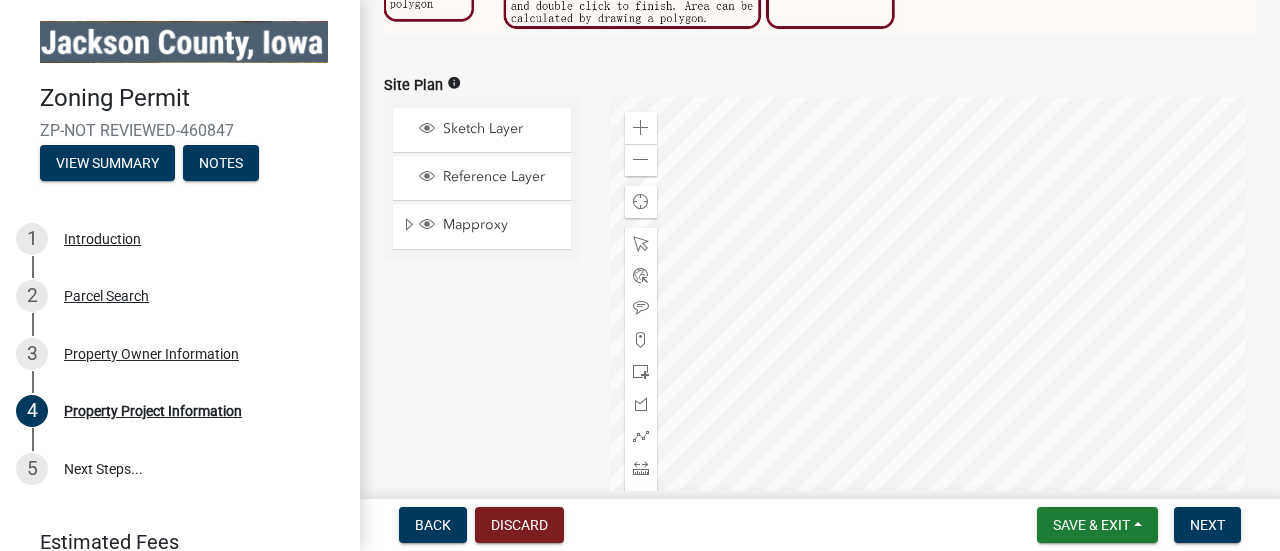 click 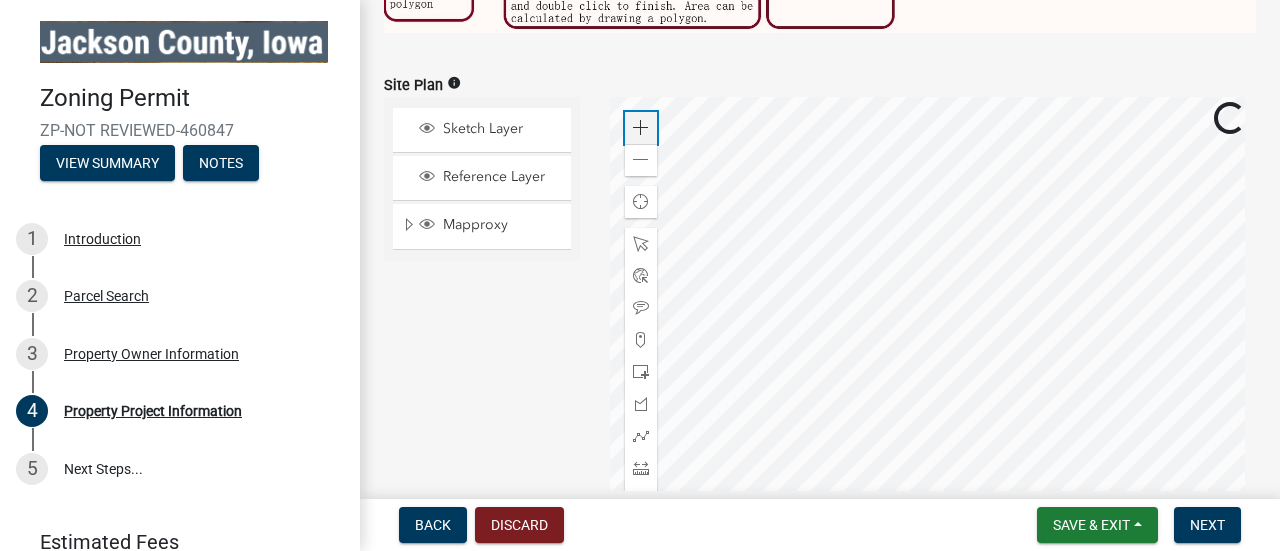 click 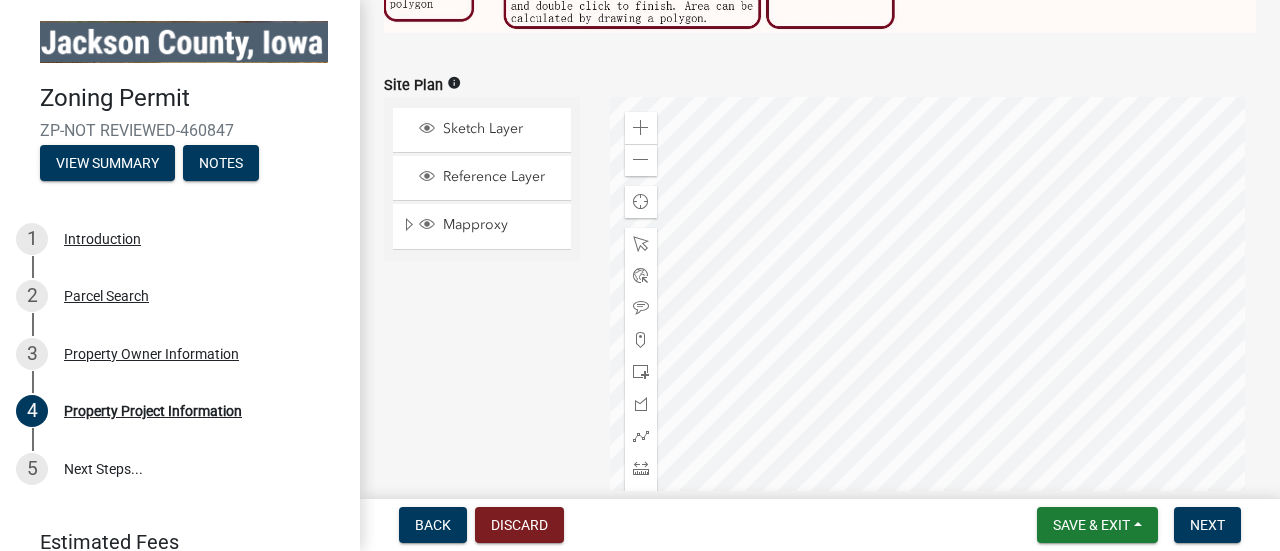 click 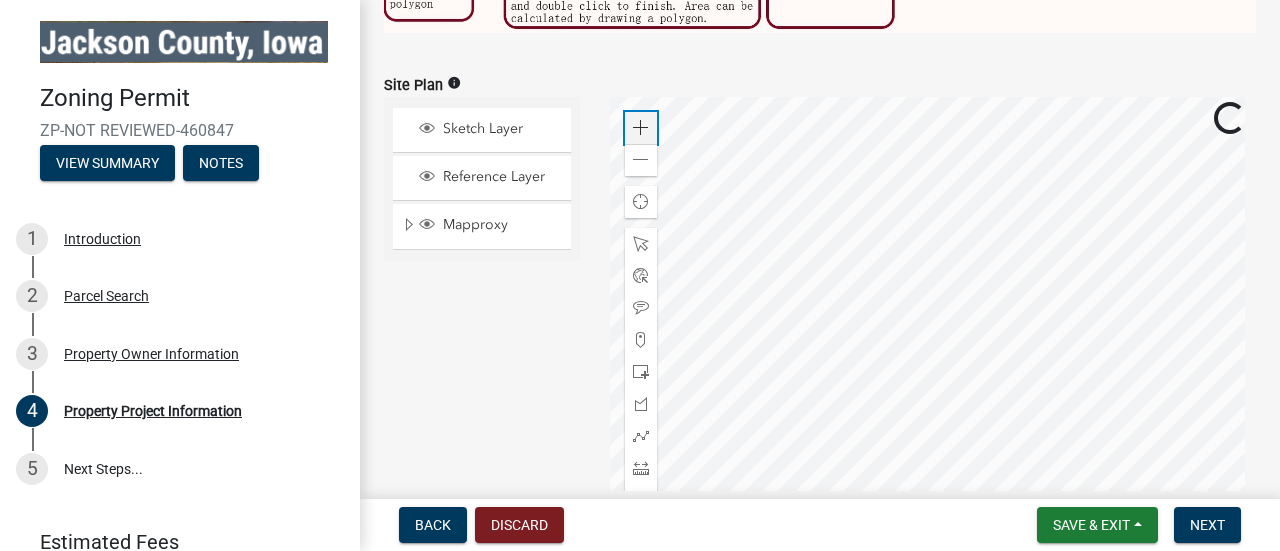 click 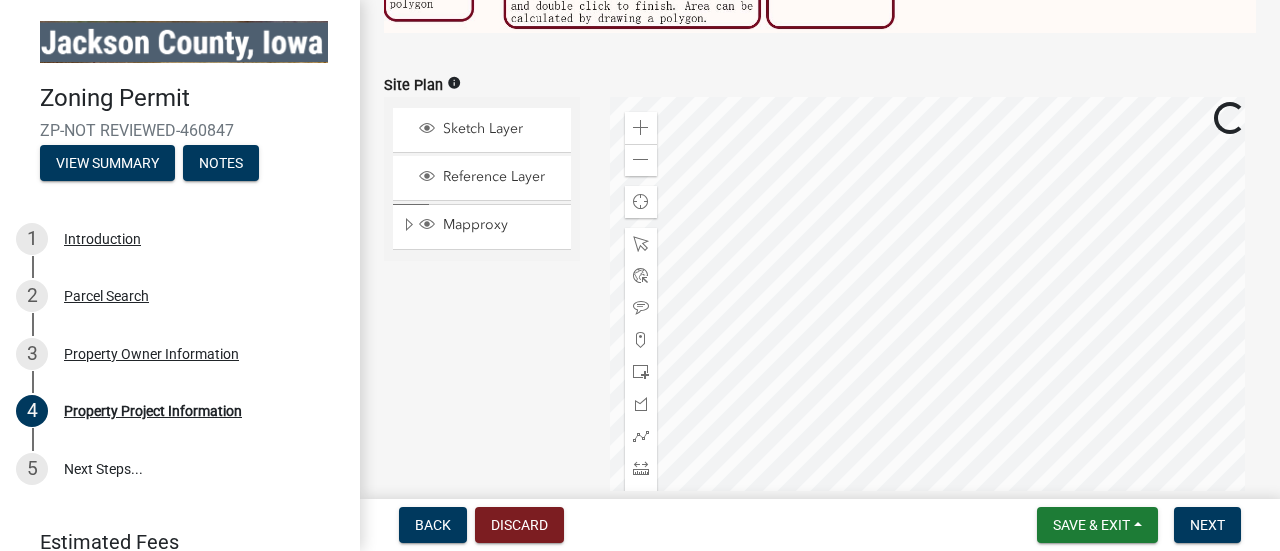 click 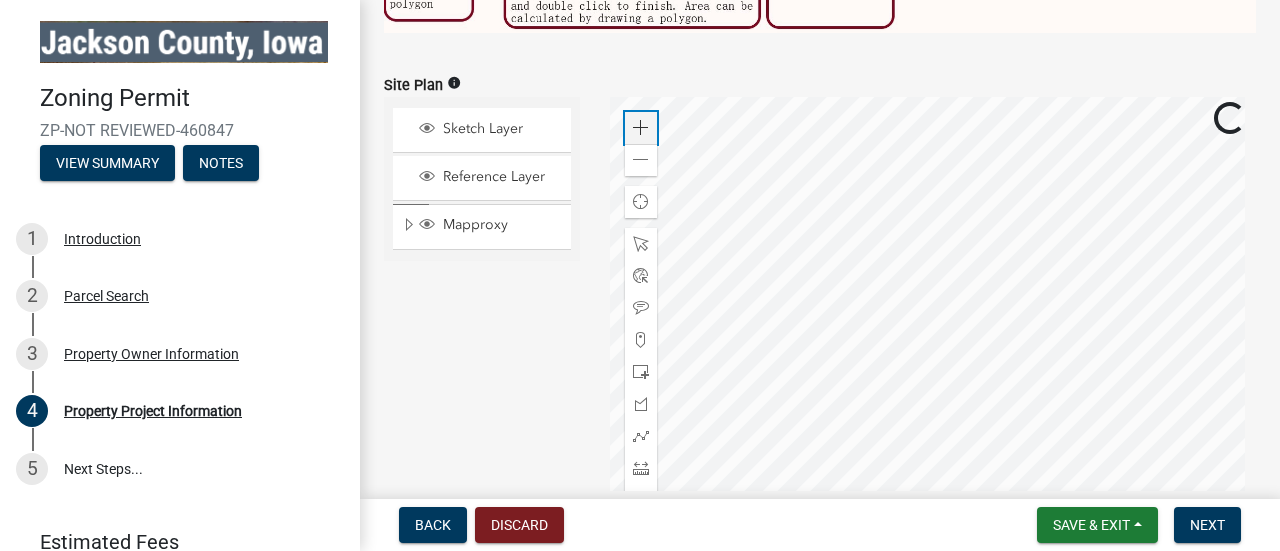 click 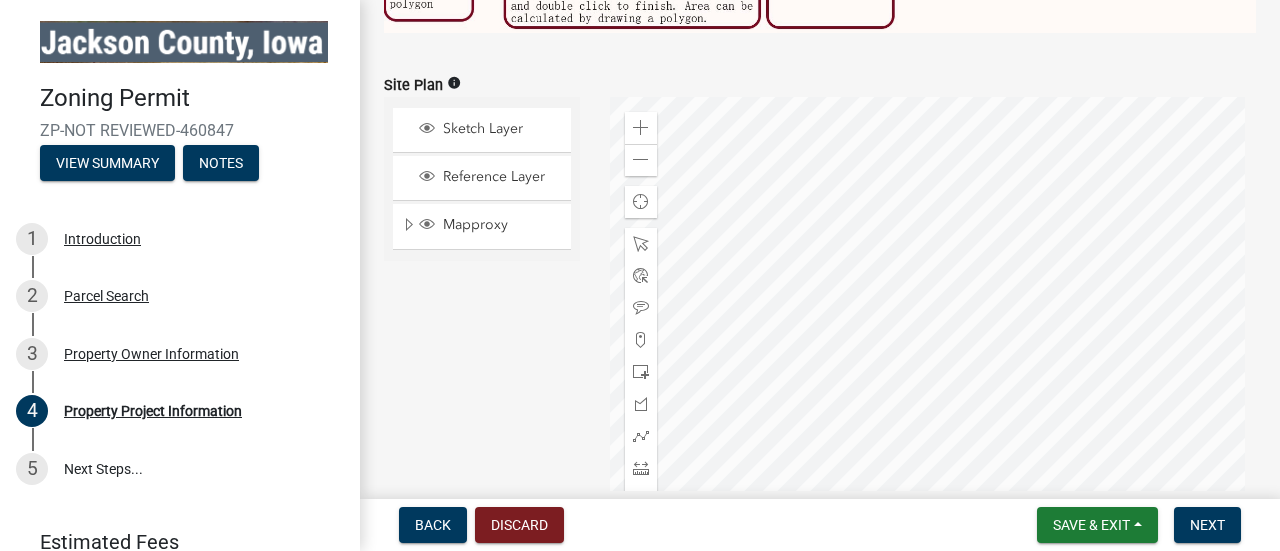 click 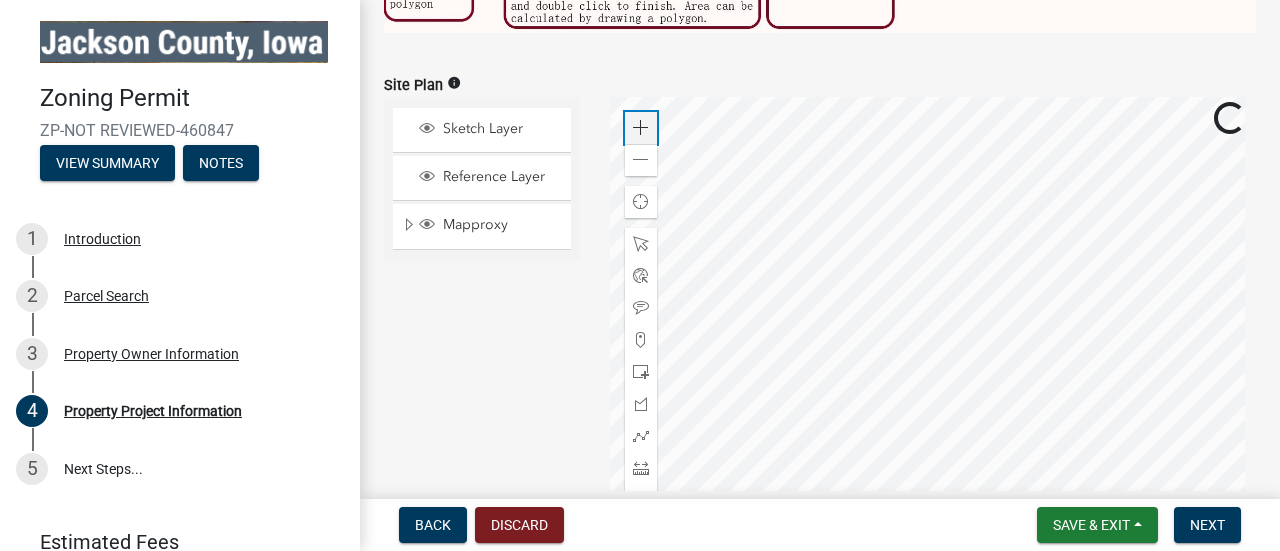 click 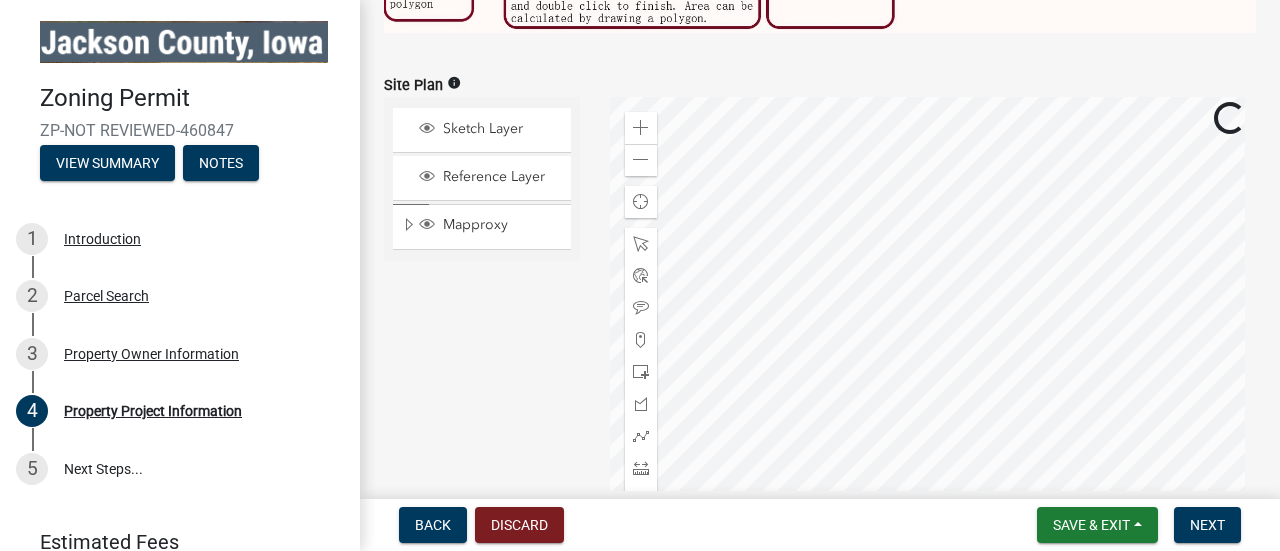 click 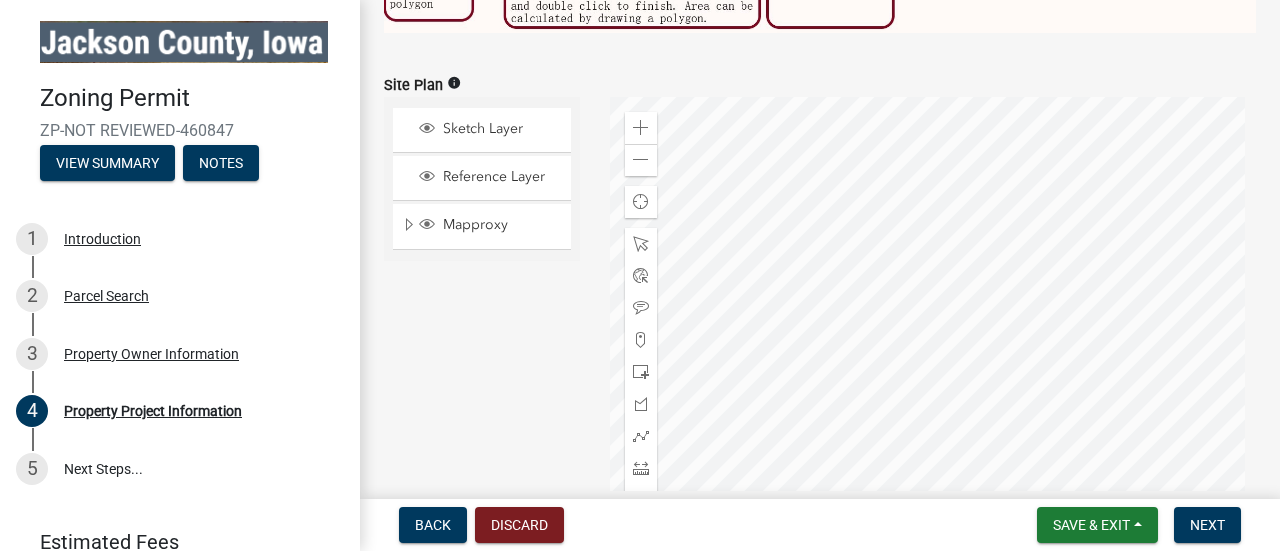 click 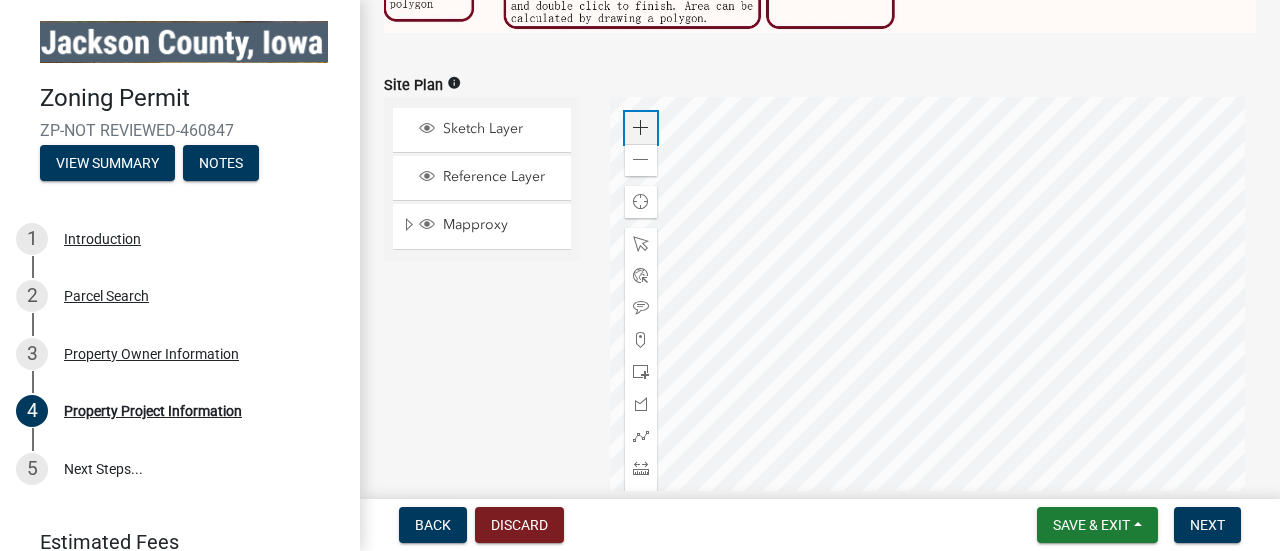 click 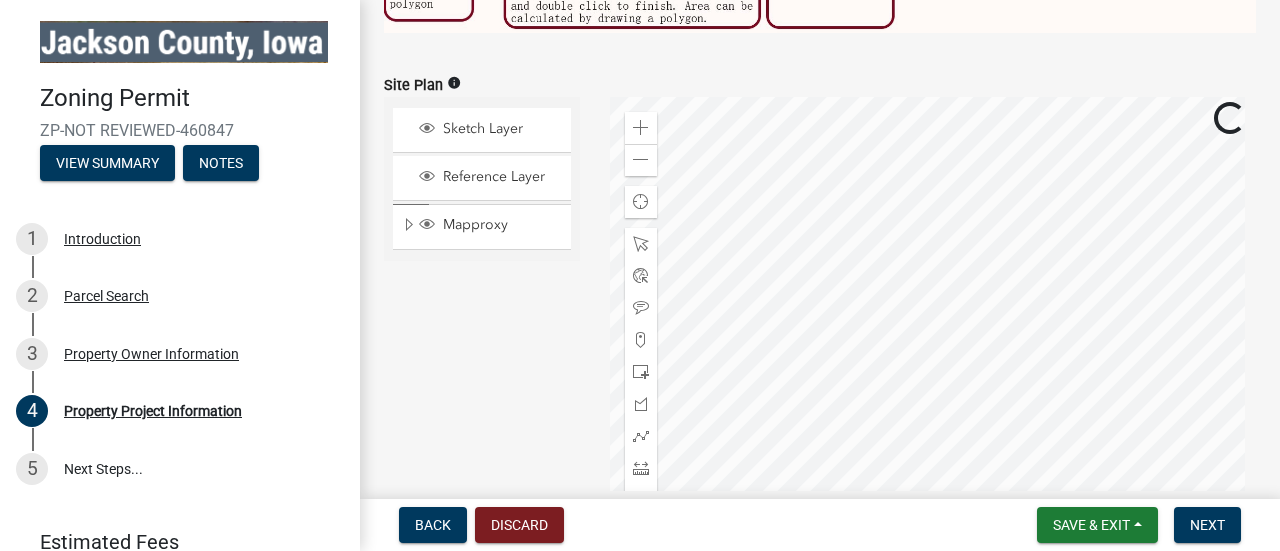 click 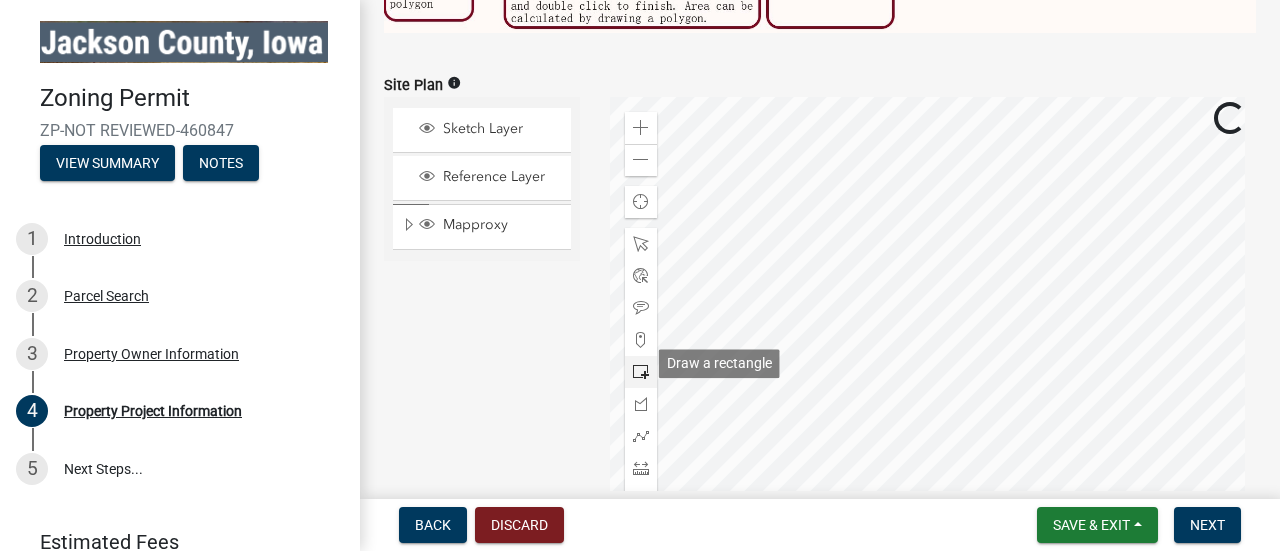 click 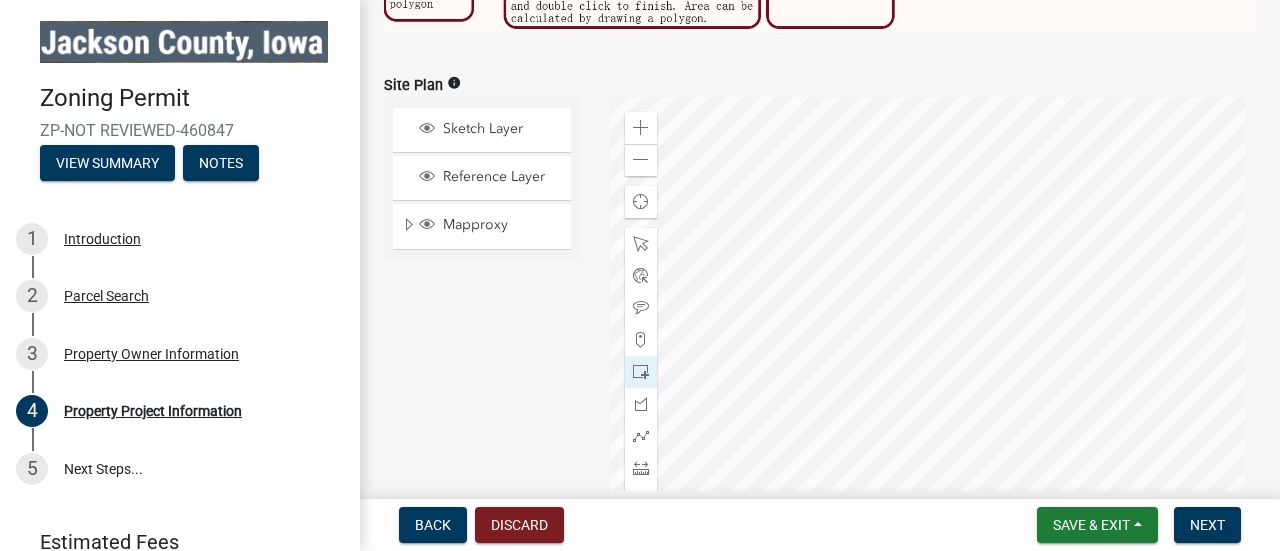 click 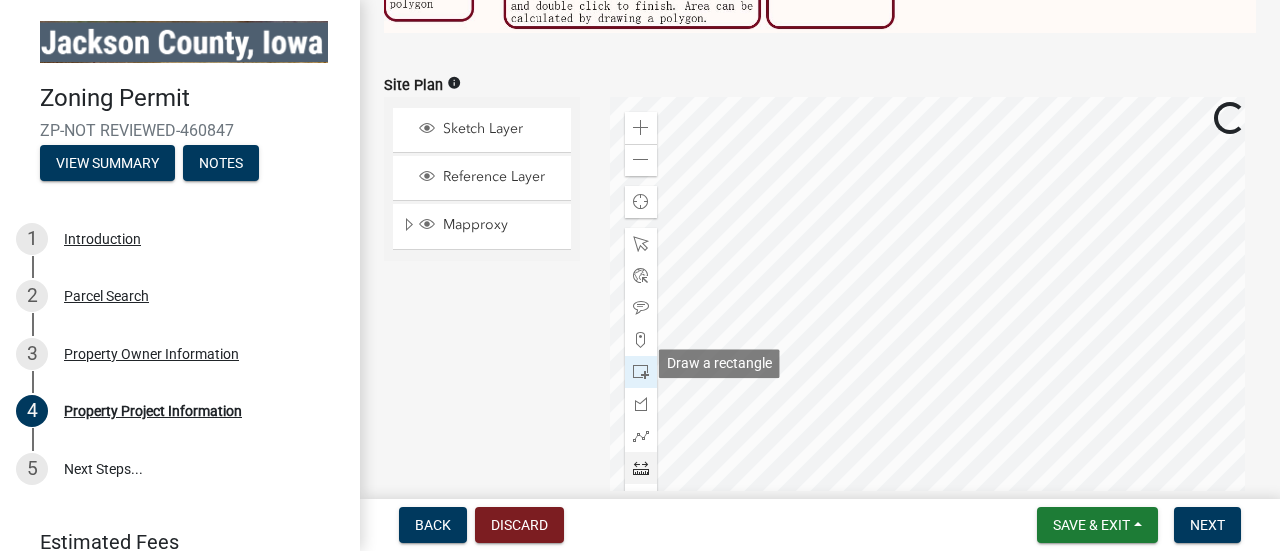 click 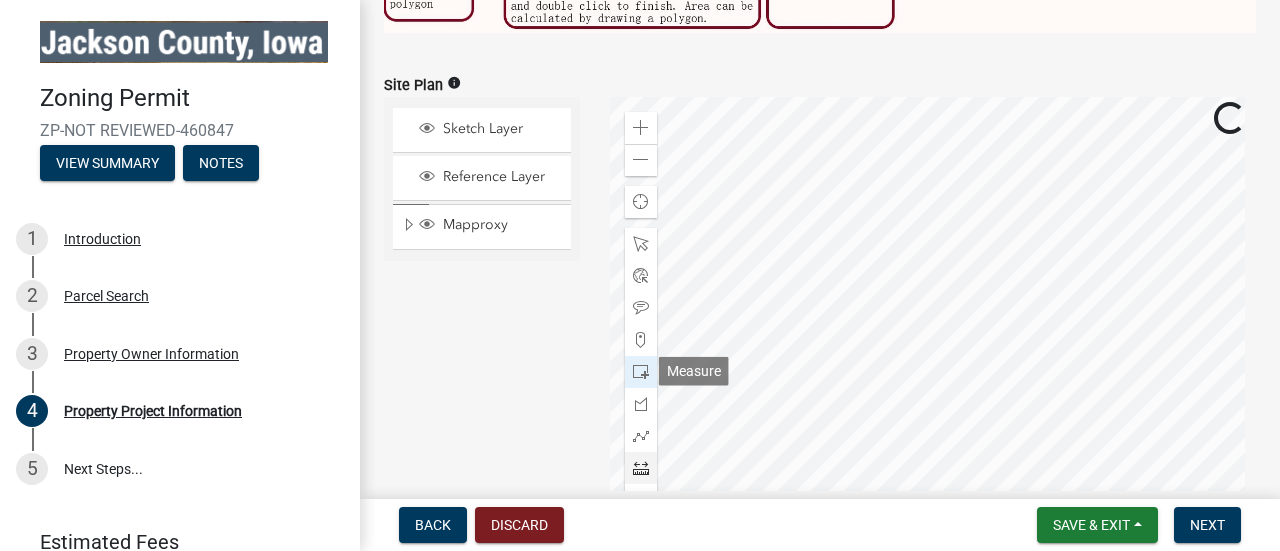 scroll, scrollTop: 1099, scrollLeft: 0, axis: vertical 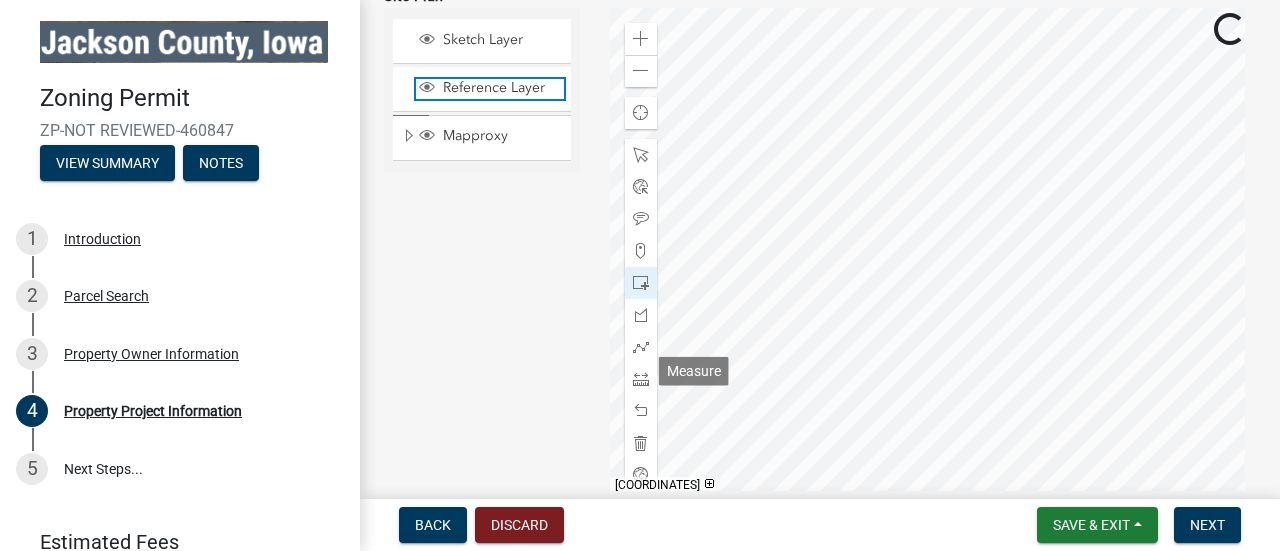 click on "Reference Layer" at bounding box center (501, 88) 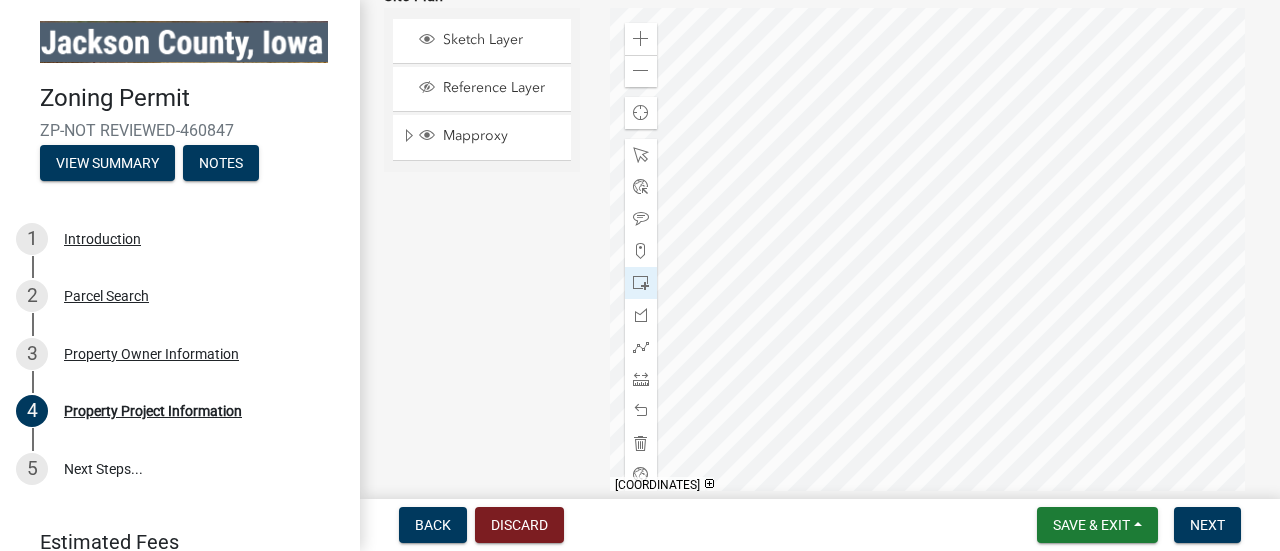 click 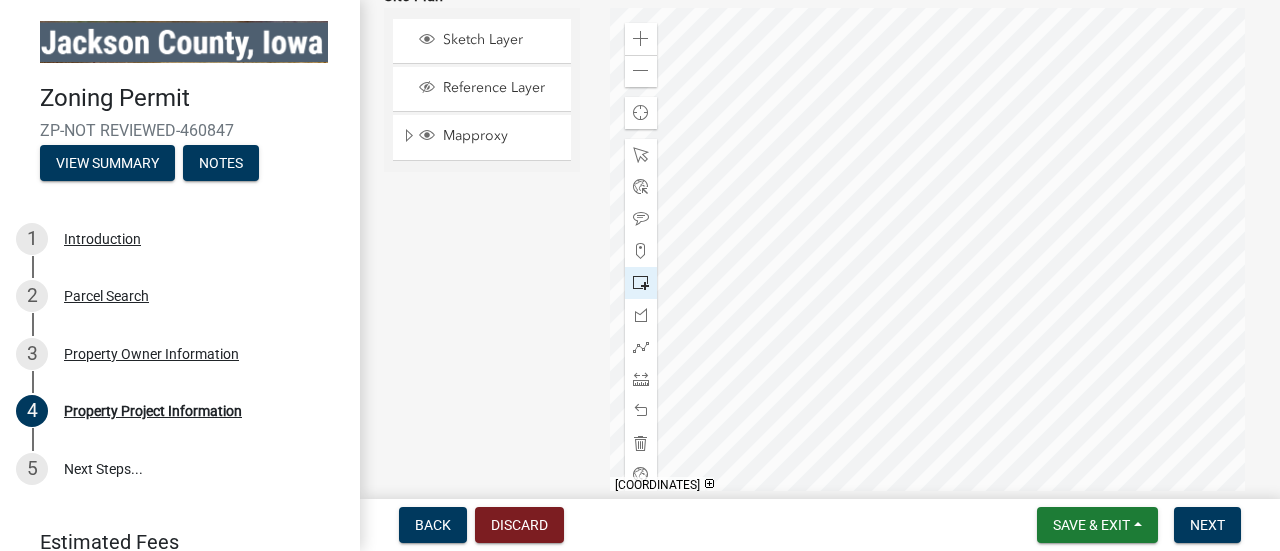 click 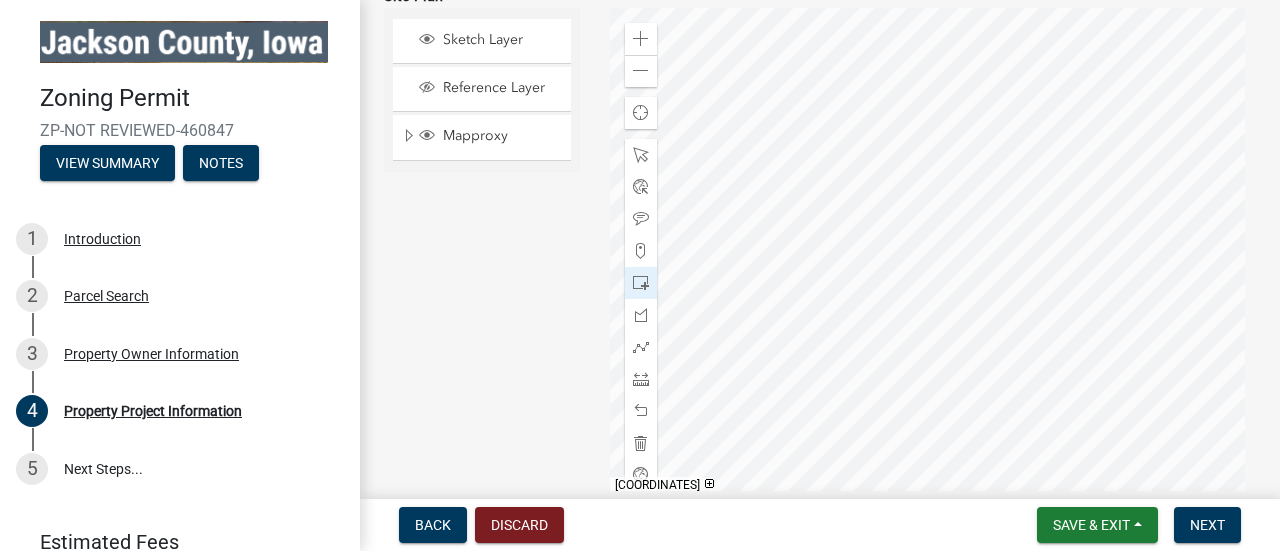 click 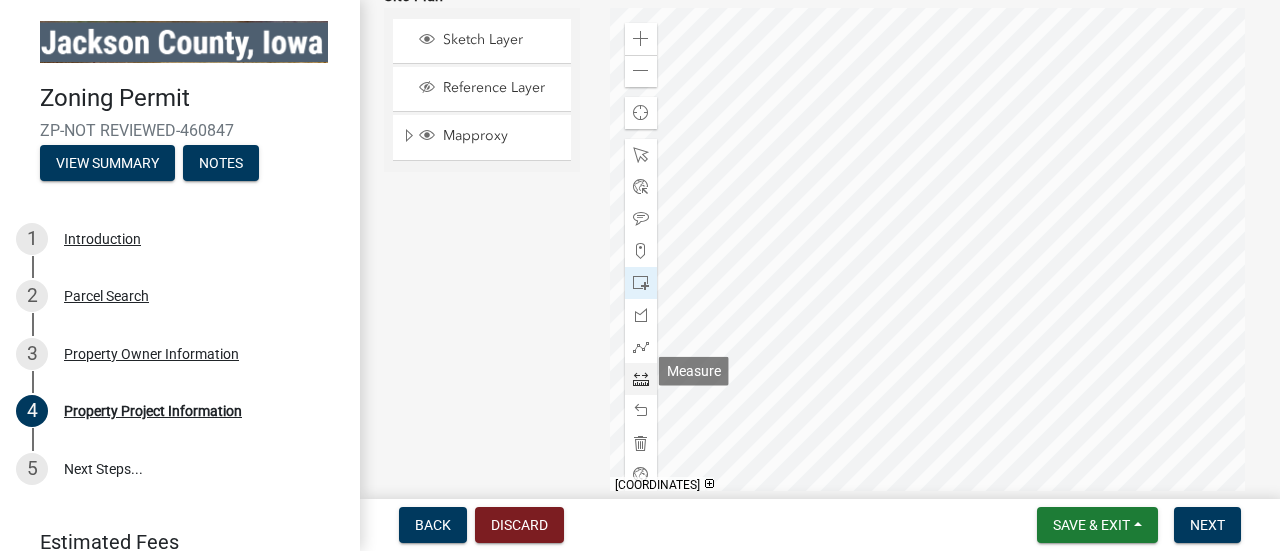 click 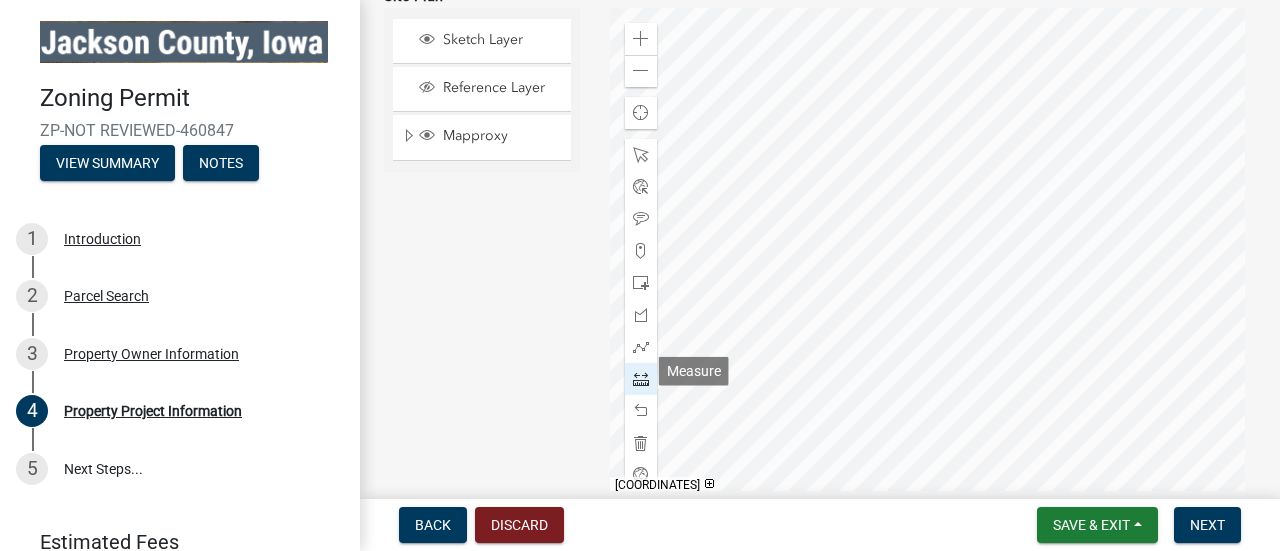 click 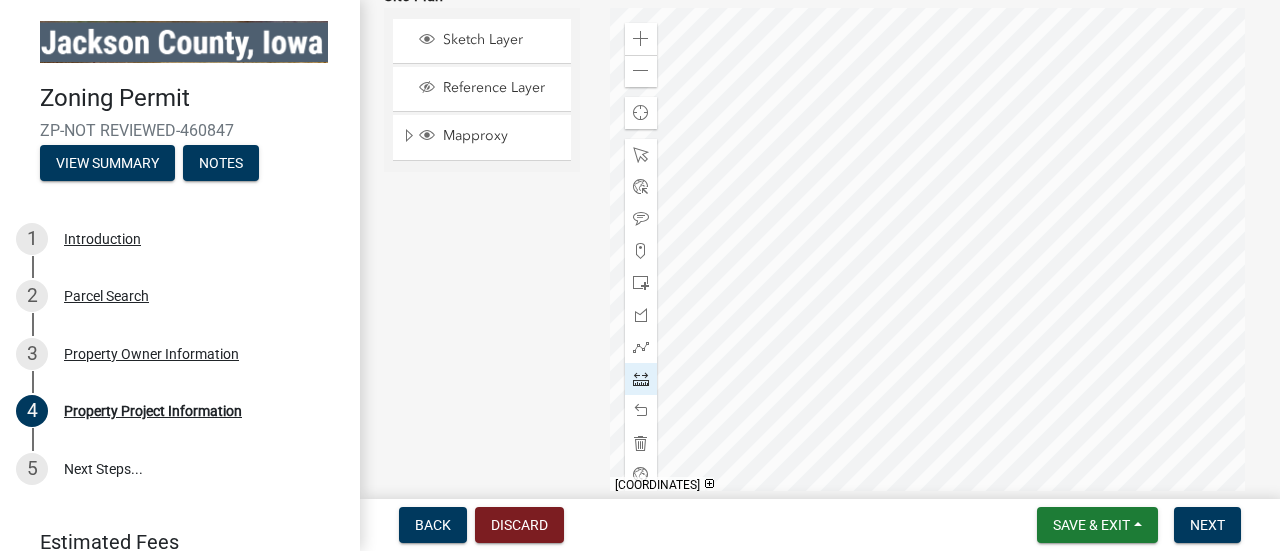 click 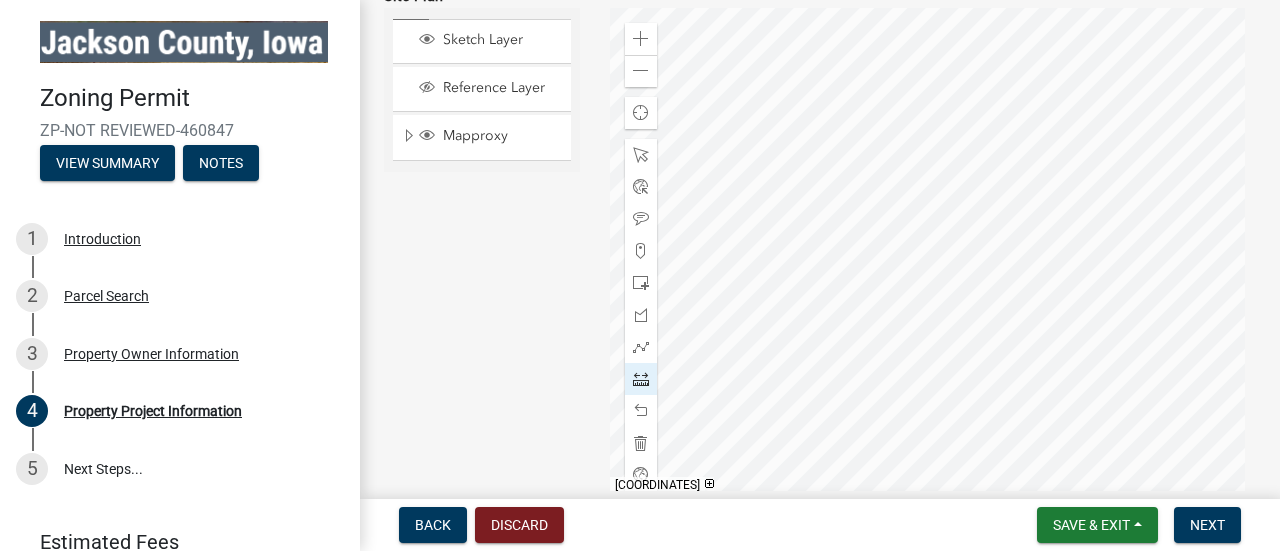click 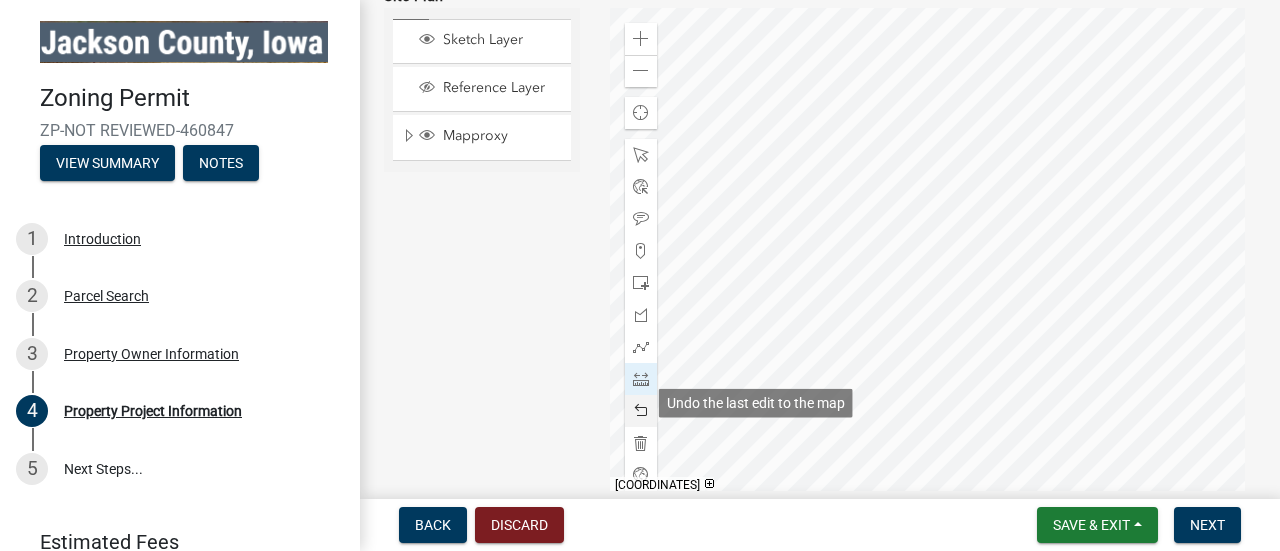 click 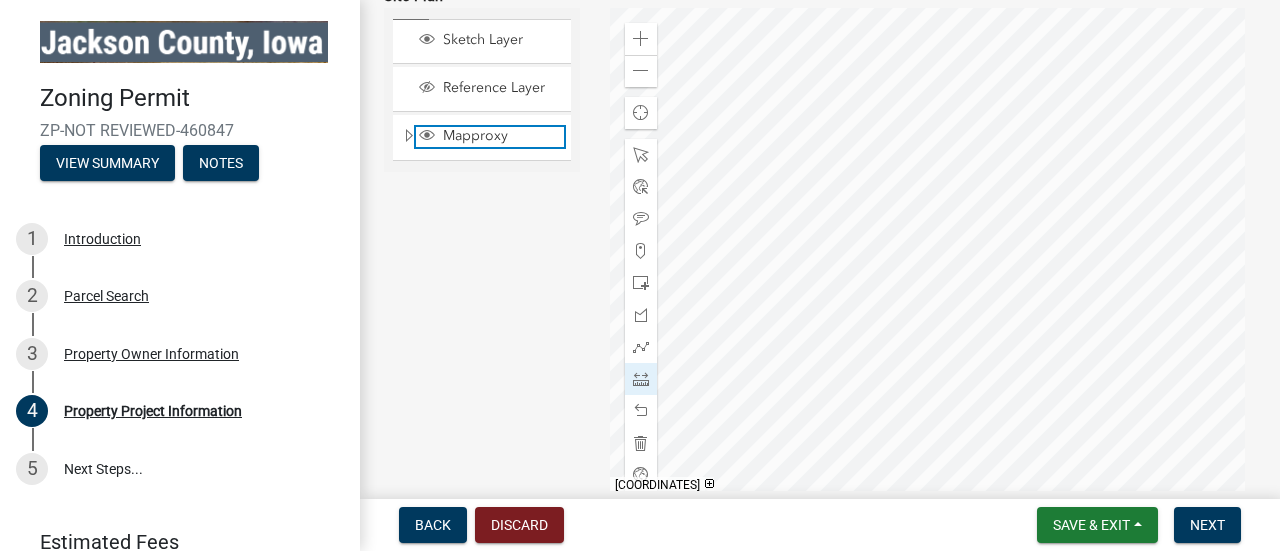 click on "Mapproxy" at bounding box center (501, 136) 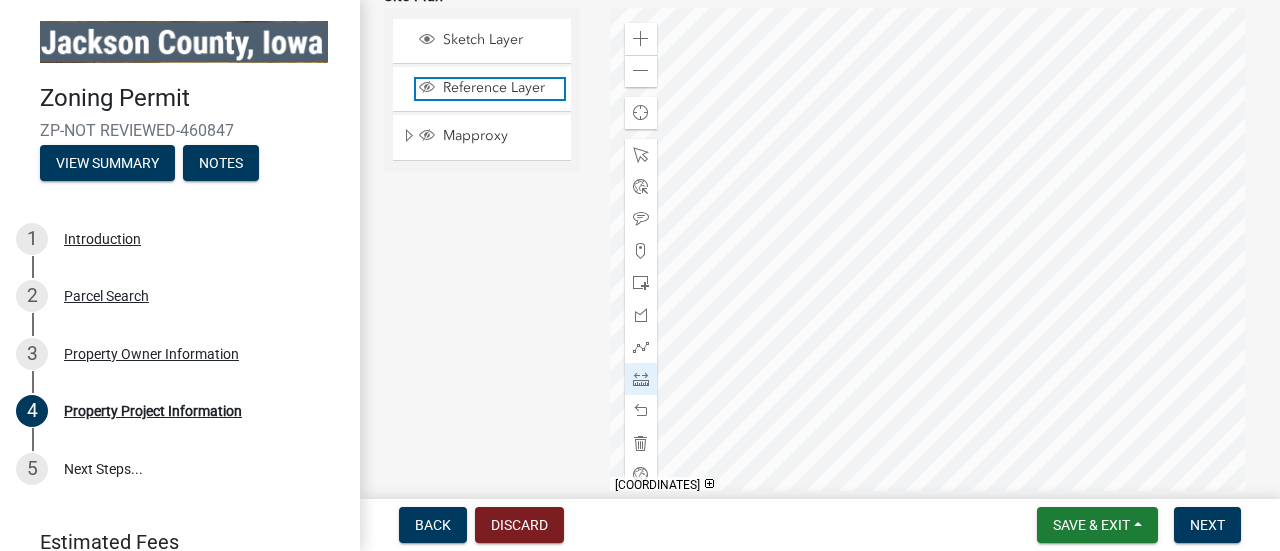 click on "Reference Layer" at bounding box center [501, 88] 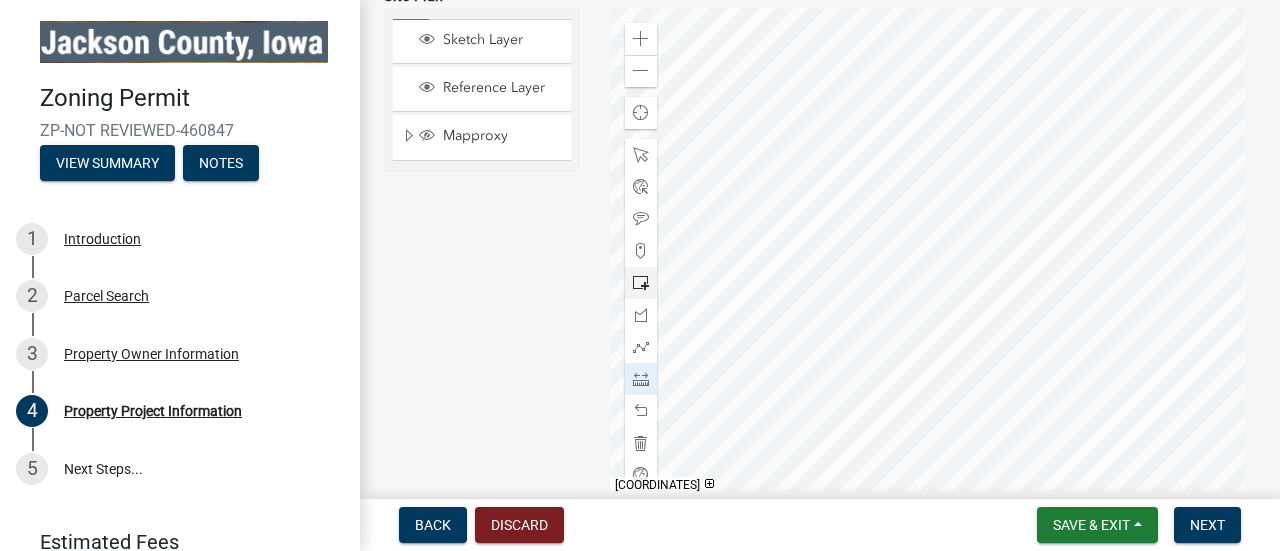 click 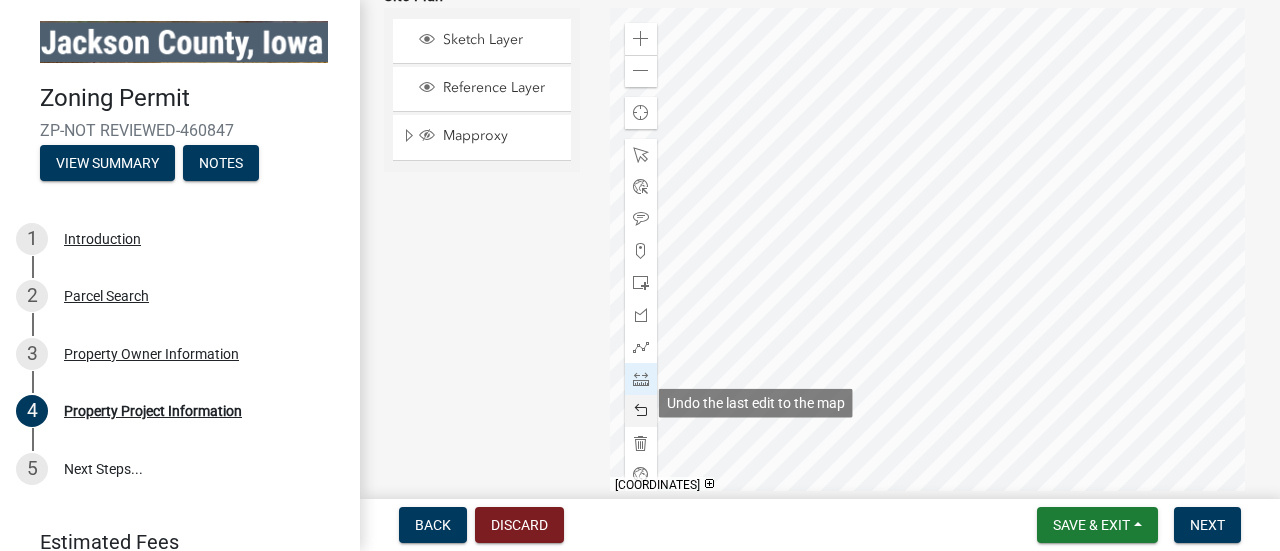 click 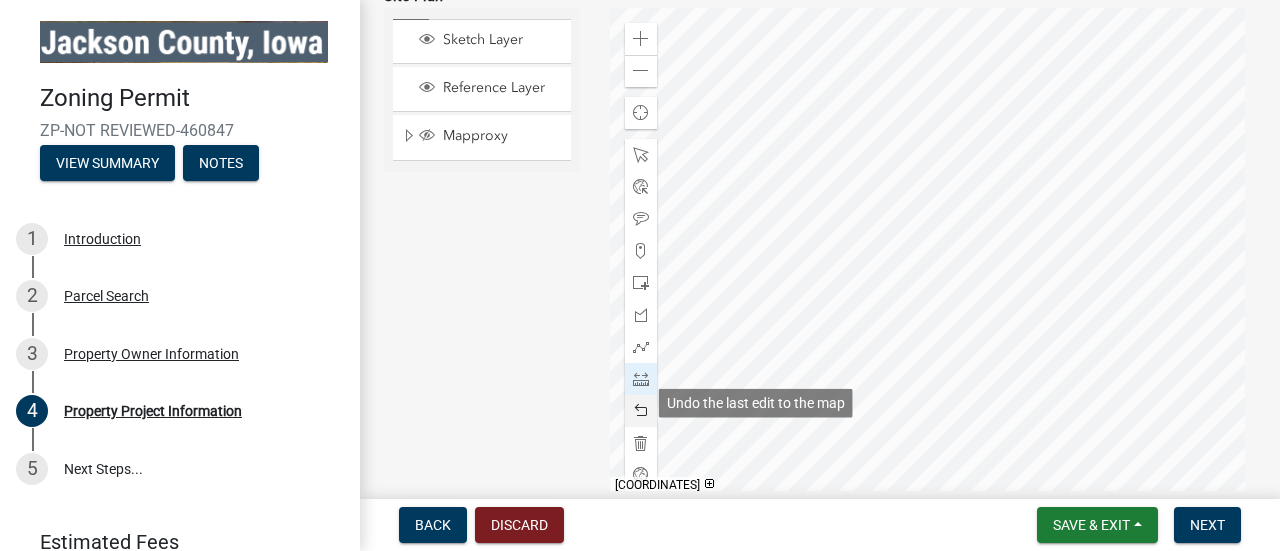 click 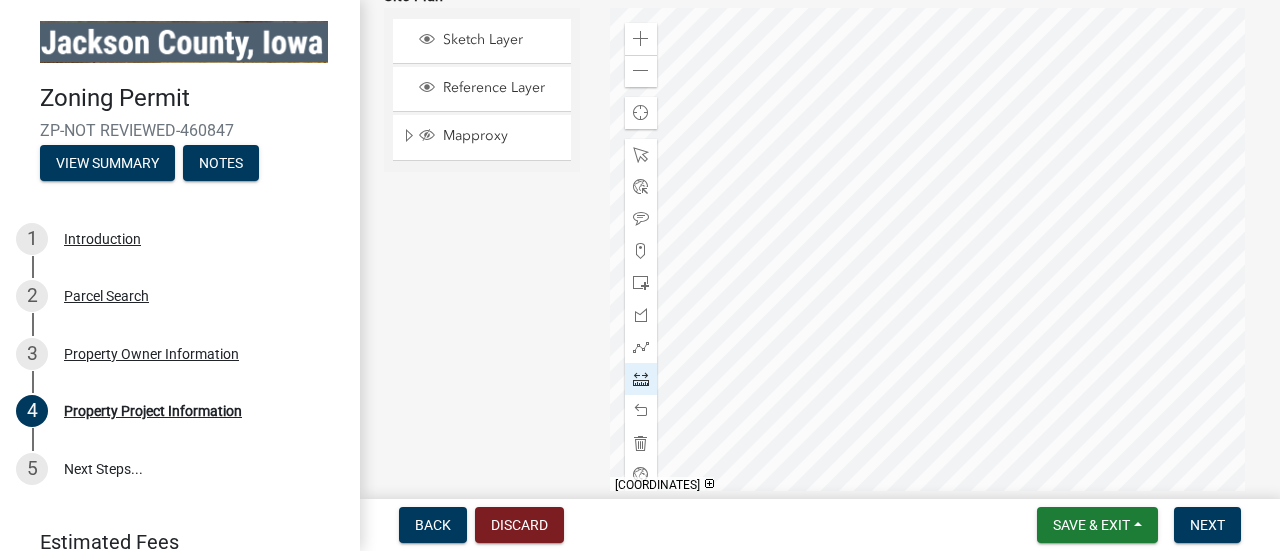 click 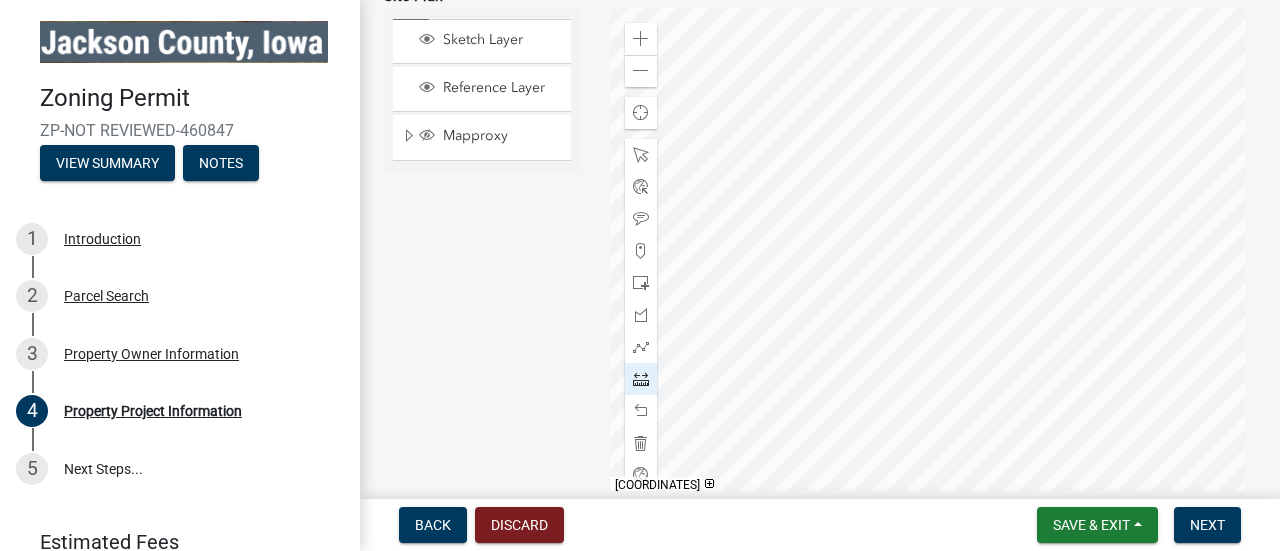 scroll, scrollTop: 1059, scrollLeft: 0, axis: vertical 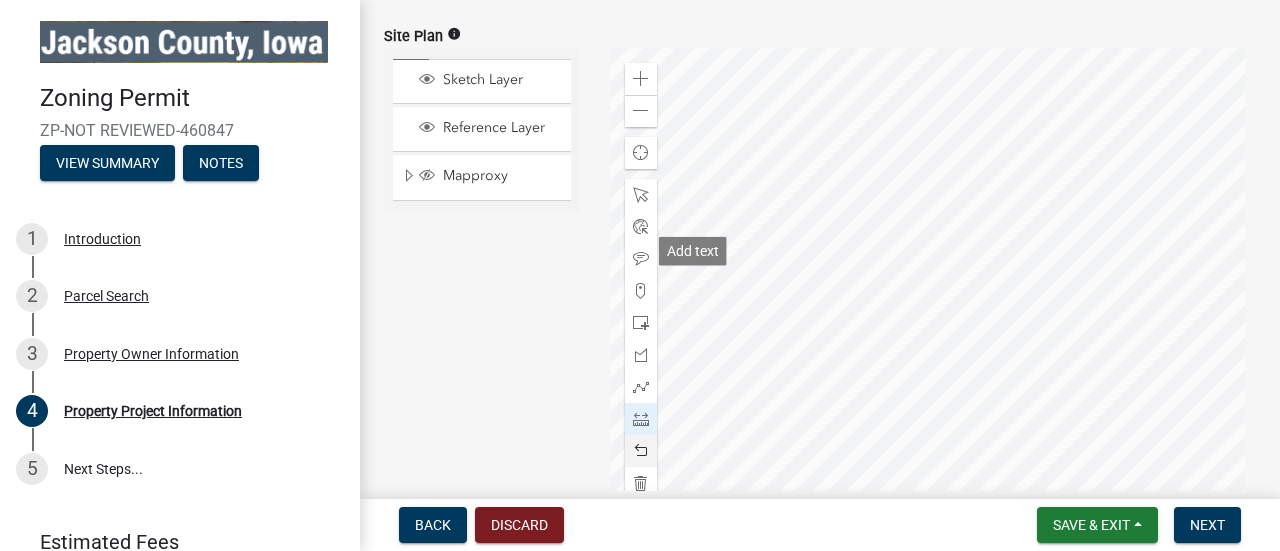 click 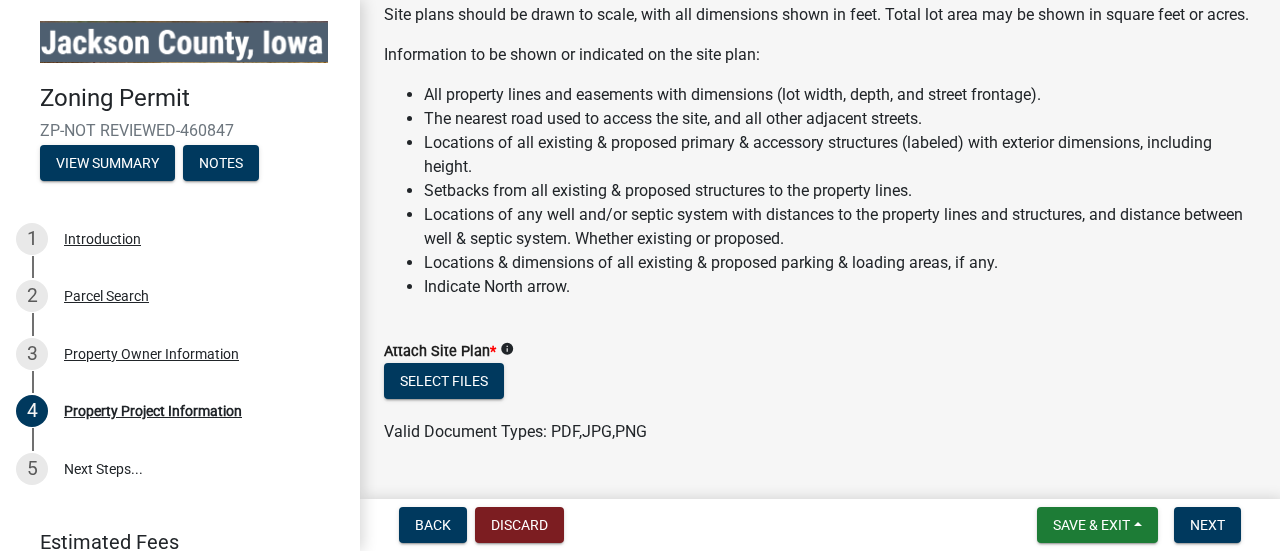 scroll, scrollTop: 1626, scrollLeft: 0, axis: vertical 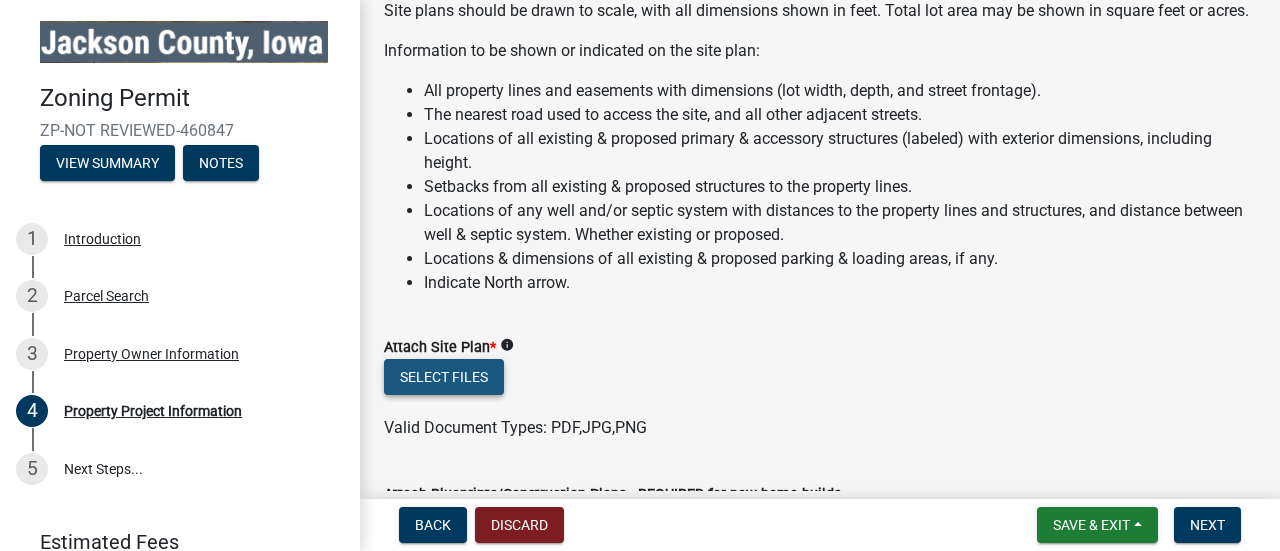 click on "Select files" 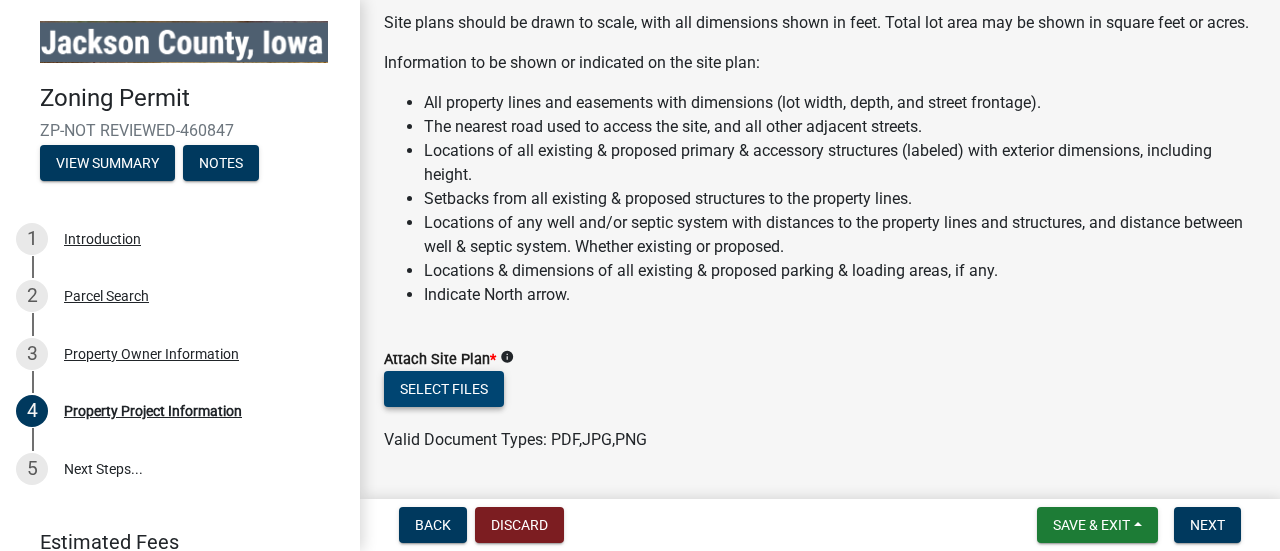 scroll, scrollTop: 1608, scrollLeft: 0, axis: vertical 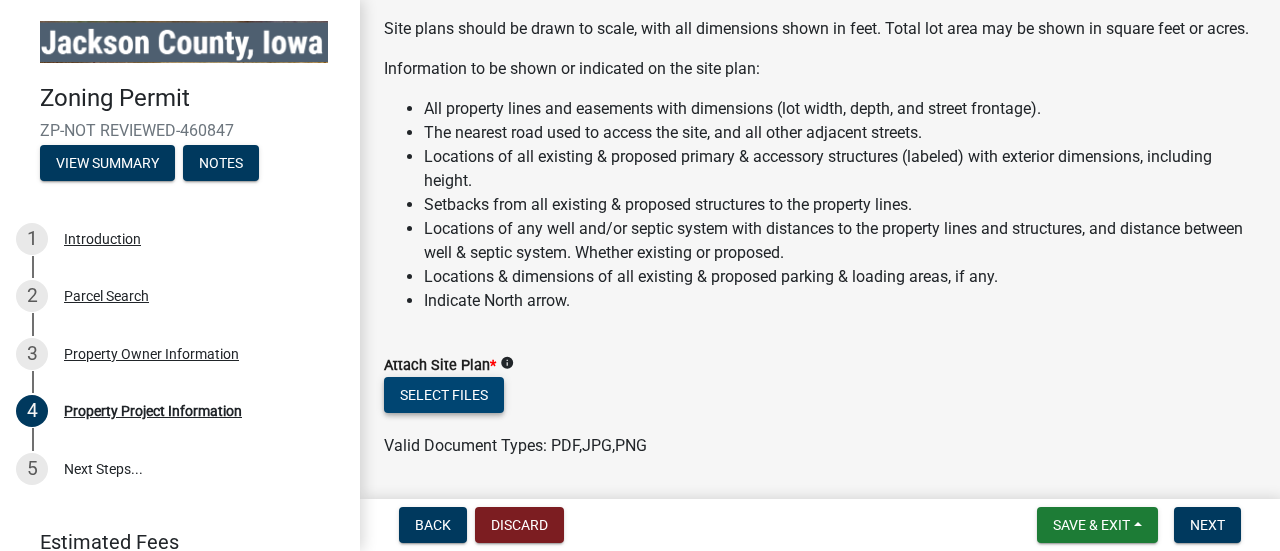 click on "Select files" 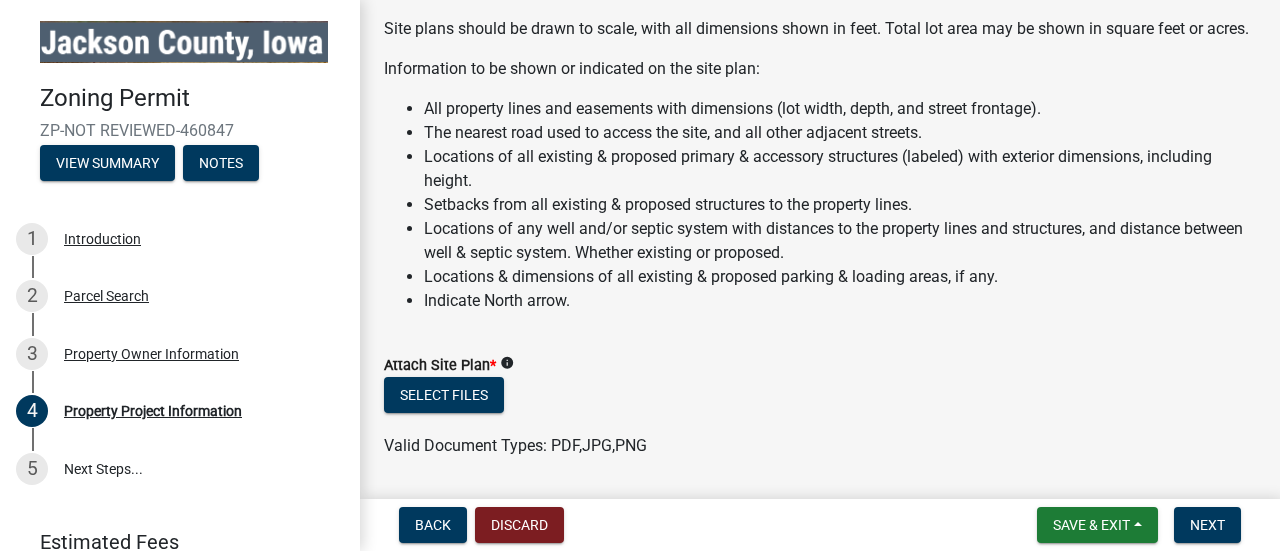 click on "Site plans should be drawn to scale, with all dimensions shown in feet. Total lot area may be shown in square feet or acres. Information to be shown or indicated on the site plan: All property lines and easements with dimensions (lot width, depth, and street frontage). The nearest road used to access the site, and all other adjacent streets. Locations of all existing & proposed primary & accessory structures (labeled) with exterior dimensions, including height. Setbacks from all existing & proposed structures to the property lines. Locations of any well and/or septic system with distances to the property lines and structures, and distance between well & septic system. Whether existing or proposed. Locations & dimensions of all existing & proposed parking & loading areas, if any. Indicate North arrow." 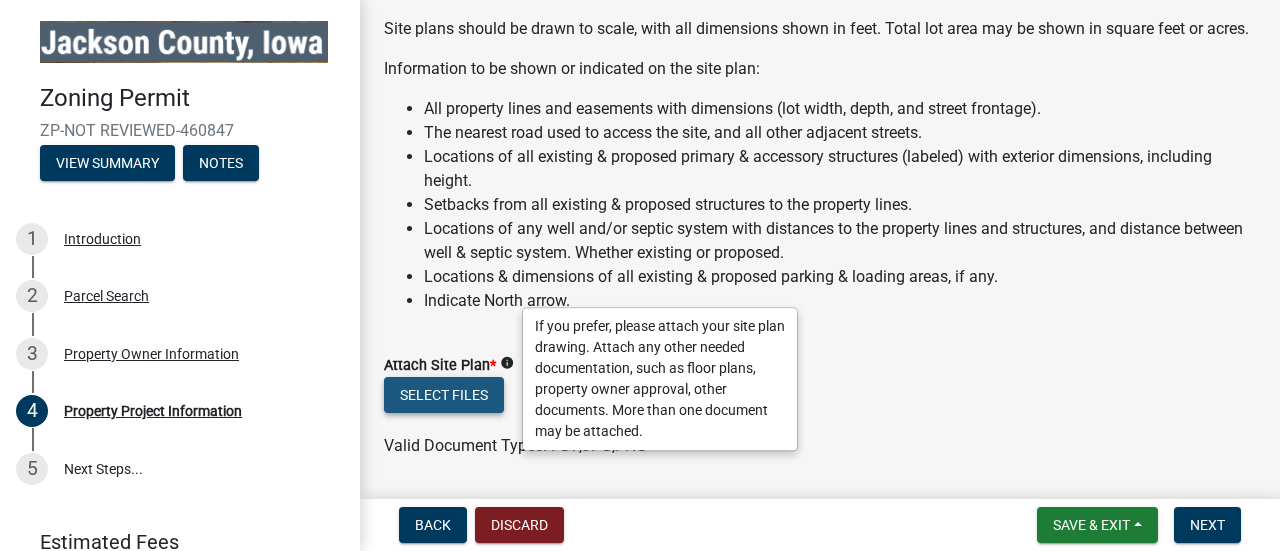 click on "Select files" 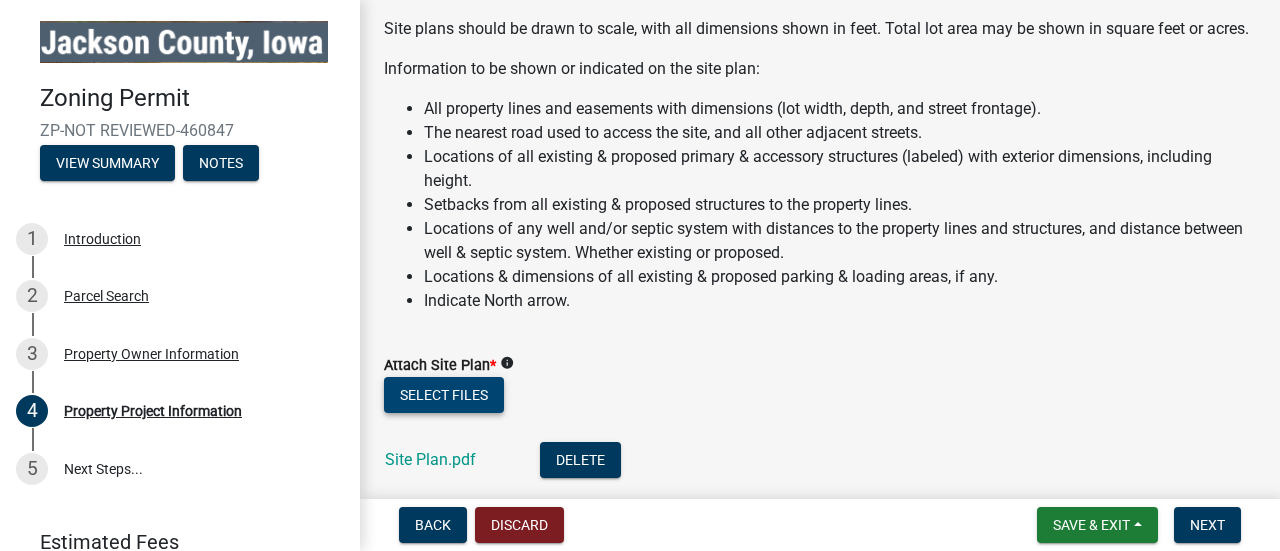 type 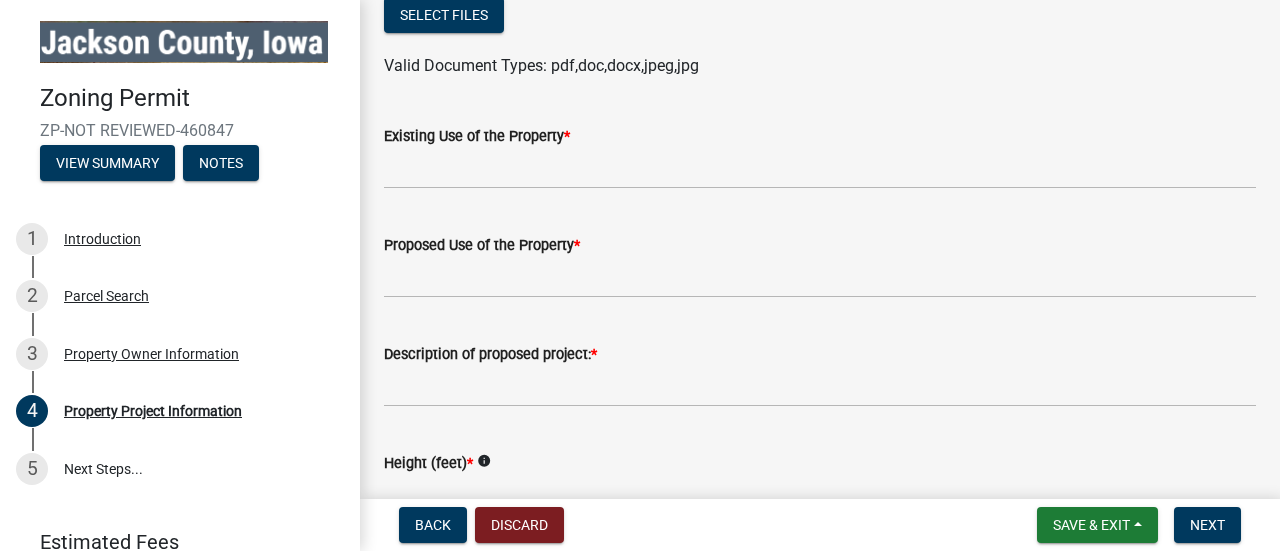 scroll, scrollTop: 2248, scrollLeft: 0, axis: vertical 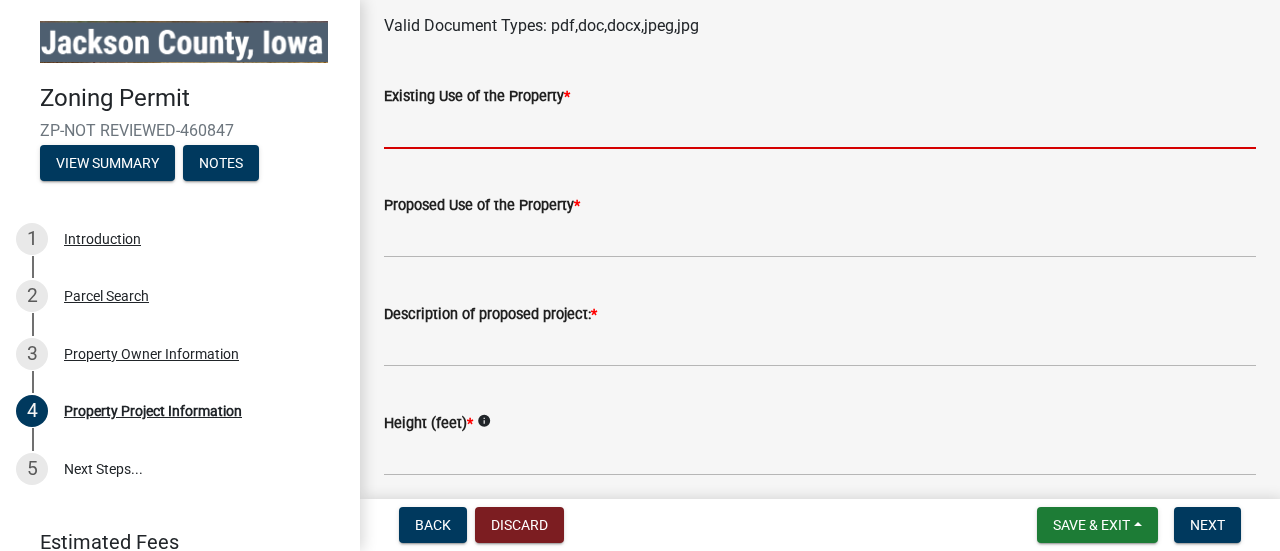 click on "Existing Use of the Property  *" at bounding box center (820, 128) 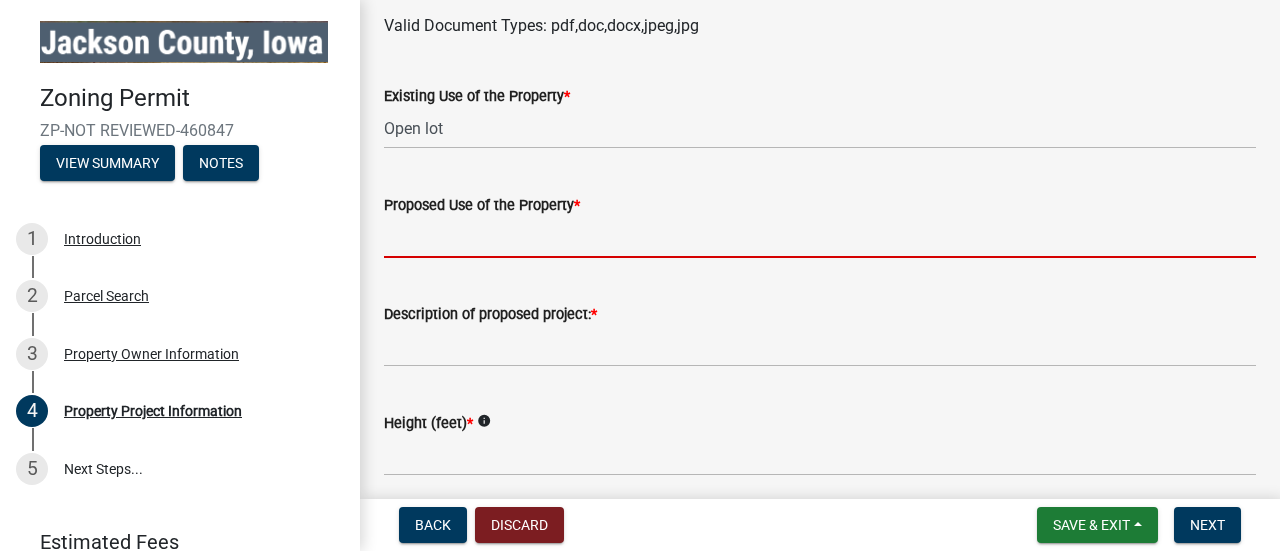 click on "Proposed Use of the Property  *" at bounding box center [820, 237] 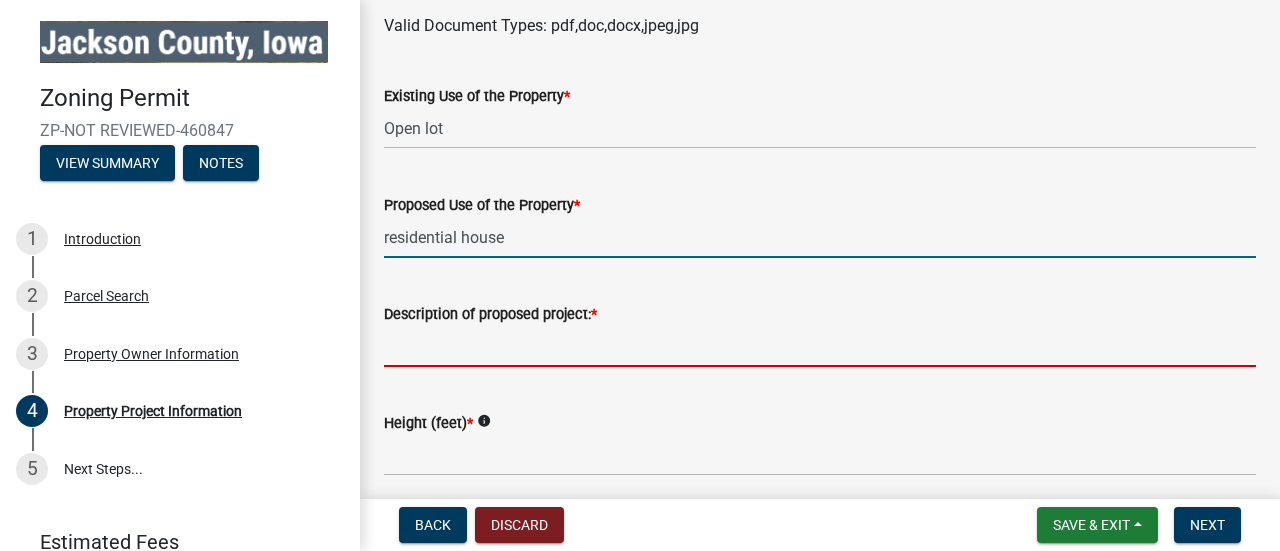 click on "Description of proposed project:  *" at bounding box center [820, 346] 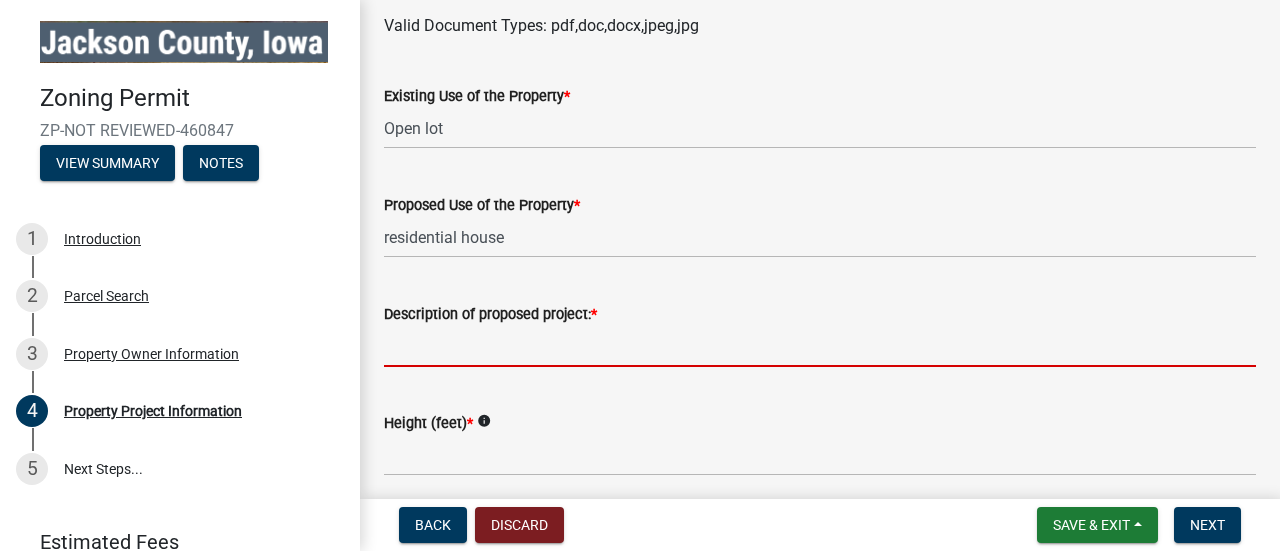type on "1980 Modular home moved onto lot" 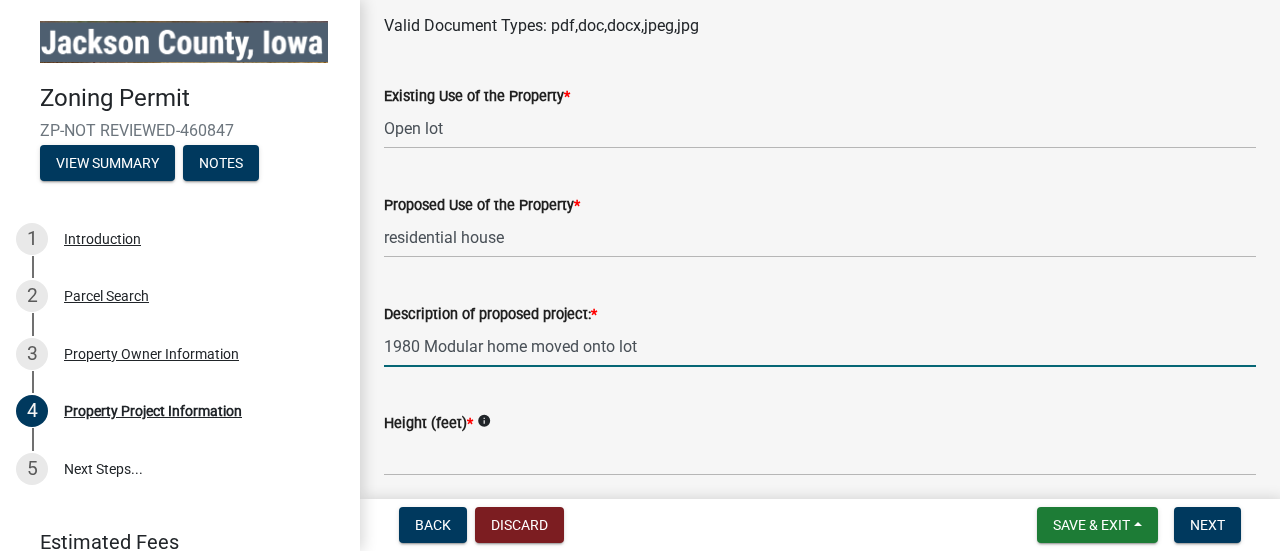 click on "Height (feet)  *  info" 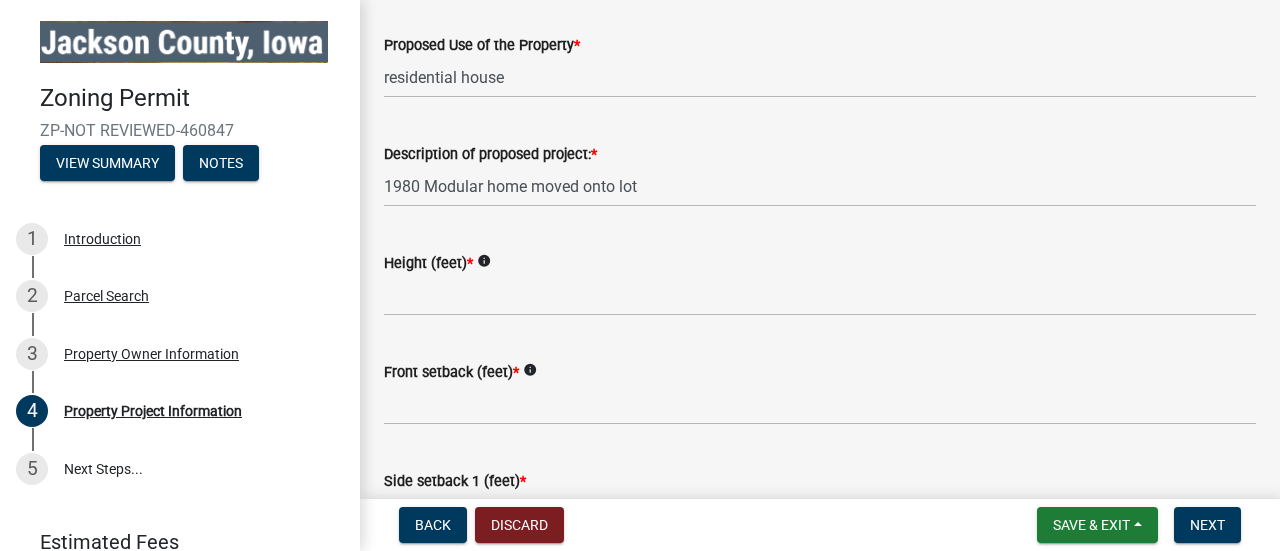 scroll, scrollTop: 2488, scrollLeft: 0, axis: vertical 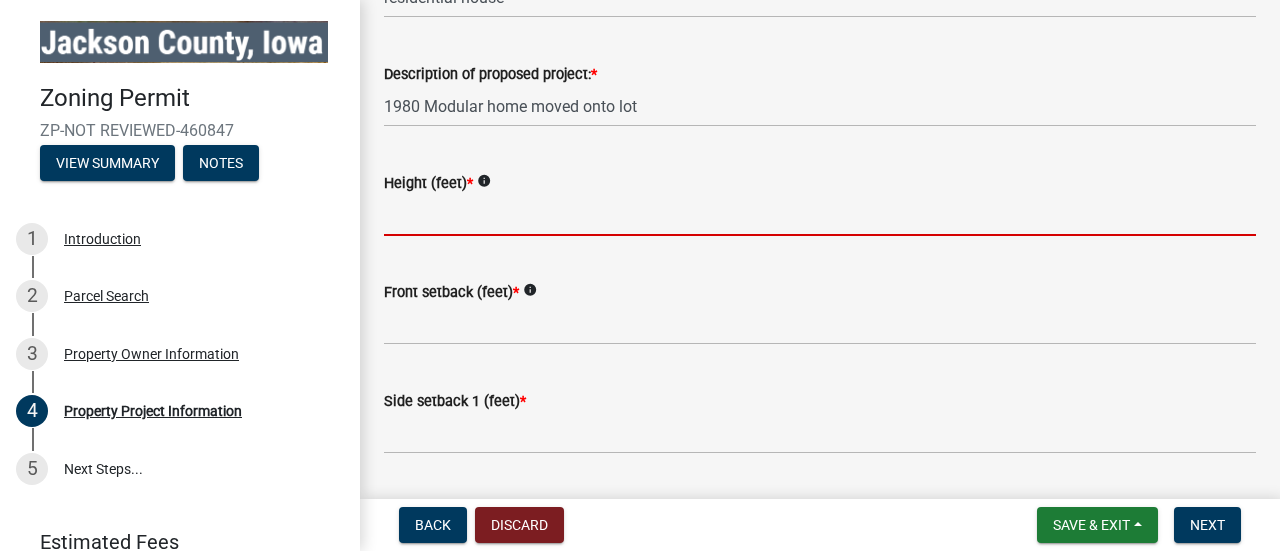 click on "Height (feet)  *" at bounding box center [820, 215] 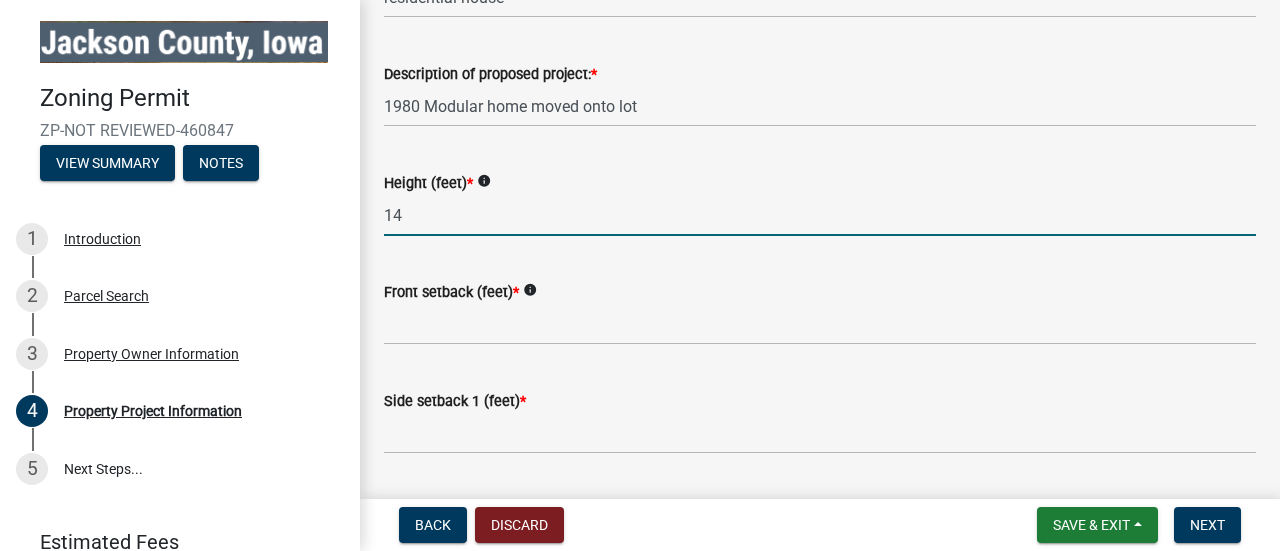 type on "14" 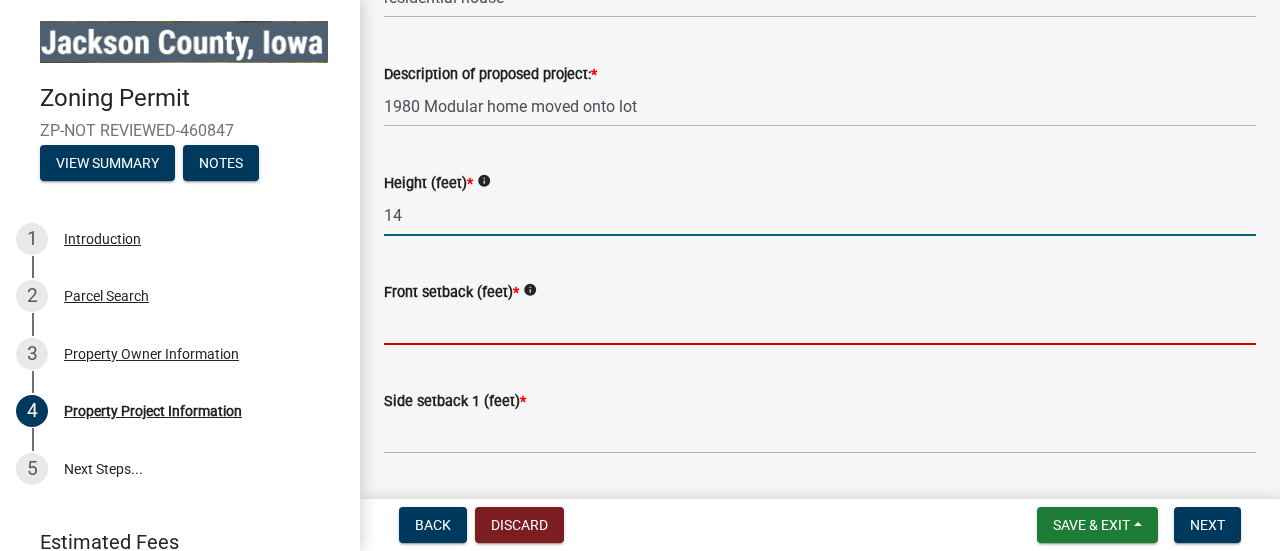 click on "Front setback (feet)  *" at bounding box center (820, 324) 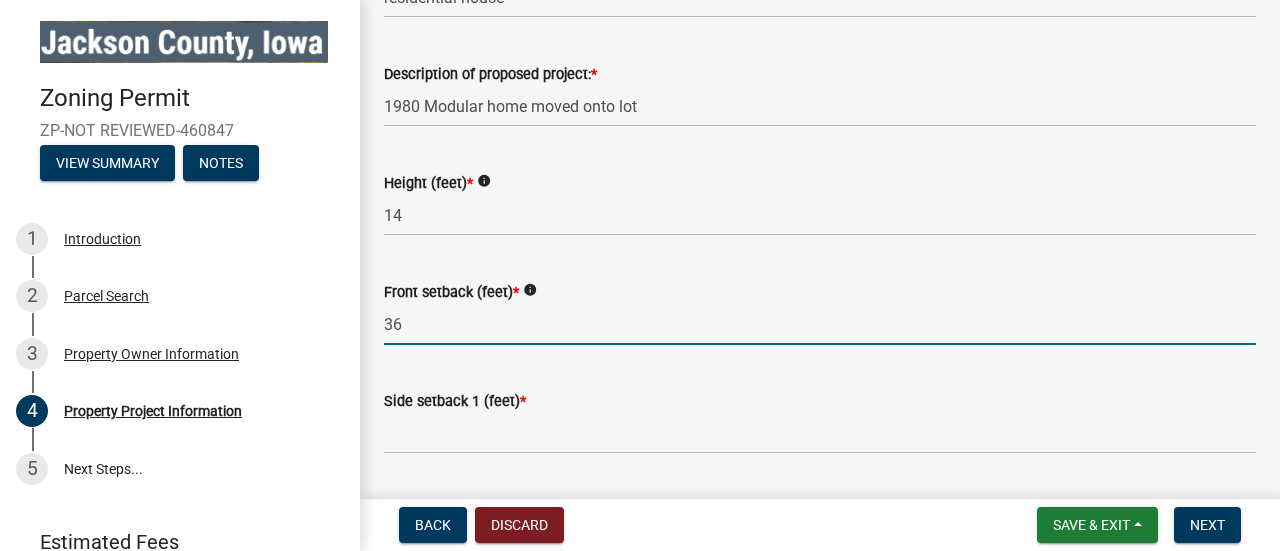 type on "36" 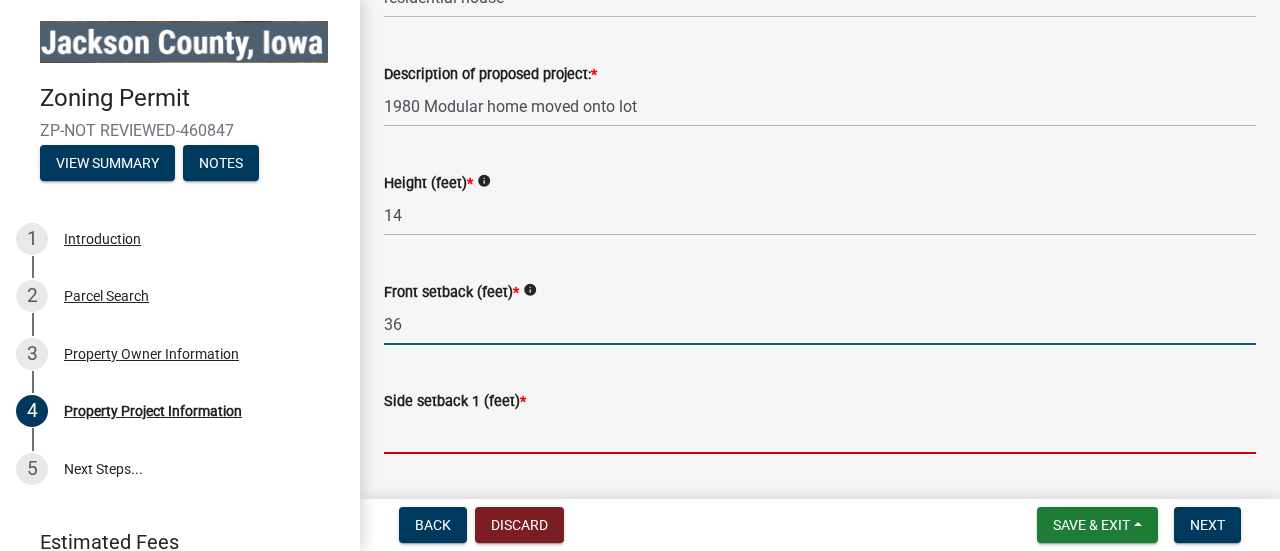 click on "Side setback 1 (feet)  *" at bounding box center (820, 433) 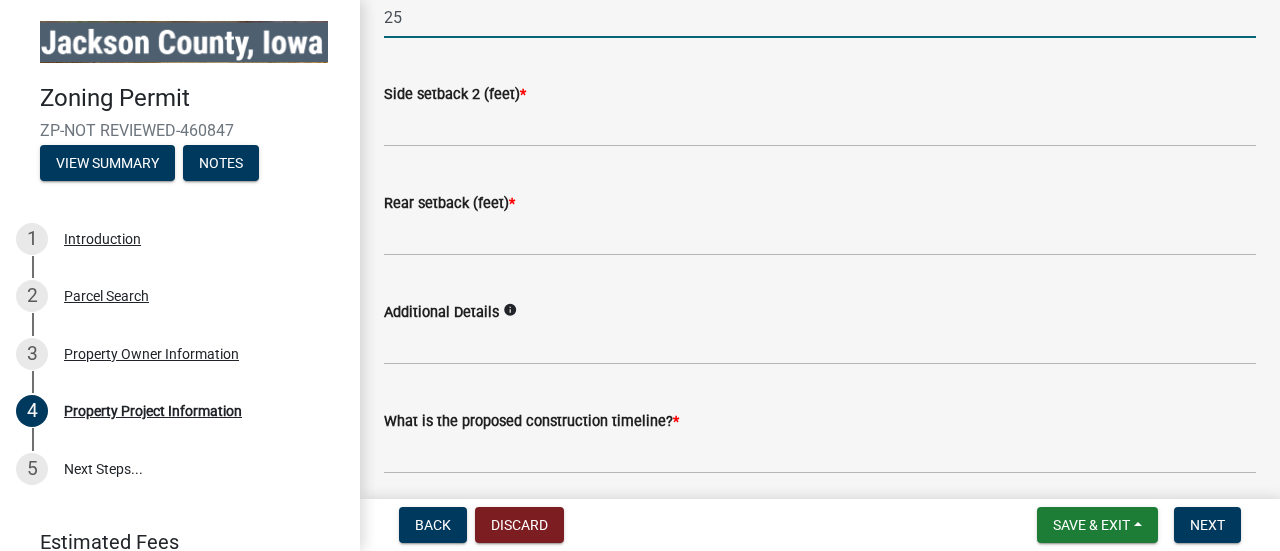 scroll, scrollTop: 2910, scrollLeft: 0, axis: vertical 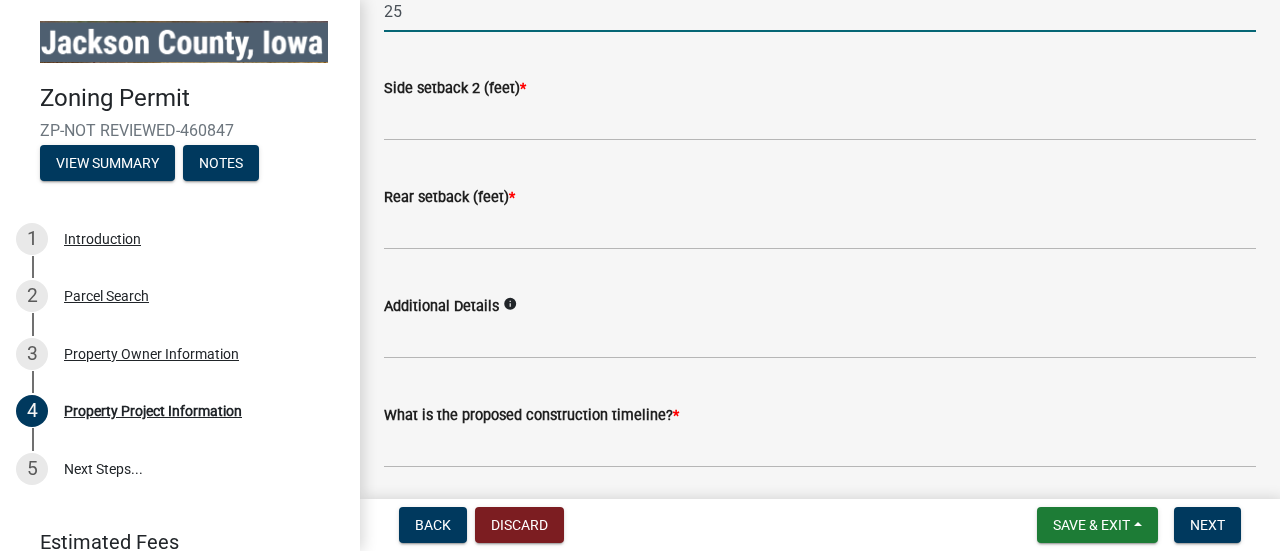type on "25" 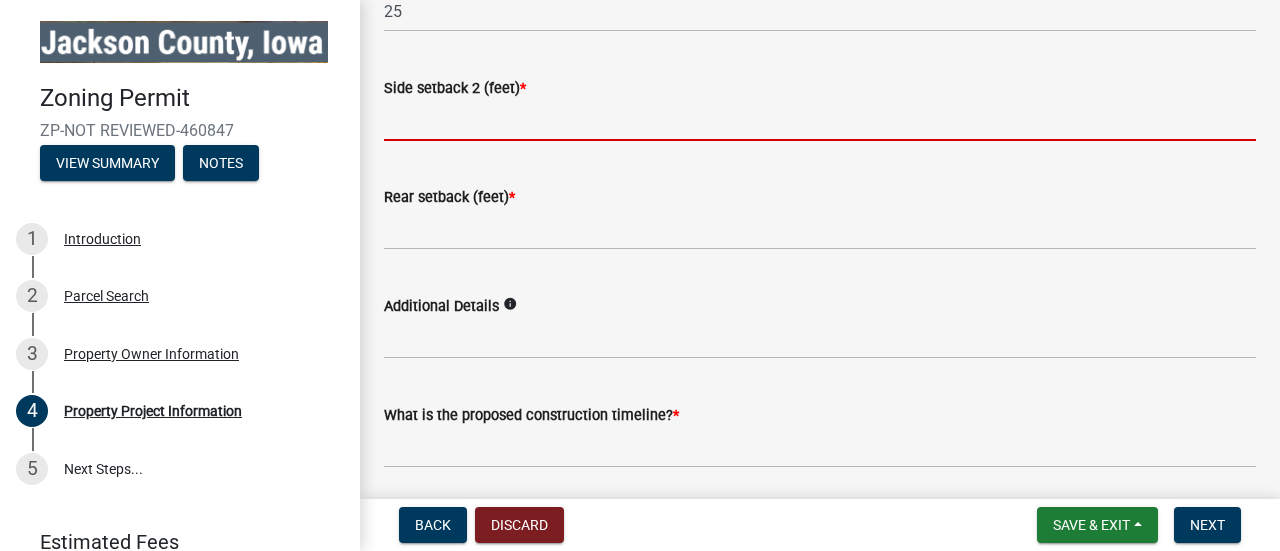 click on "Side setback 2 (feet)  *" at bounding box center (820, 120) 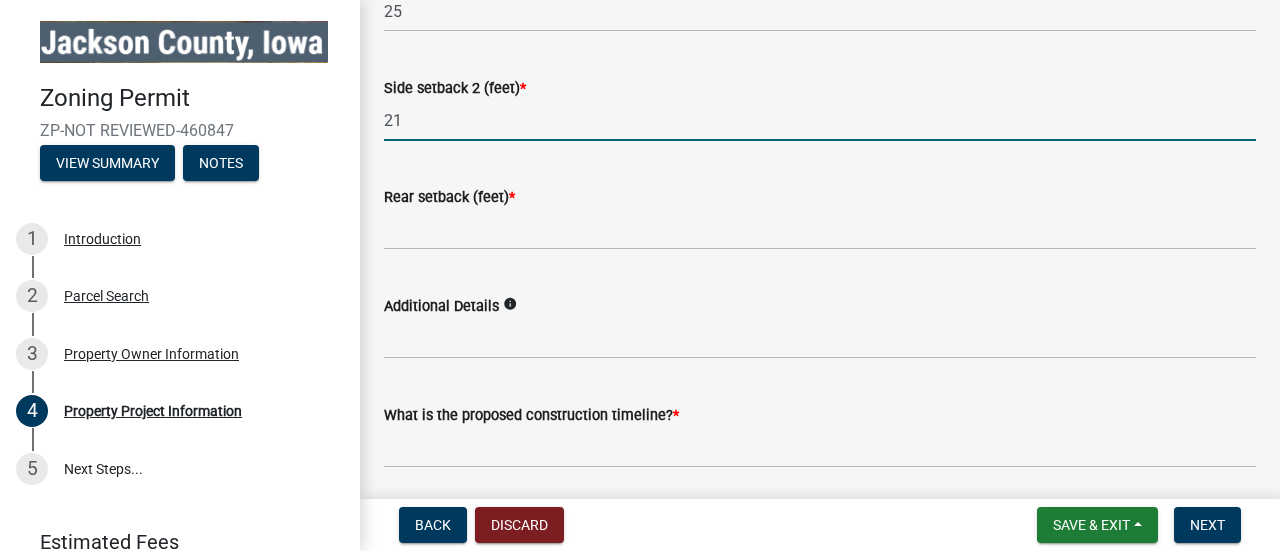 type on "21" 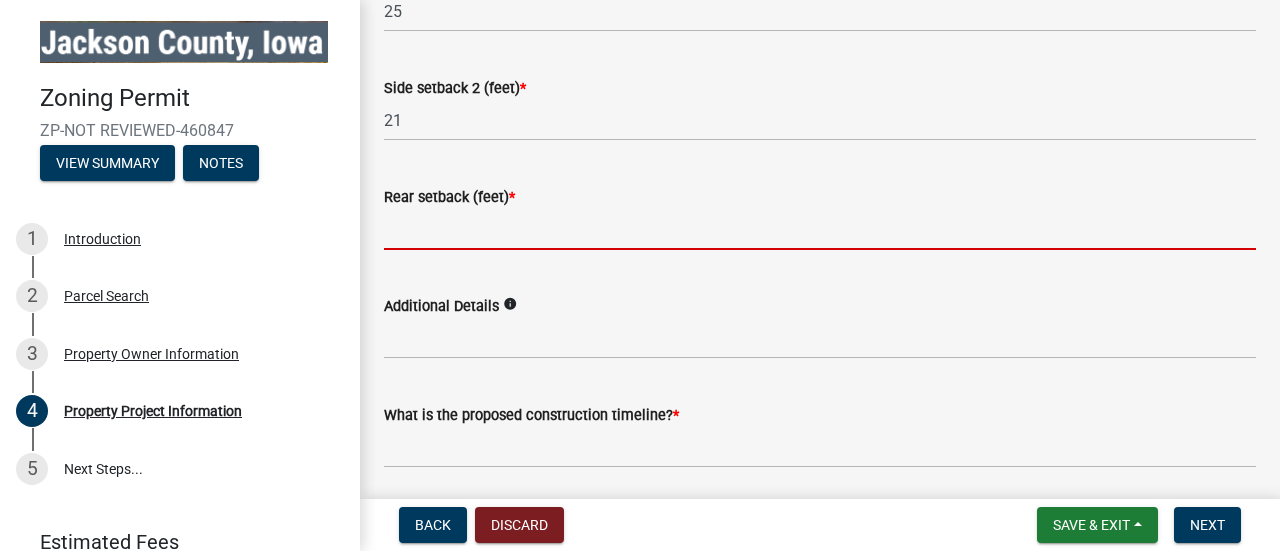 click on "Rear setback (feet)  *" at bounding box center (820, 229) 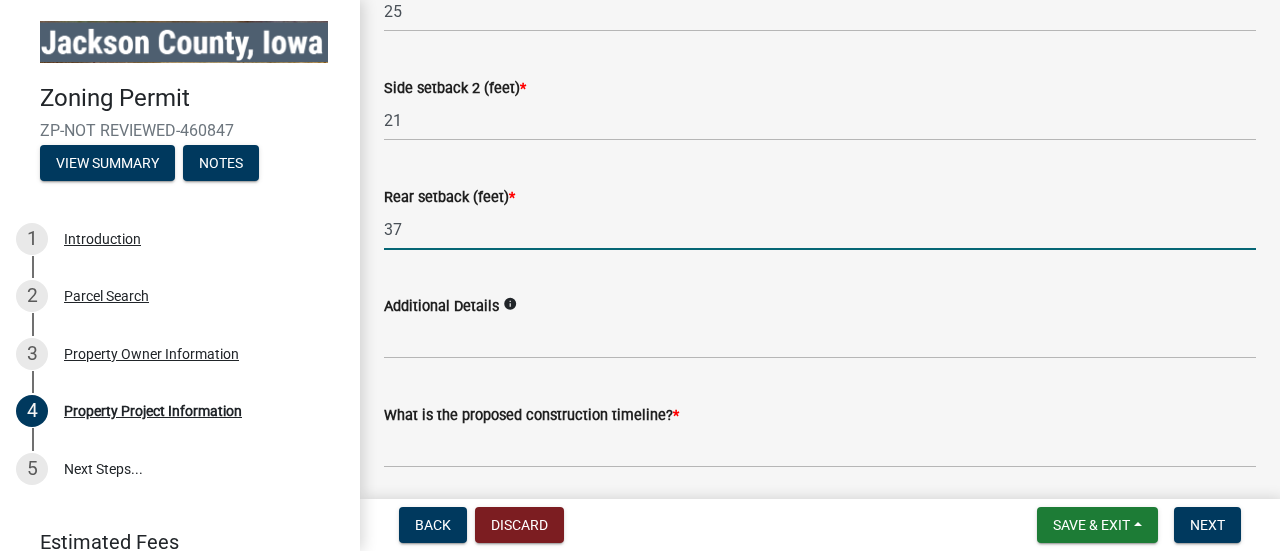 type on "37" 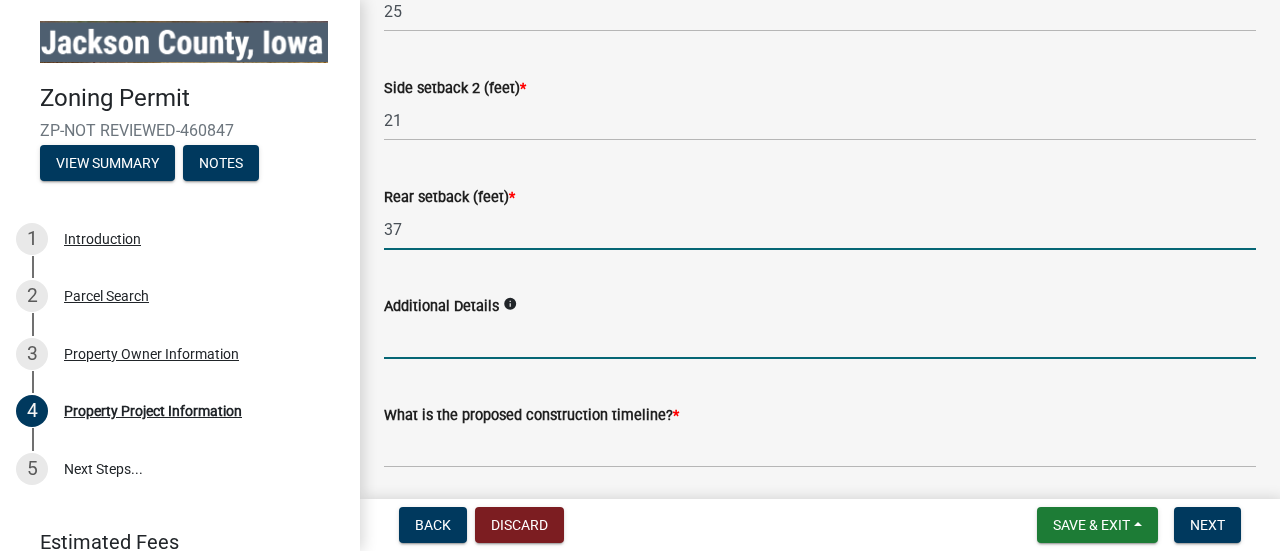 click on "Additional Details" at bounding box center (820, 338) 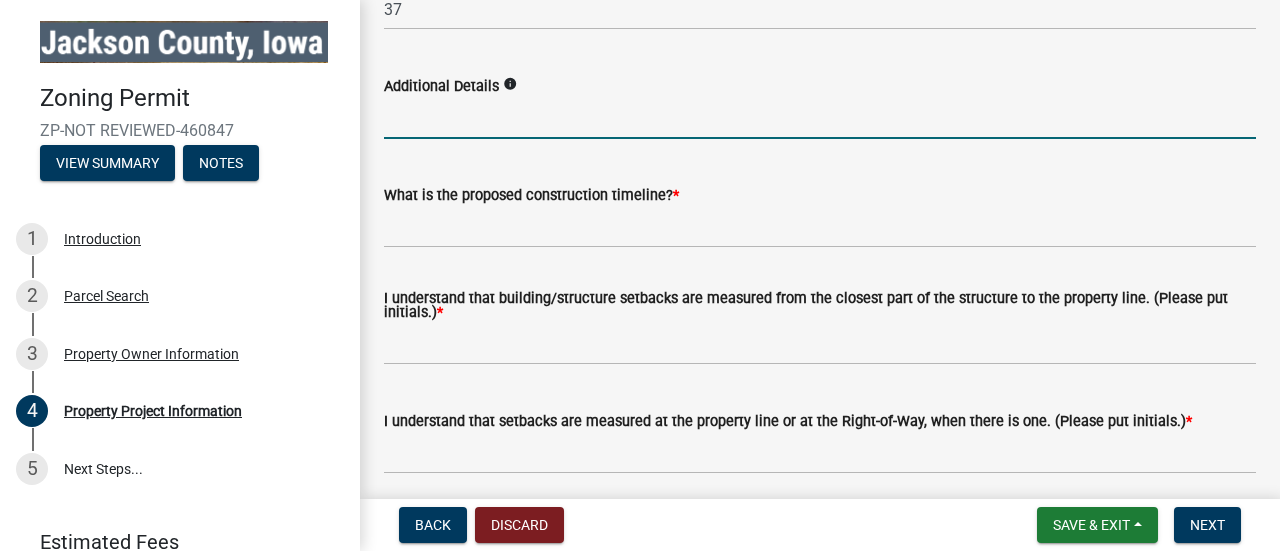 scroll, scrollTop: 3124, scrollLeft: 0, axis: vertical 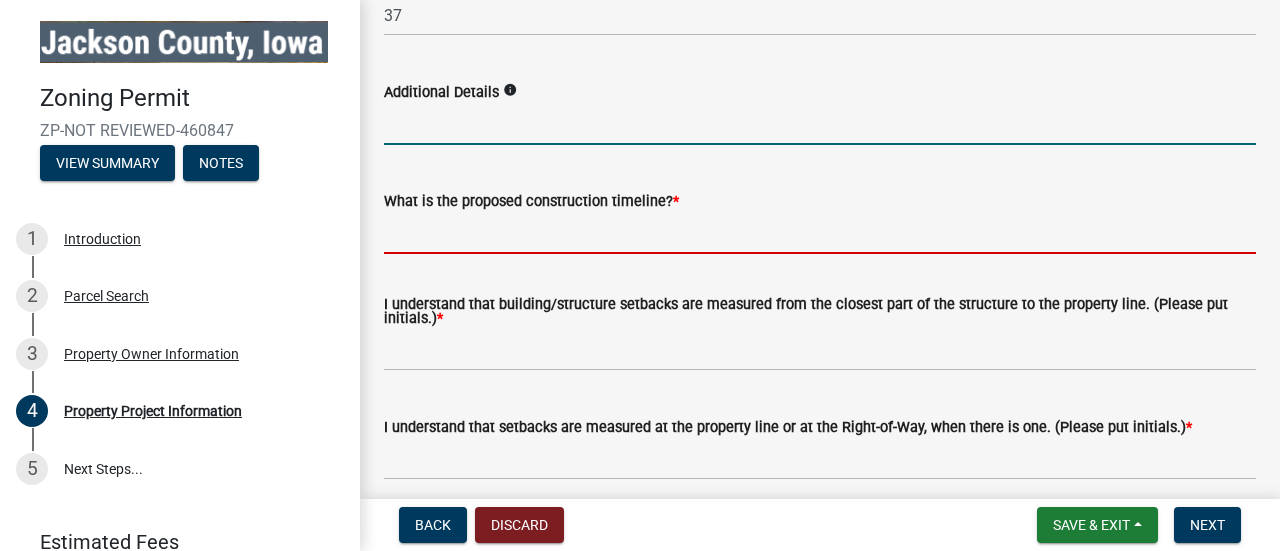 click on "What is the proposed construction timeline?  *" at bounding box center (820, 233) 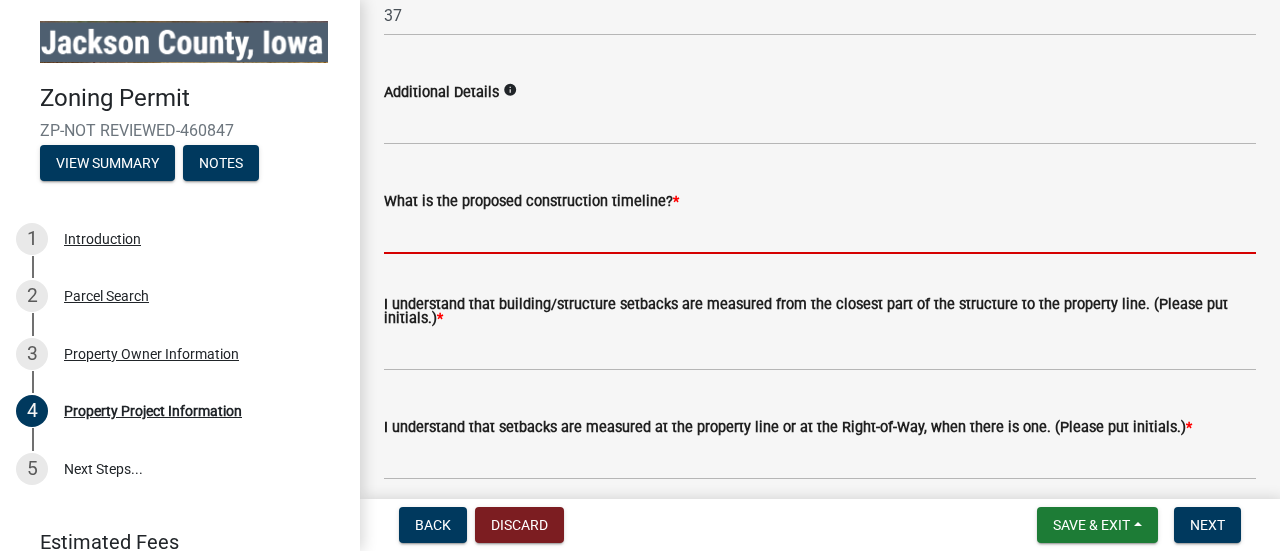 type on "Completed within 1 year" 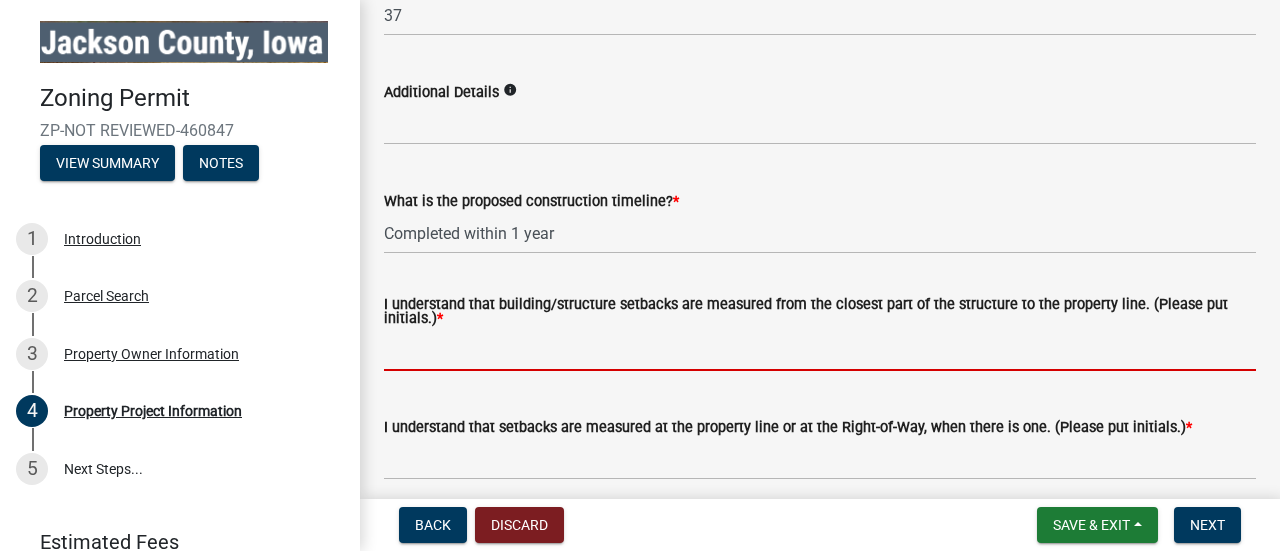 click on "I understand that building/structure setbacks are measured from the closest part of the structure to the property line. (Please put initials.)  *" at bounding box center (820, 350) 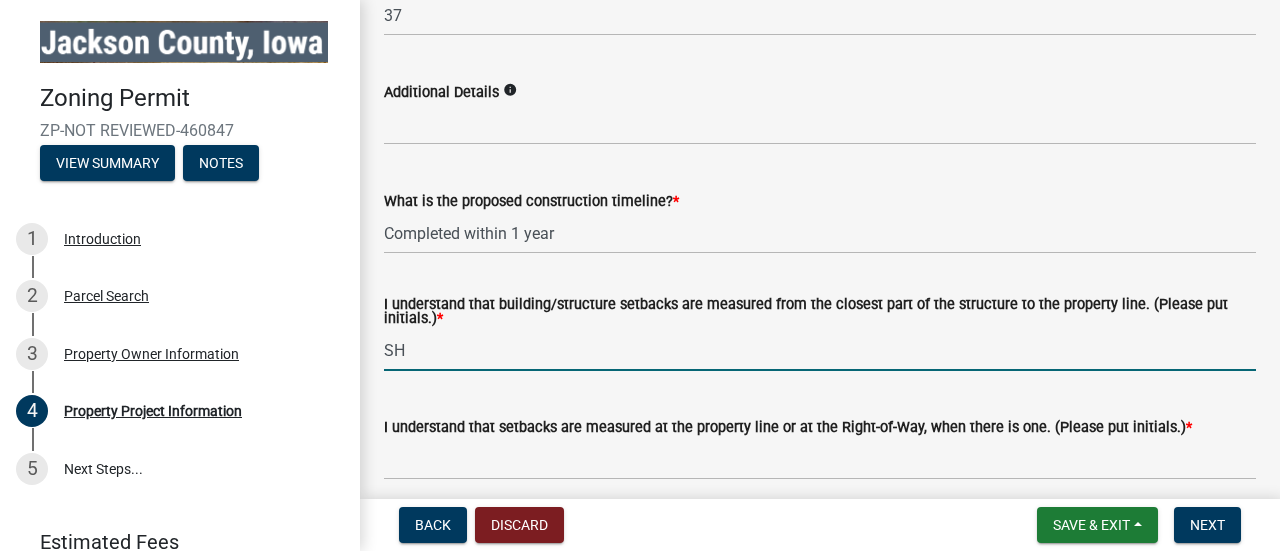 scroll, scrollTop: 3224, scrollLeft: 0, axis: vertical 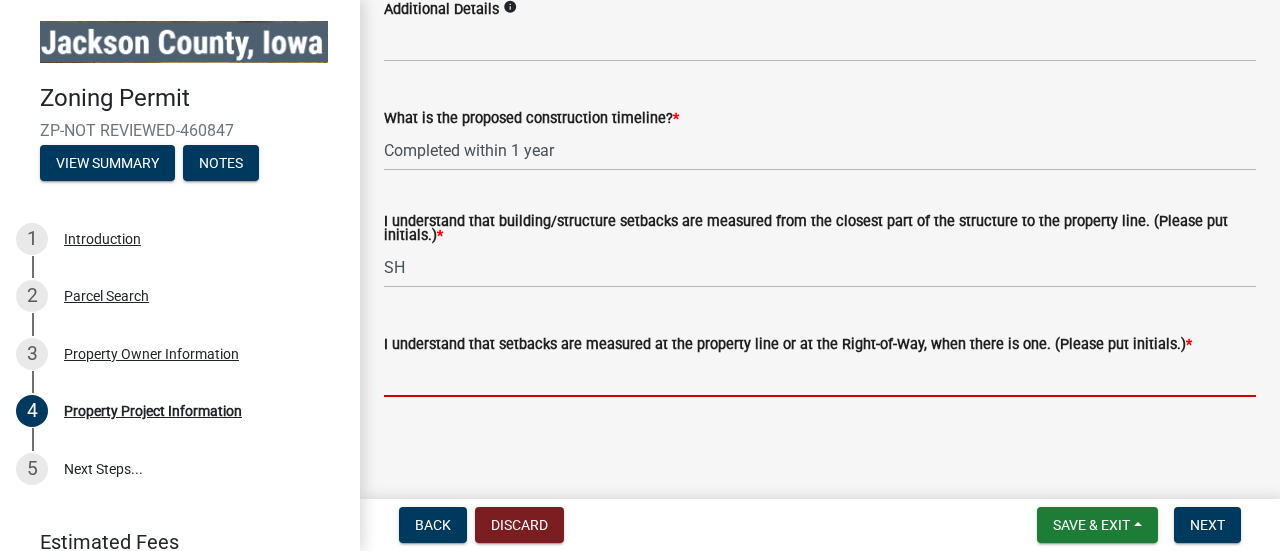 click on "I understand that setbacks are measured at the property line or at the Right-of-Way, when there is one. (Please put initials.)  *" at bounding box center [820, 376] 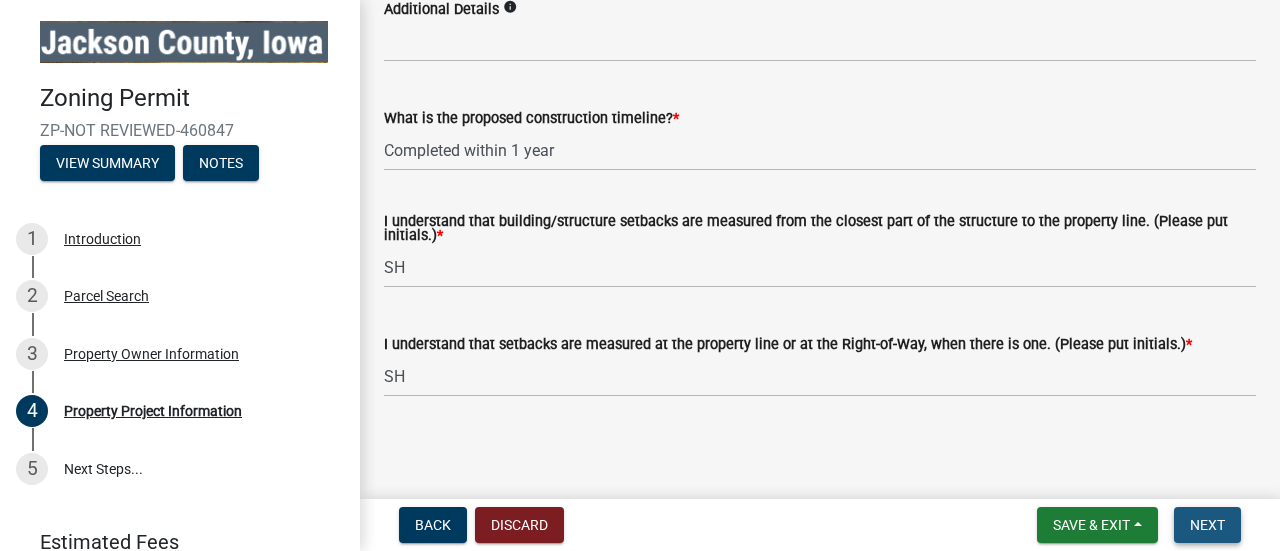 click on "Next" at bounding box center (1207, 525) 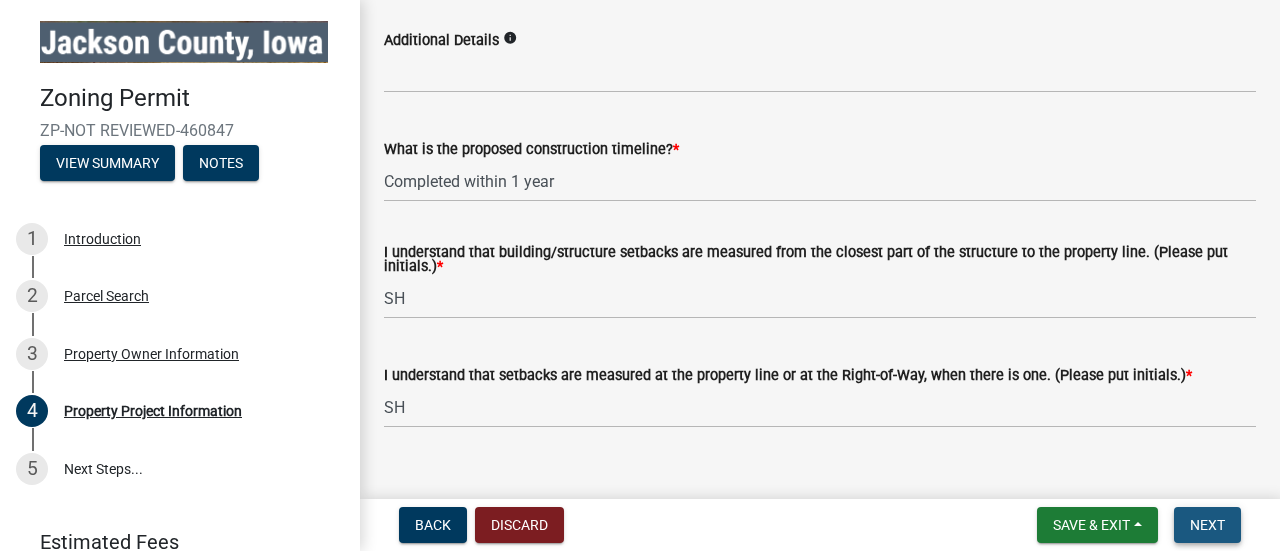 scroll, scrollTop: 3272, scrollLeft: 0, axis: vertical 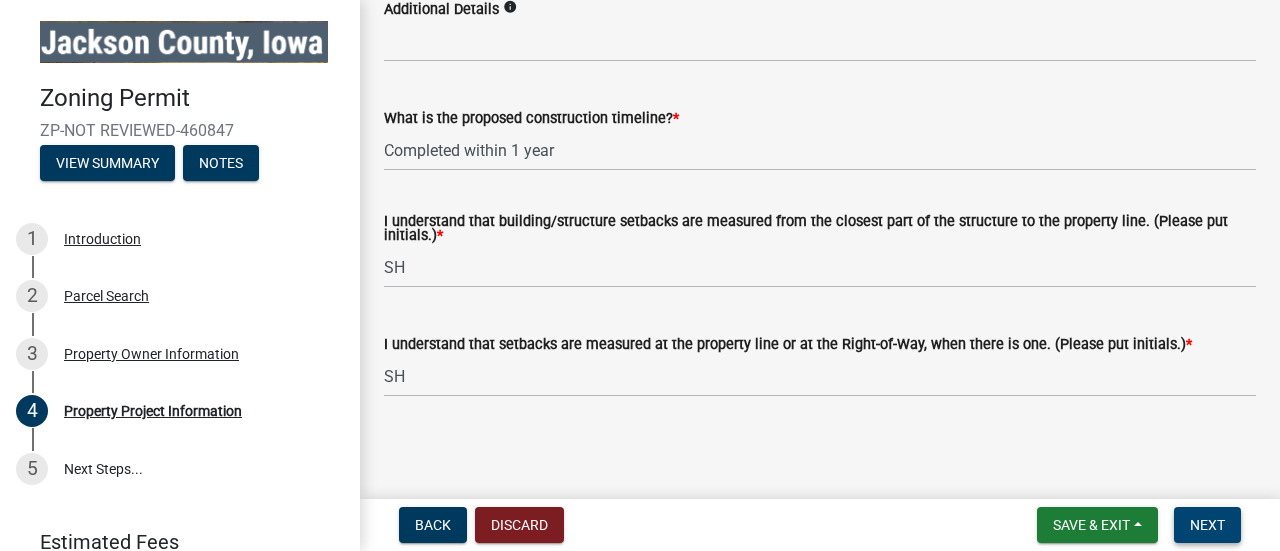 click on "Next" at bounding box center [1207, 525] 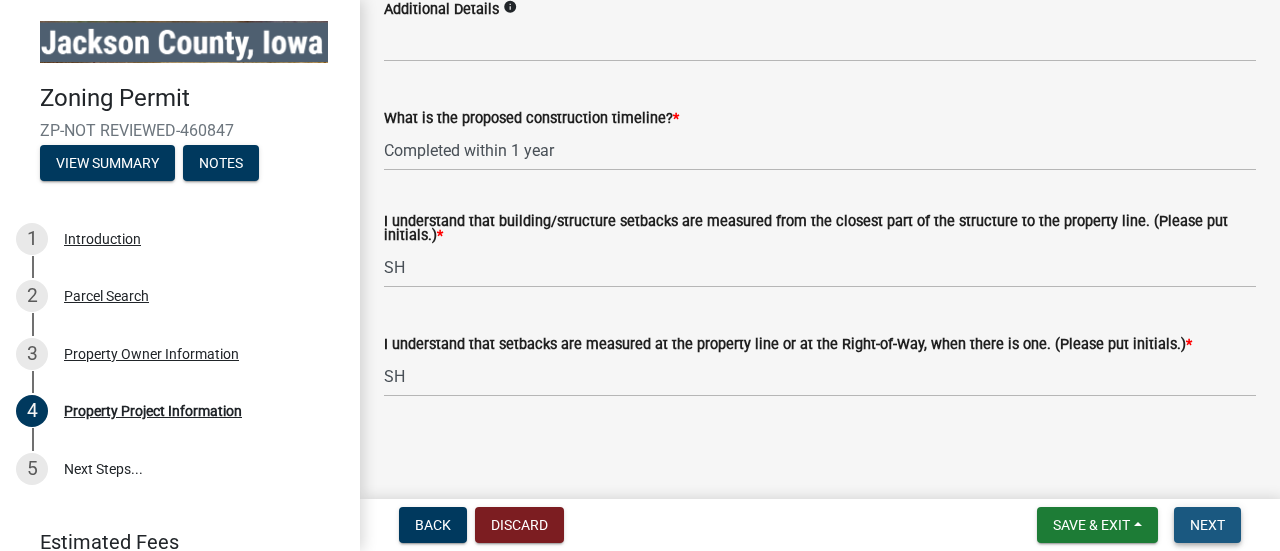 click on "Next" at bounding box center (1207, 525) 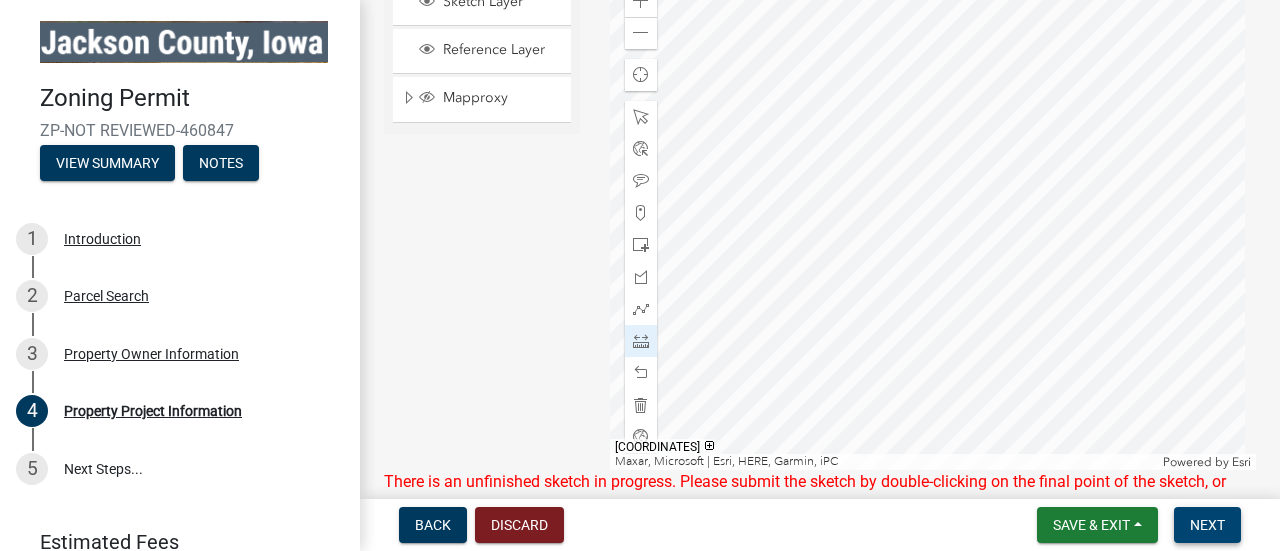 scroll, scrollTop: 1165, scrollLeft: 0, axis: vertical 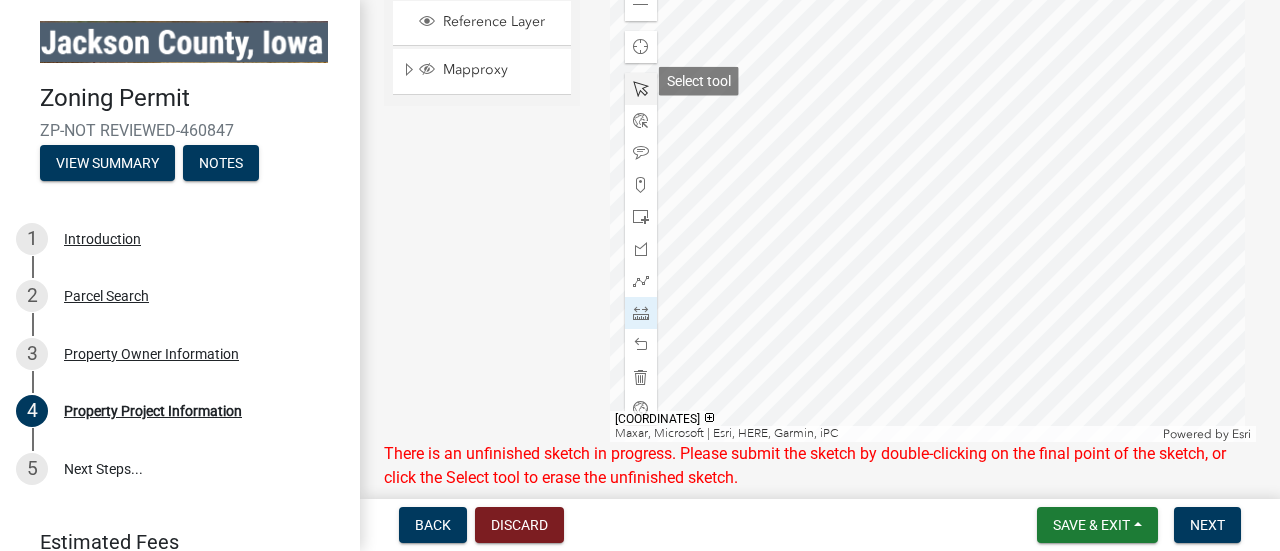 click 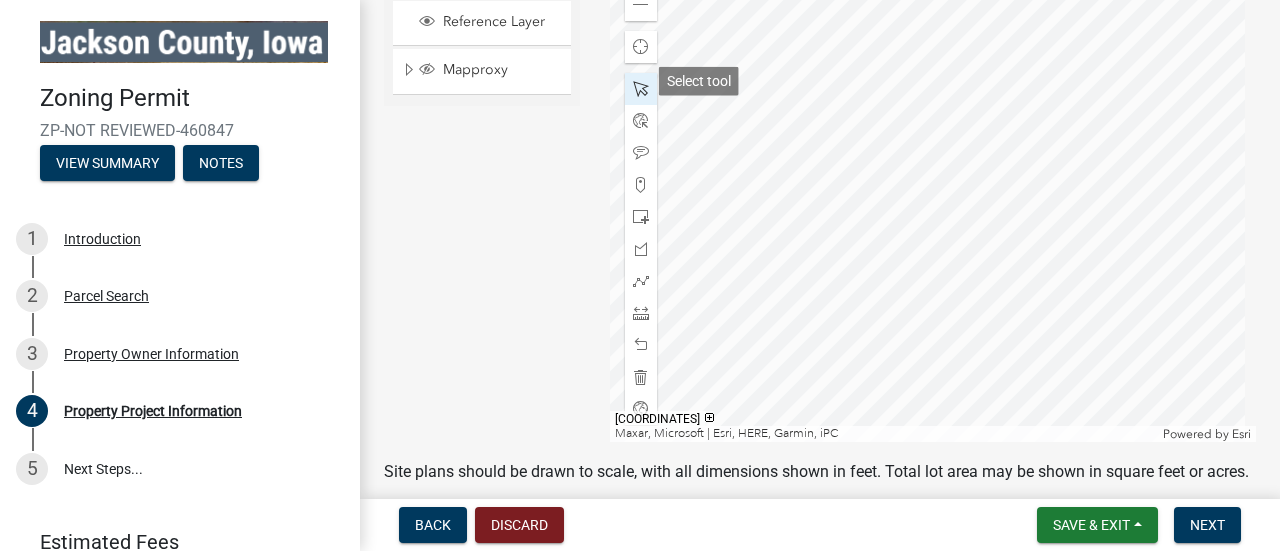 click 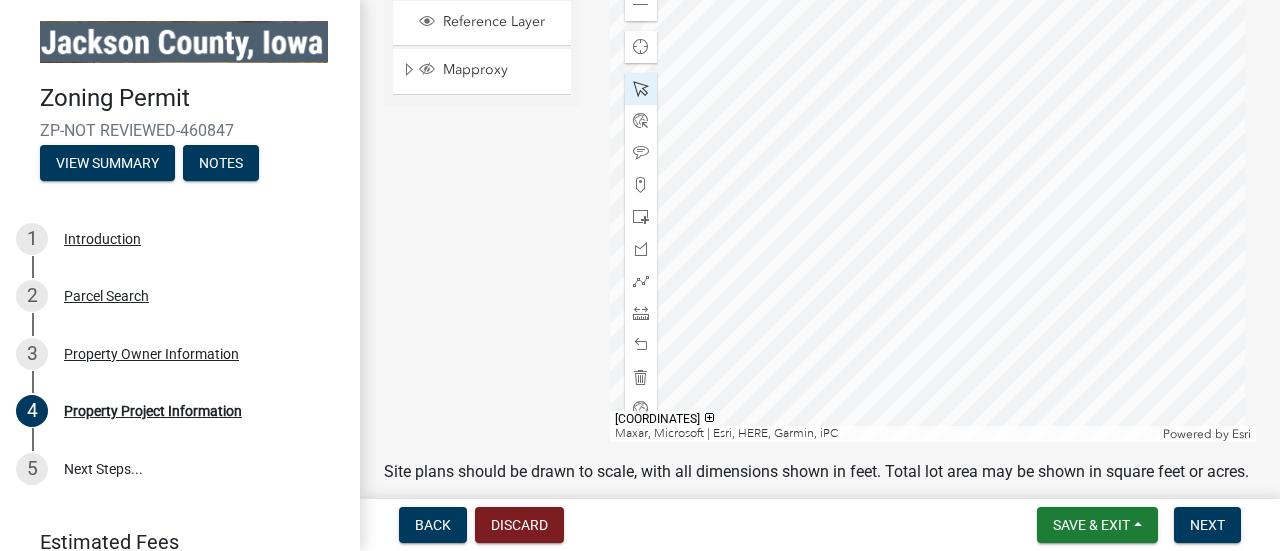 click 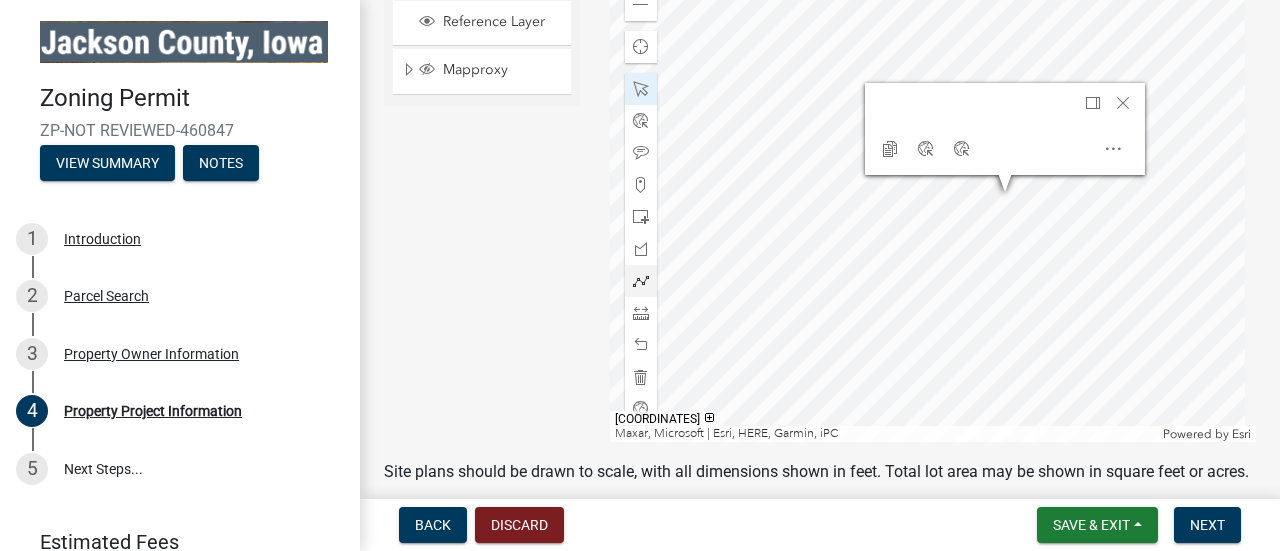 click 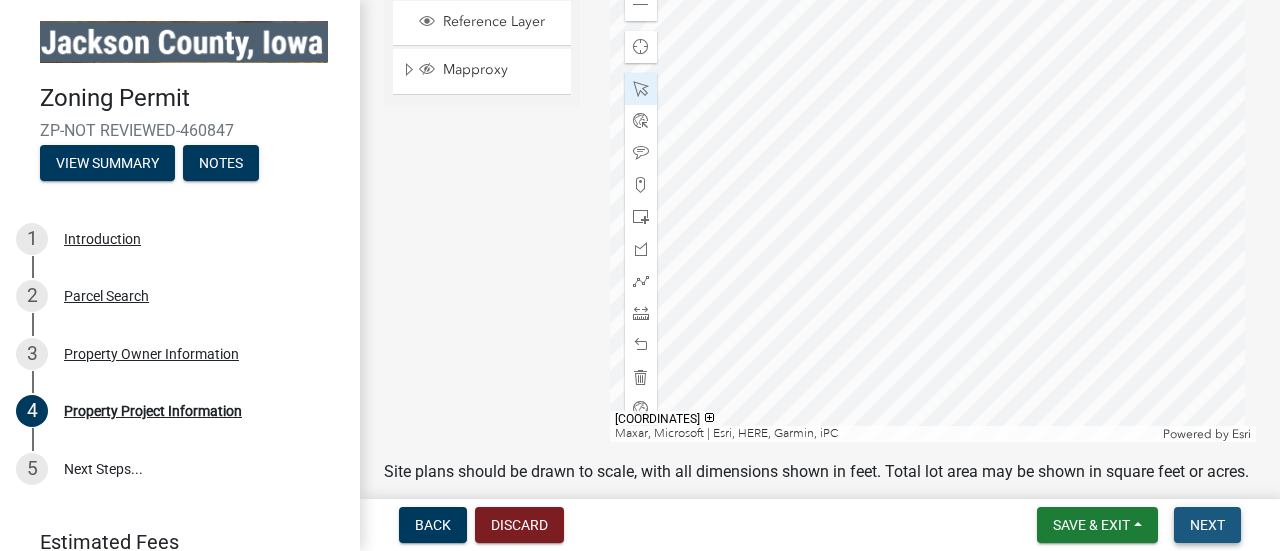 click on "Next" at bounding box center (1207, 525) 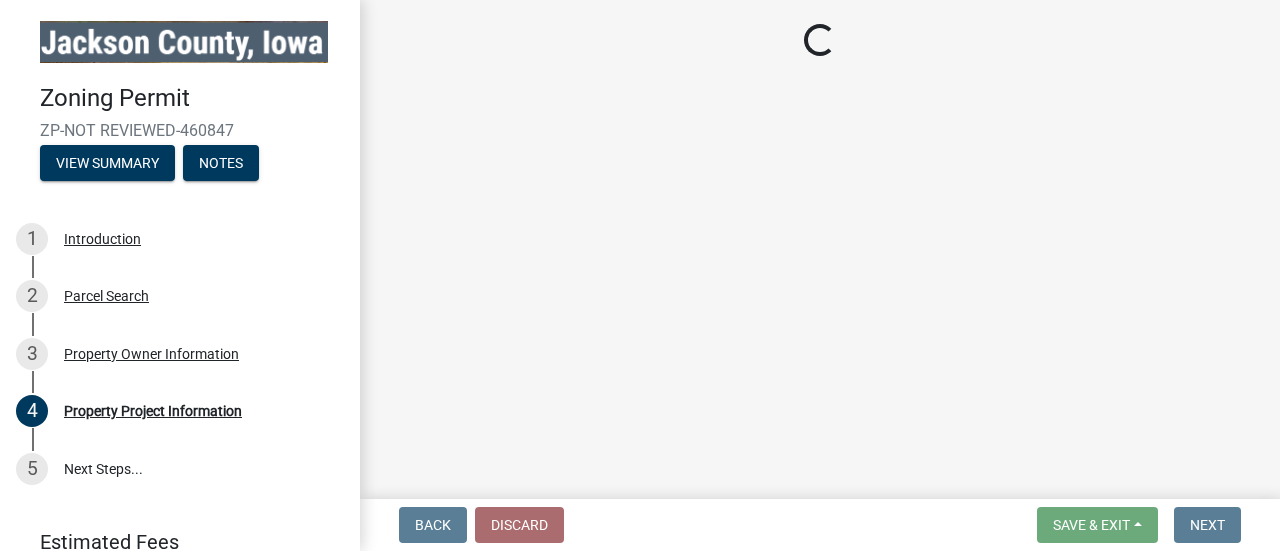 scroll, scrollTop: 0, scrollLeft: 0, axis: both 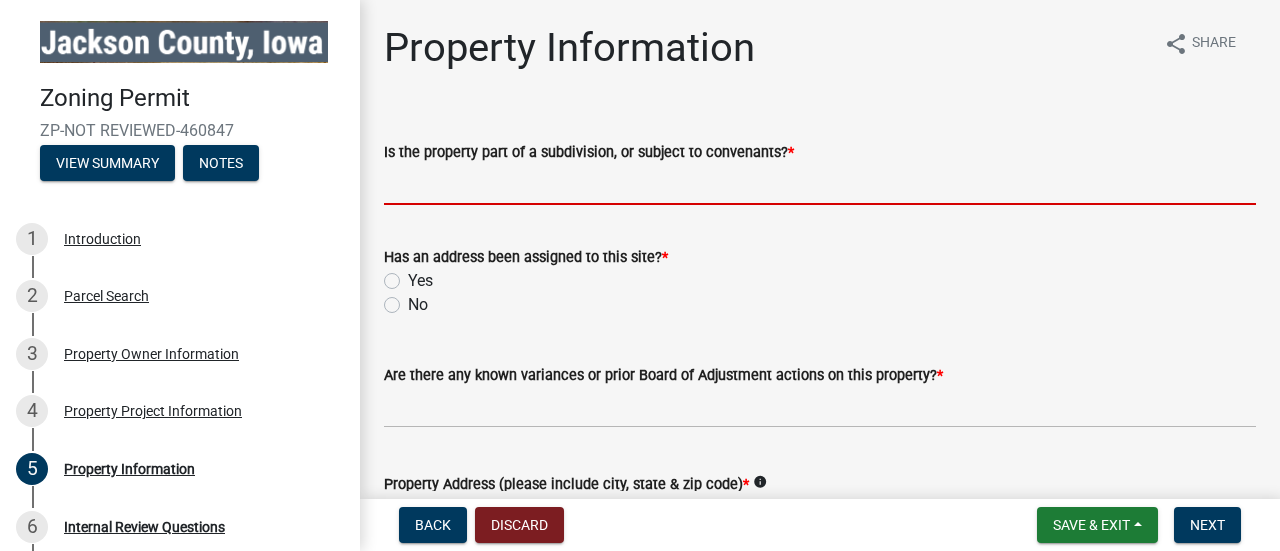 click on "Is the property part of a subdivision, or subject to convenants?  *" at bounding box center (820, 184) 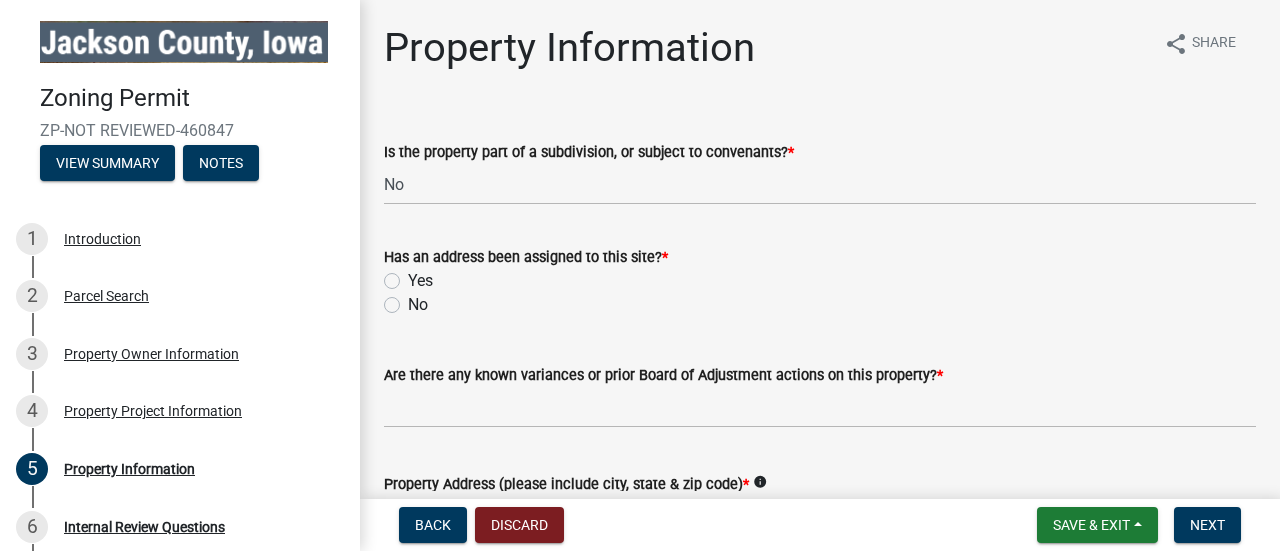 click on "Yes" 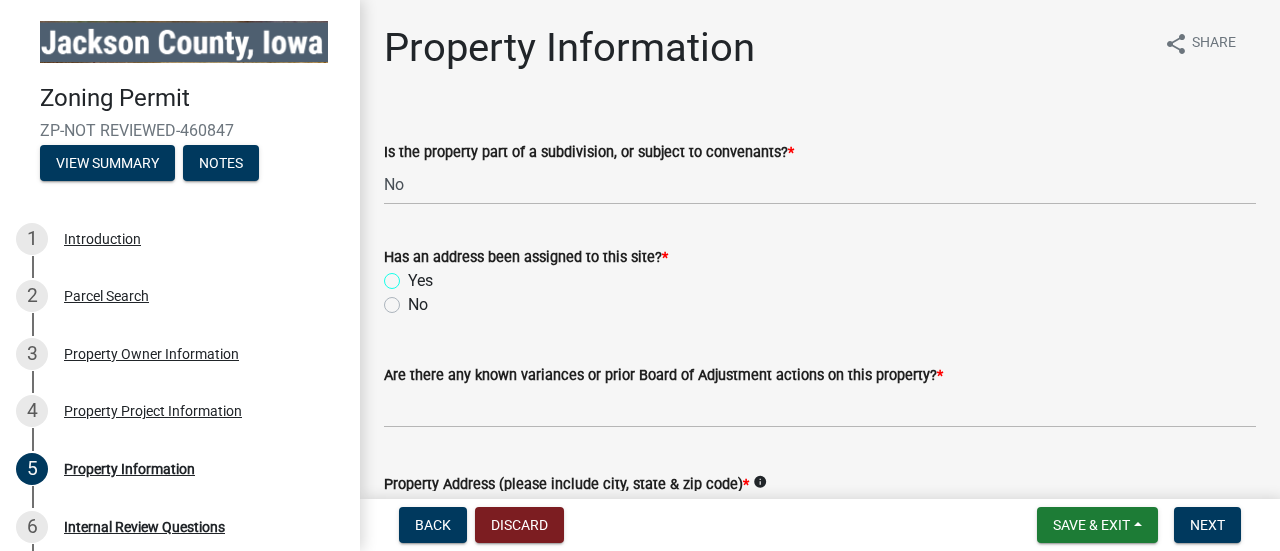 click on "Yes" at bounding box center (414, 275) 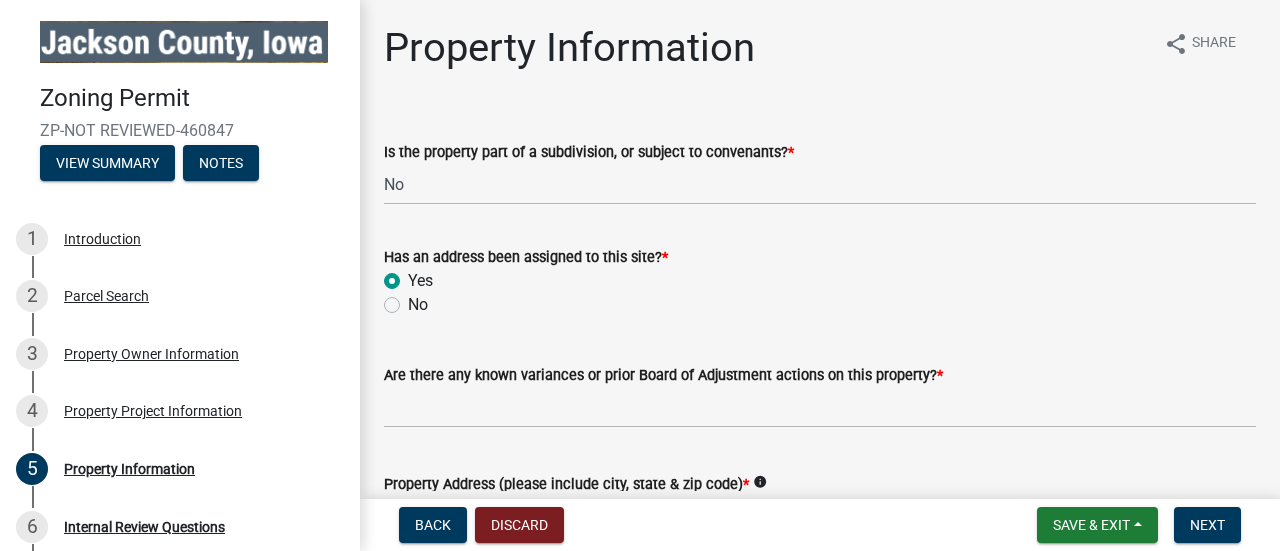 radio on "true" 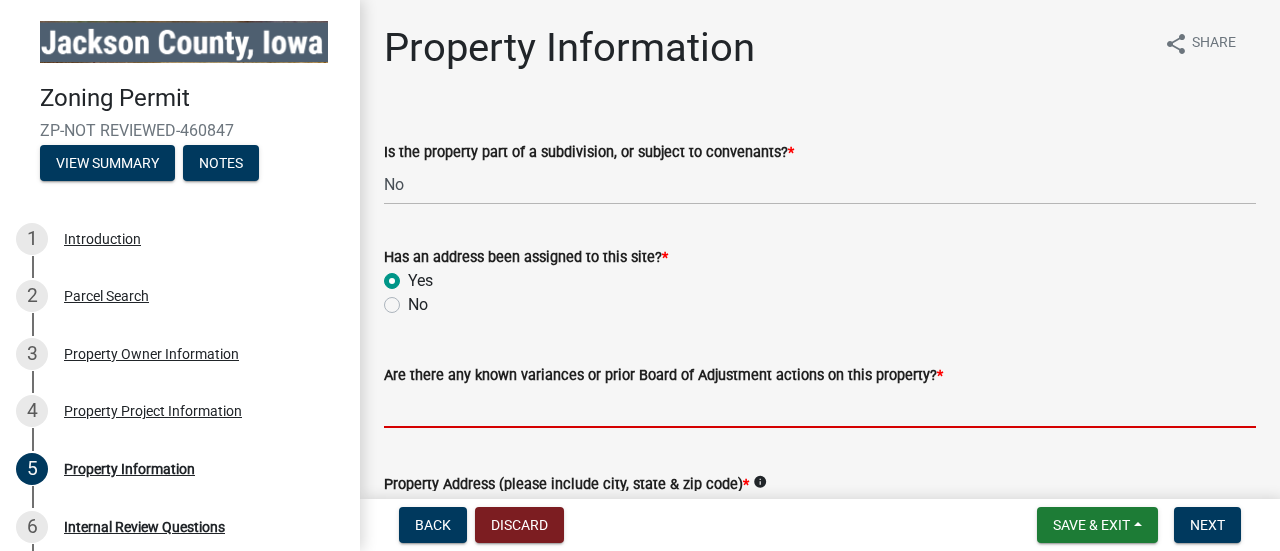 click on "Are there any known variances or prior Board of Adjustment actions on this property?  *" at bounding box center [820, 407] 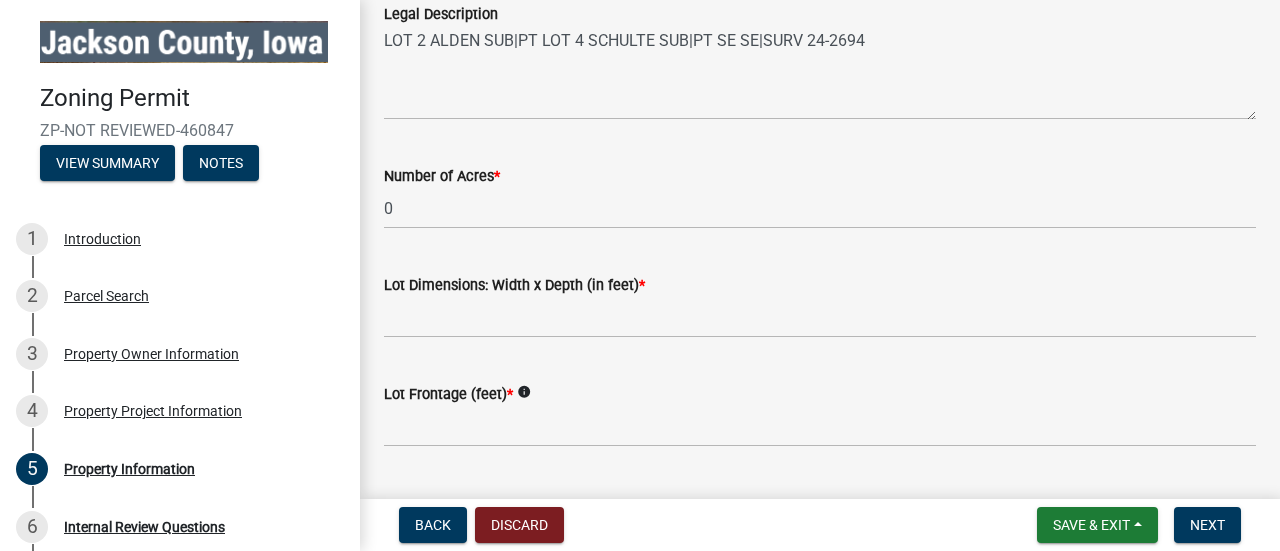 scroll, scrollTop: 692, scrollLeft: 0, axis: vertical 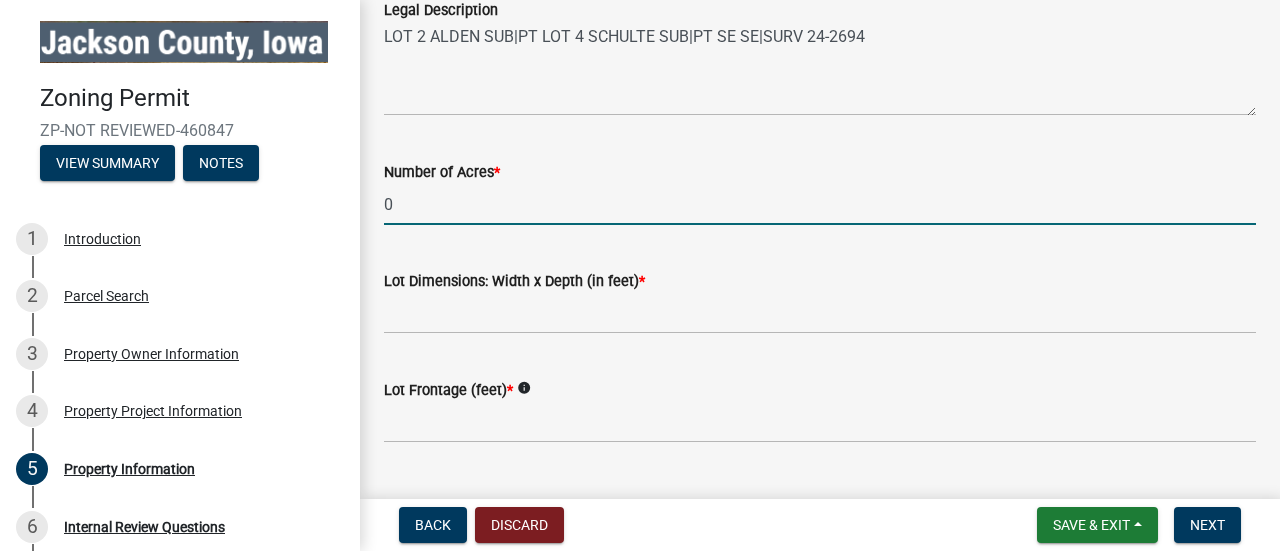 click on "0" at bounding box center (820, 204) 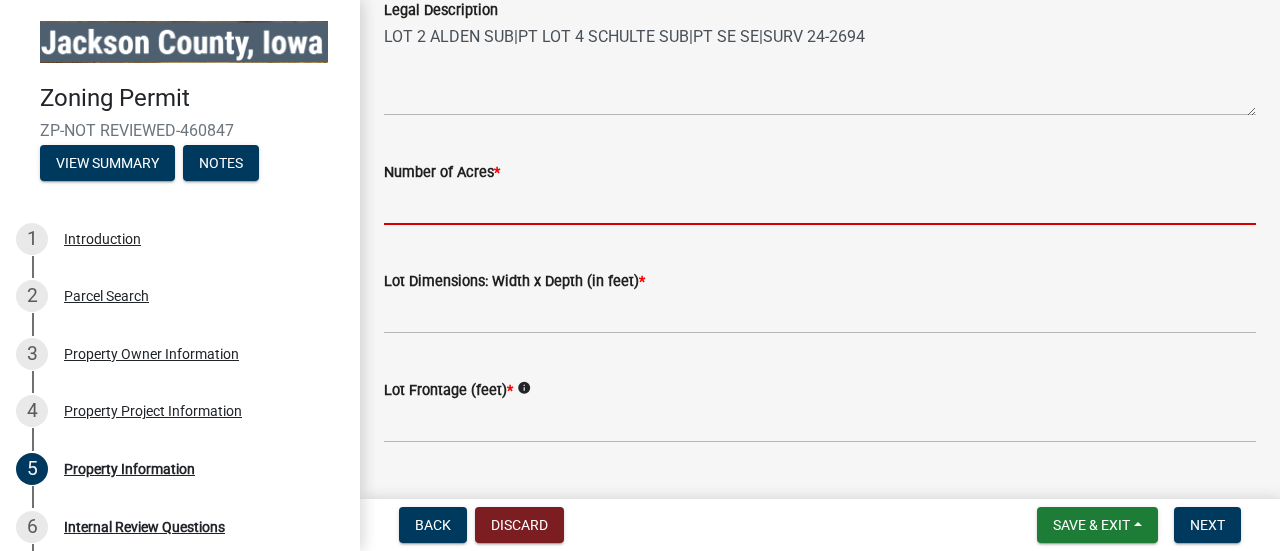 click on "Number of Acres  *" at bounding box center [820, 204] 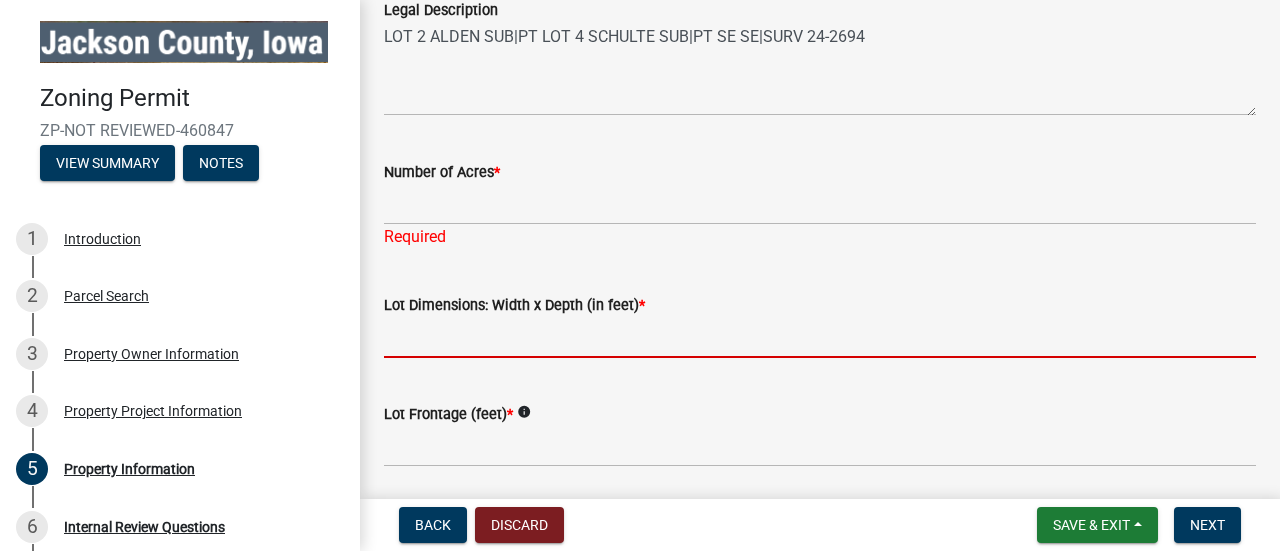 click on "Lot Dimensions: Width x Depth (in feet)  *" 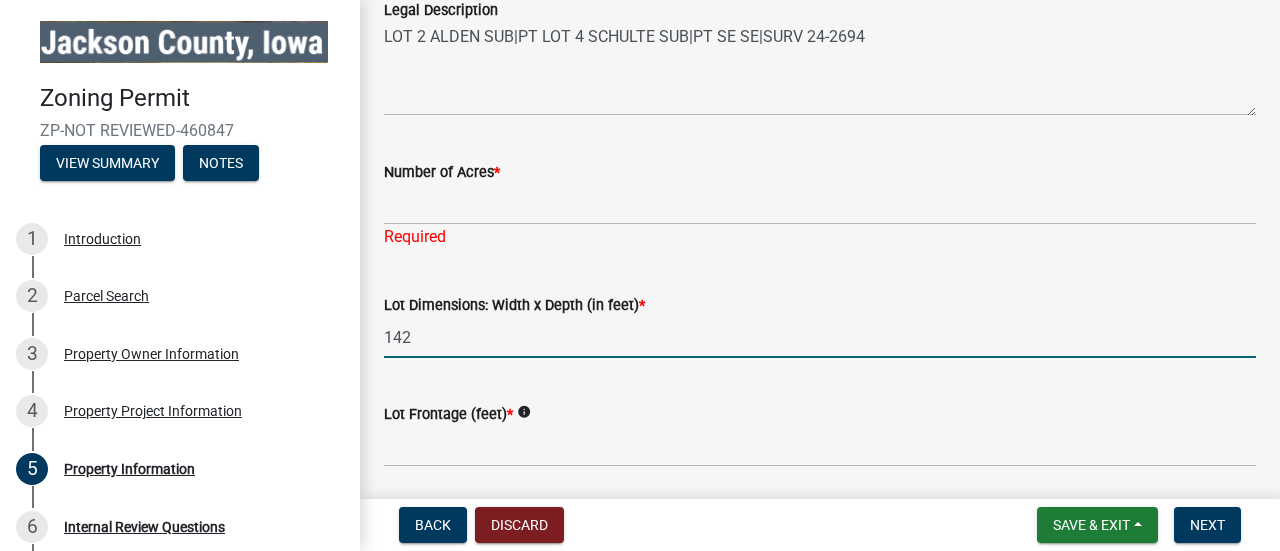 type on "142 x 153" 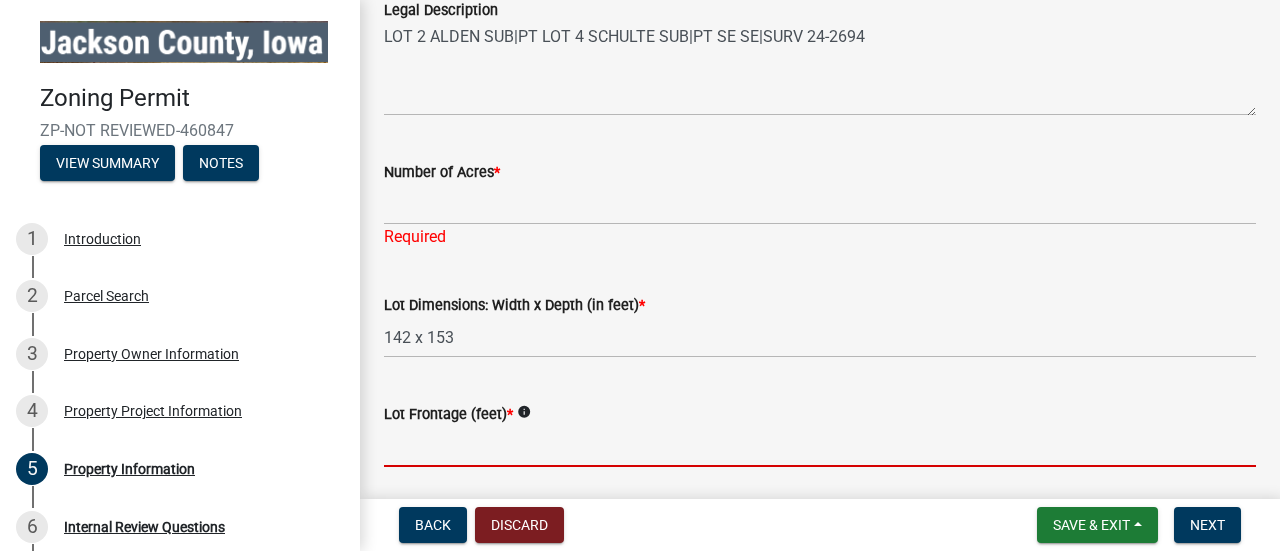 click on "Lot Frontage (feet)  *" at bounding box center (820, 446) 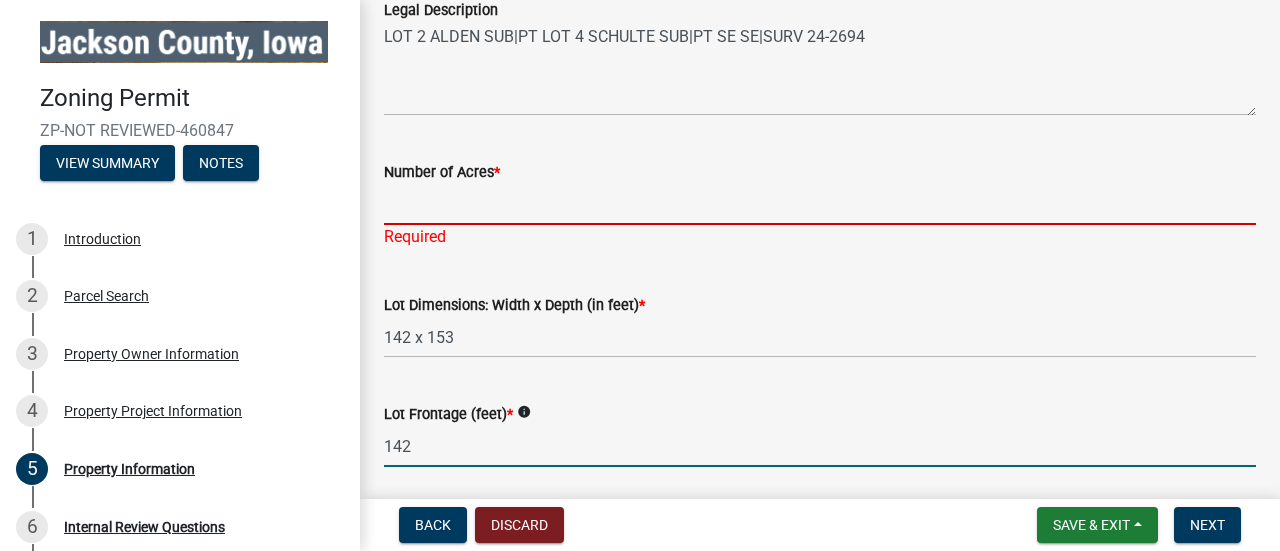 click on "Number of Acres  *" at bounding box center [820, 204] 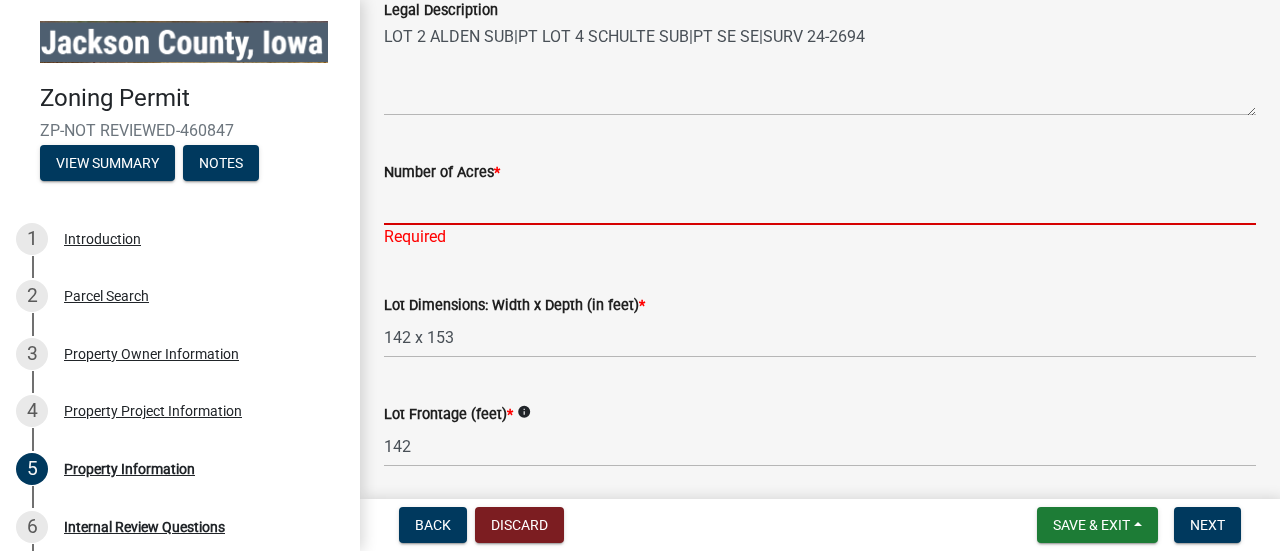 type on ".5" 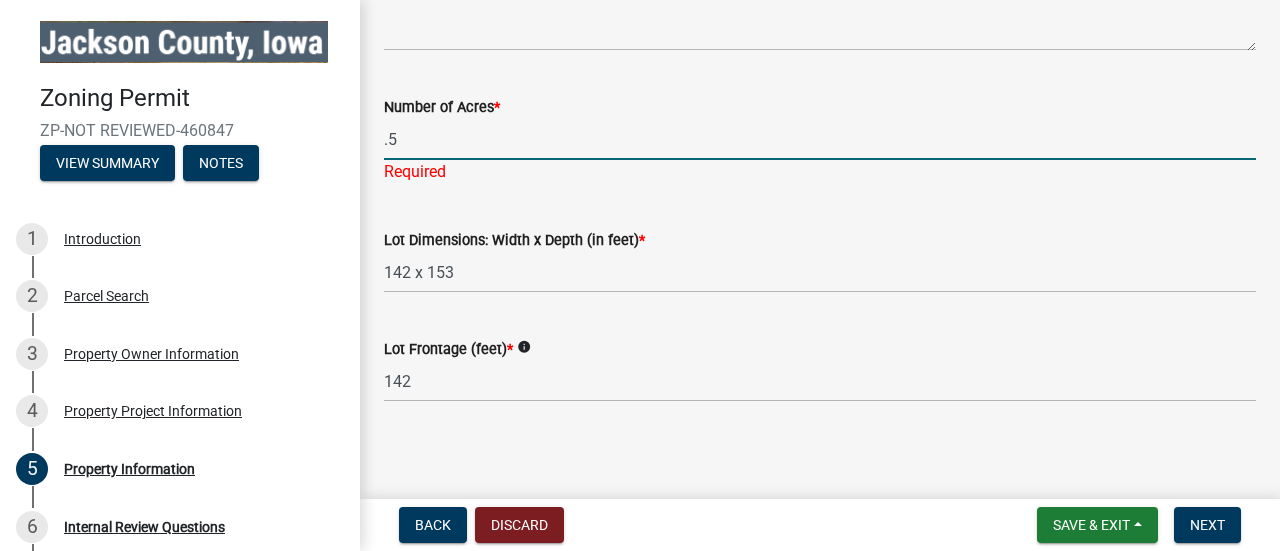 scroll, scrollTop: 759, scrollLeft: 0, axis: vertical 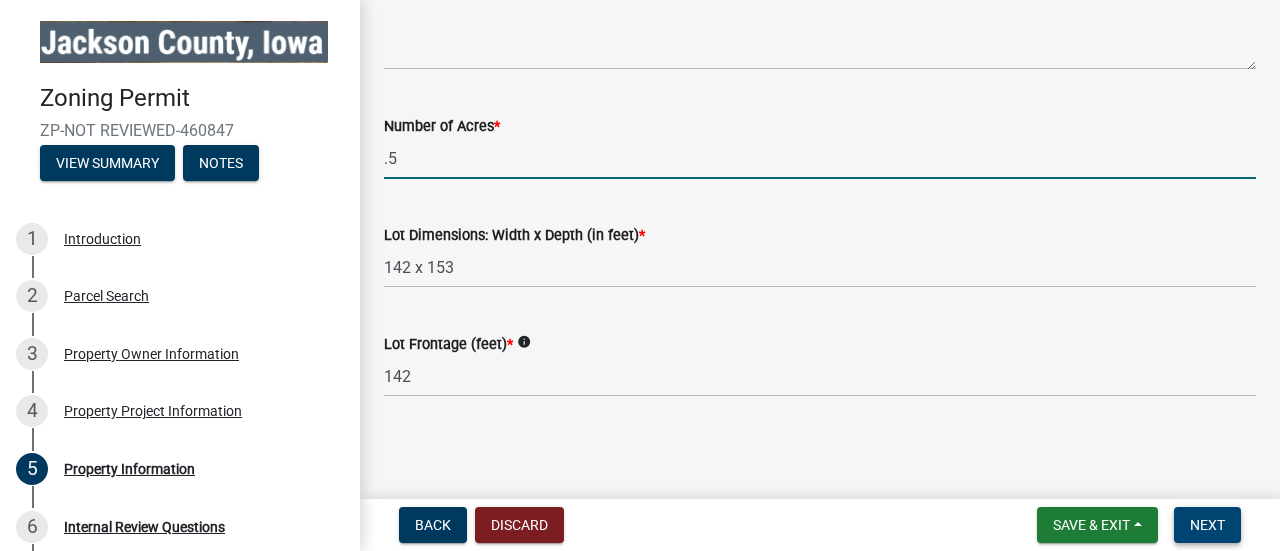 click on "Next" at bounding box center (1207, 525) 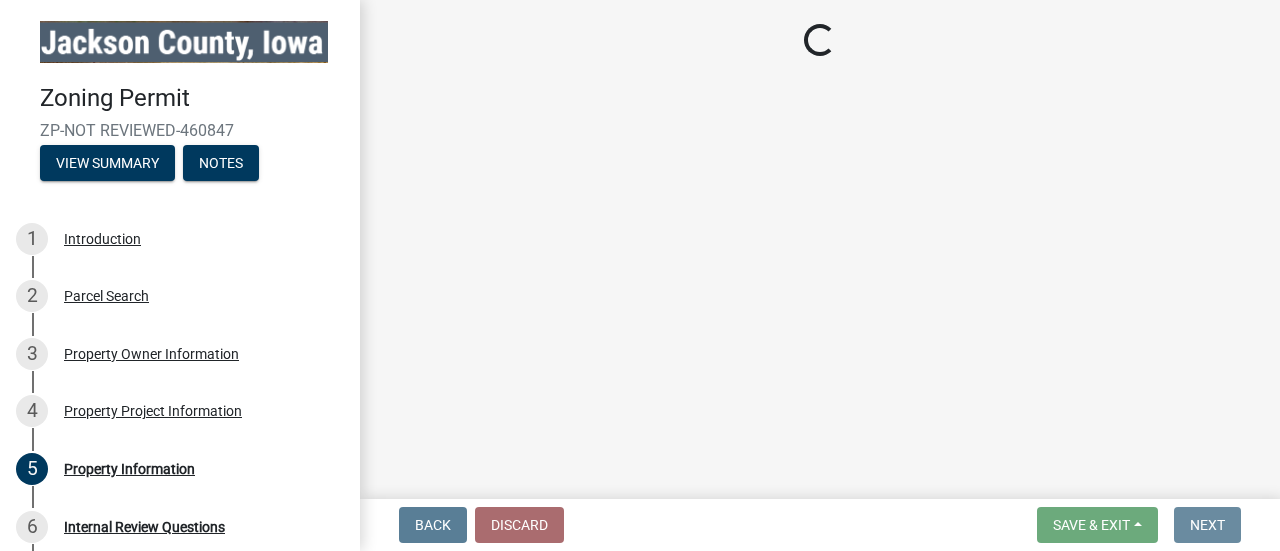 scroll, scrollTop: 0, scrollLeft: 0, axis: both 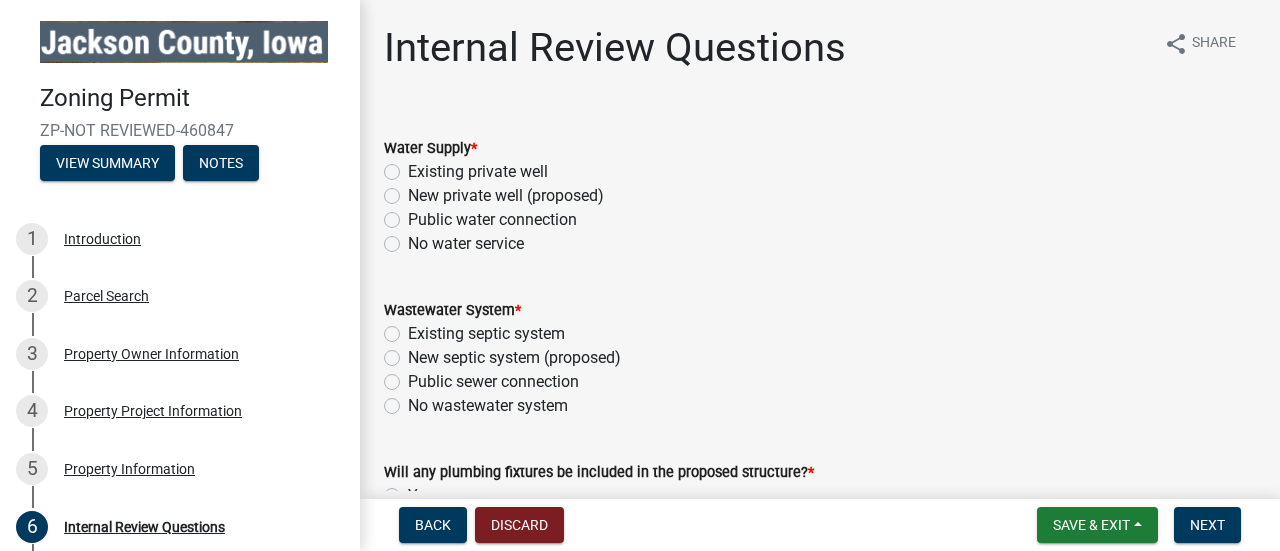 click on "Public water connection" 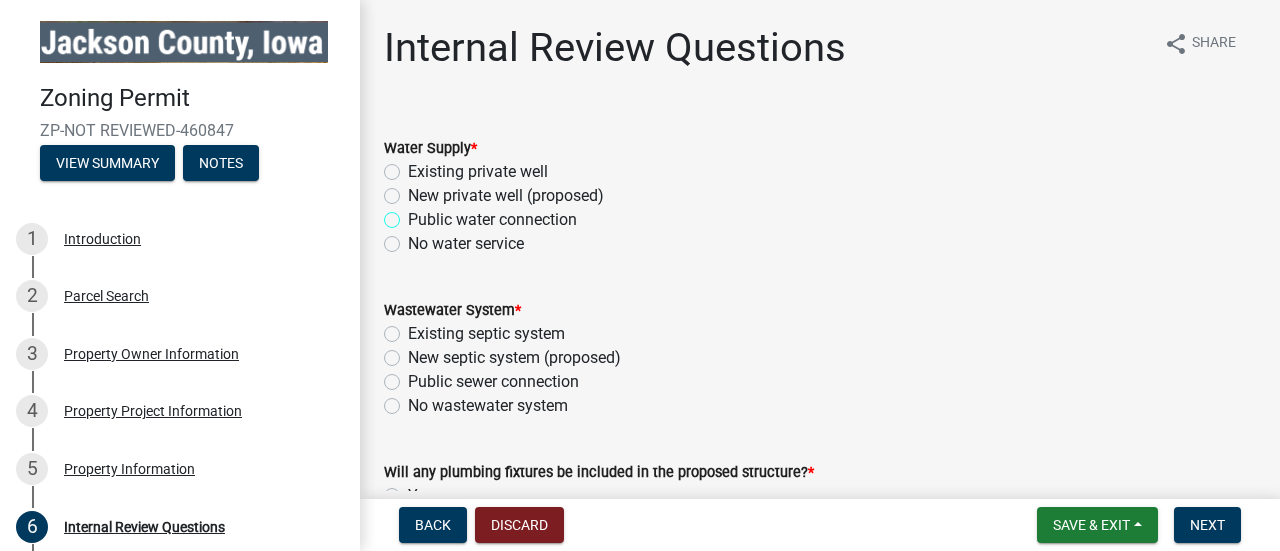 click on "Public water connection" at bounding box center (414, 214) 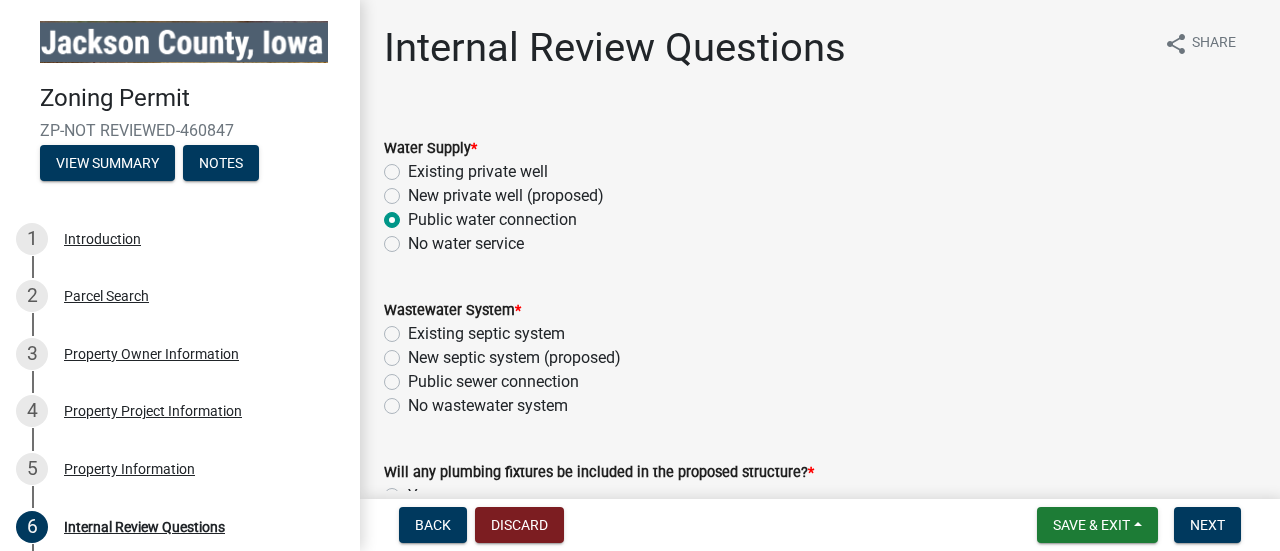 radio on "true" 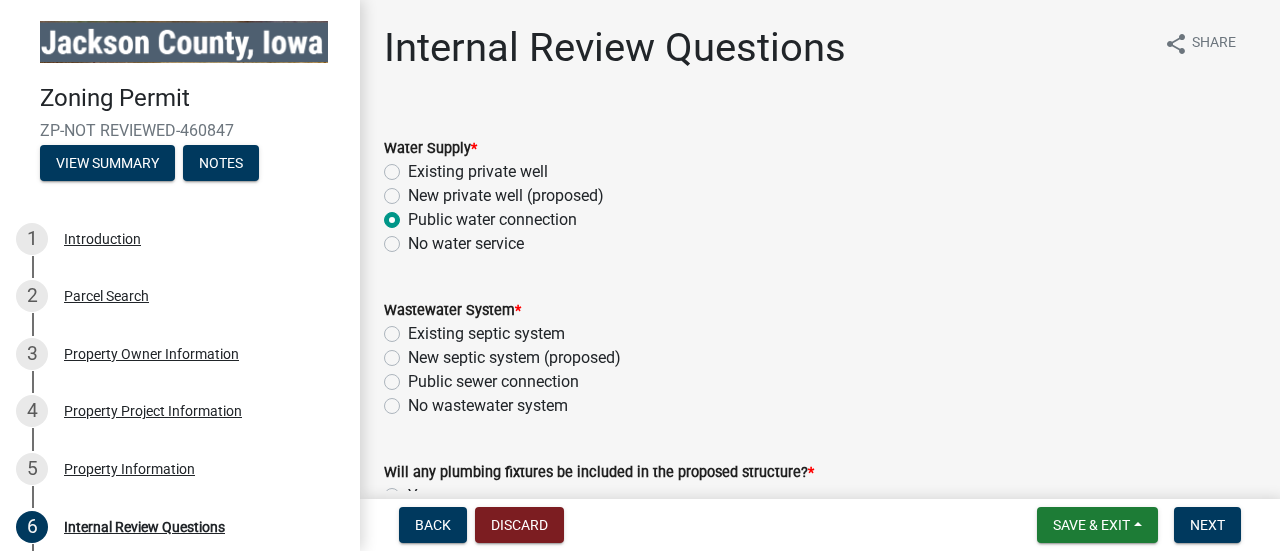 click on "New septic system (proposed)" 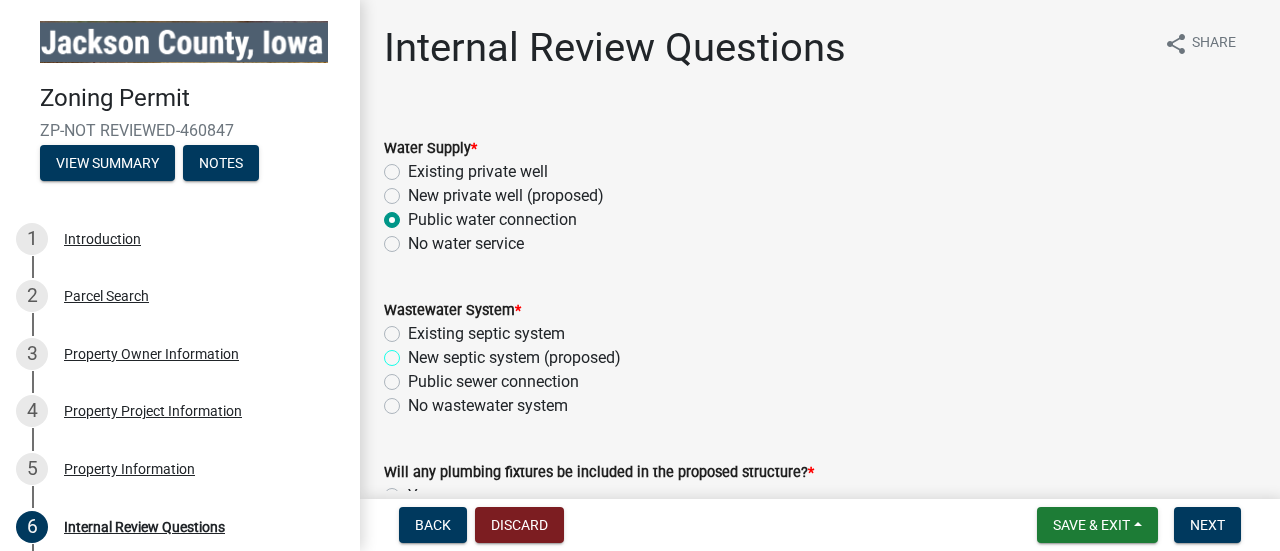 click on "New septic system (proposed)" at bounding box center (414, 352) 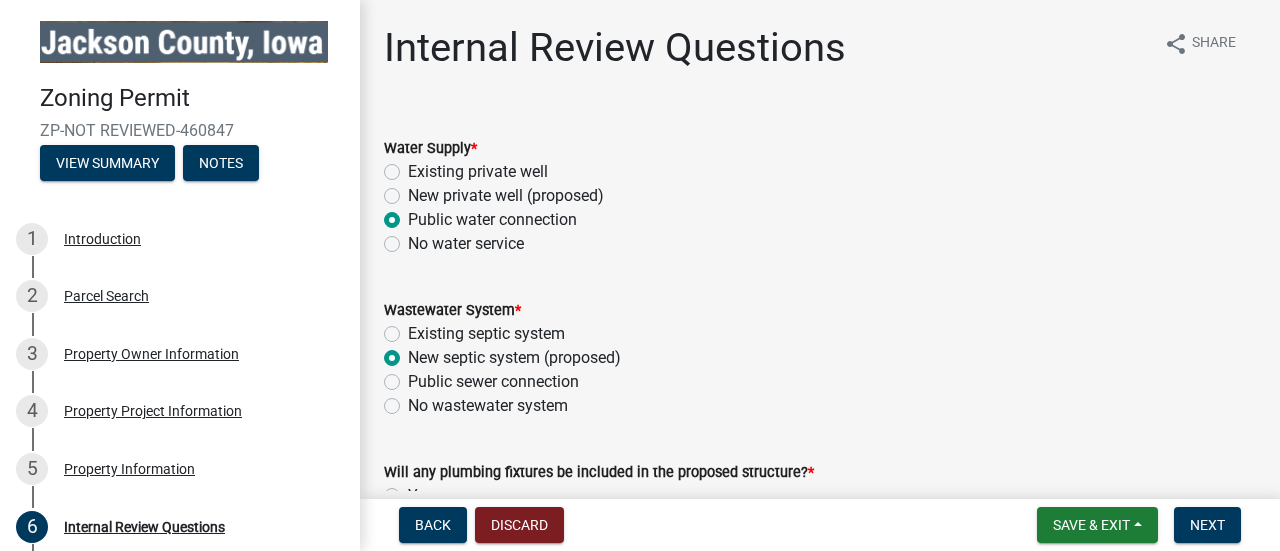 radio on "true" 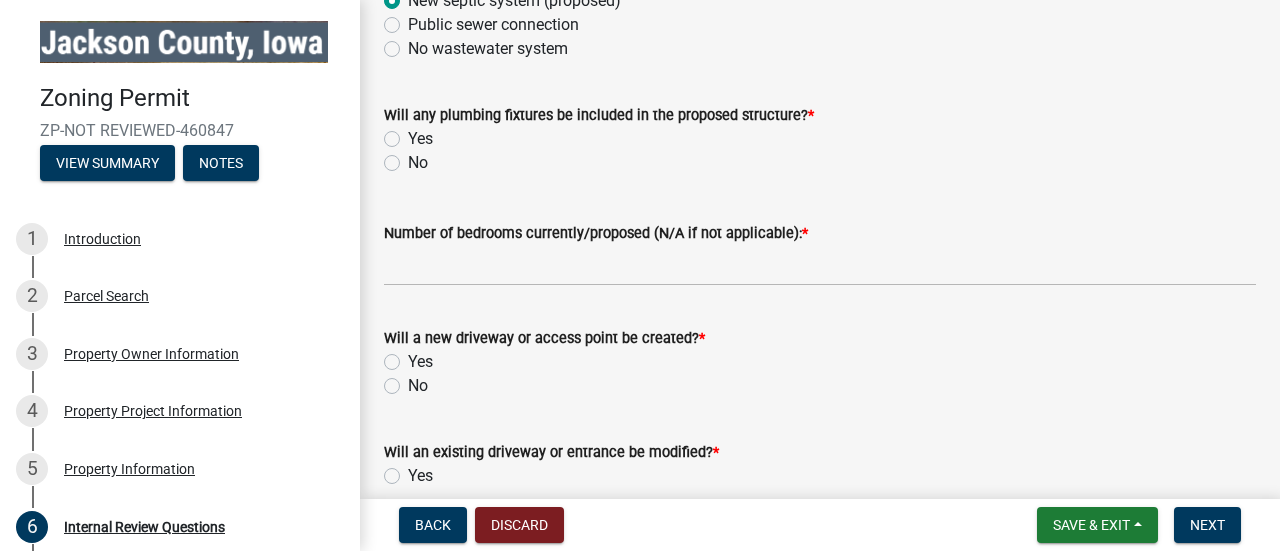 scroll, scrollTop: 358, scrollLeft: 0, axis: vertical 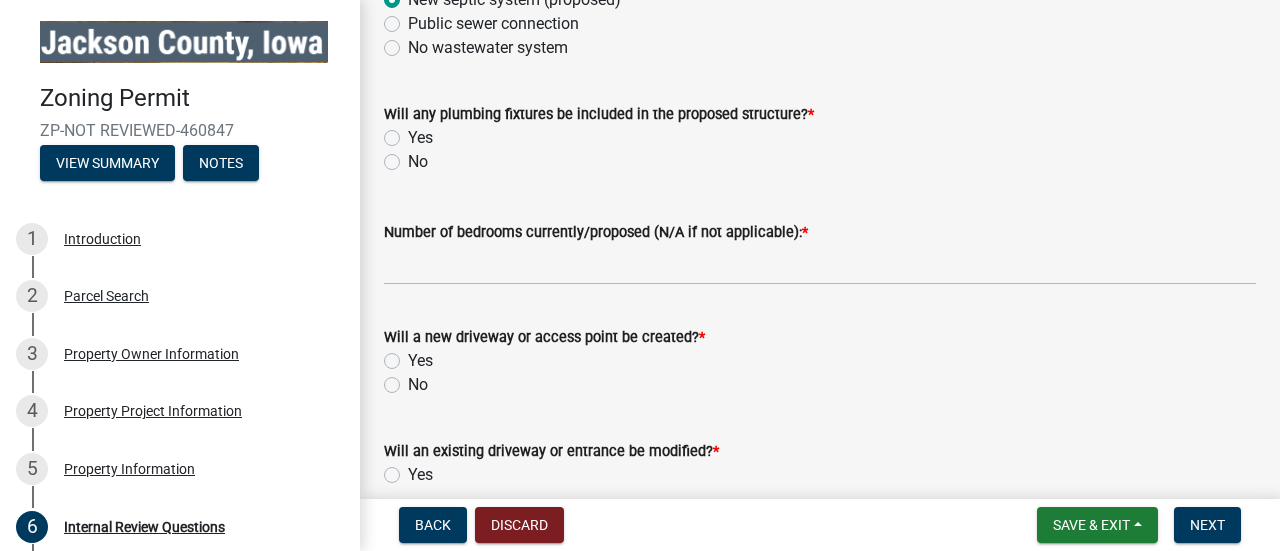 click on "Yes" 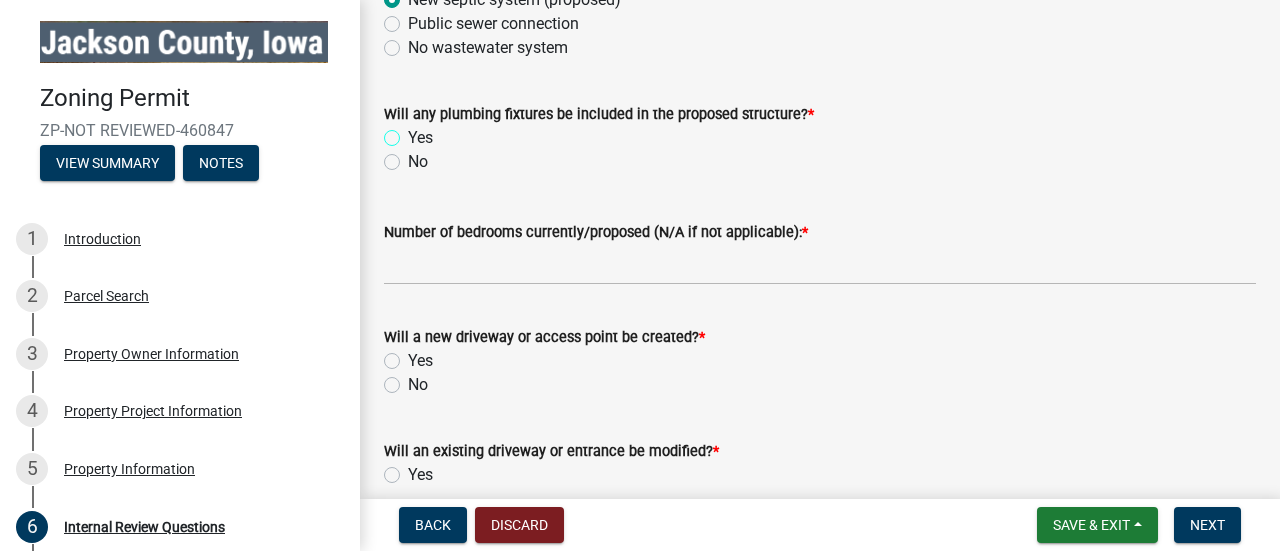 click on "Yes" at bounding box center [414, 132] 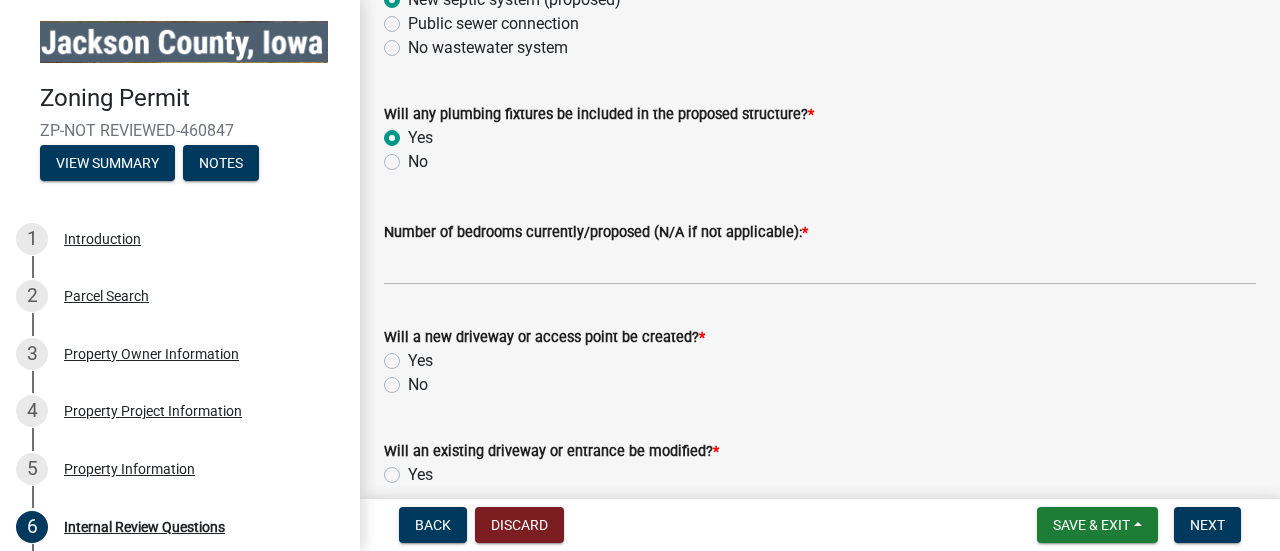 radio on "true" 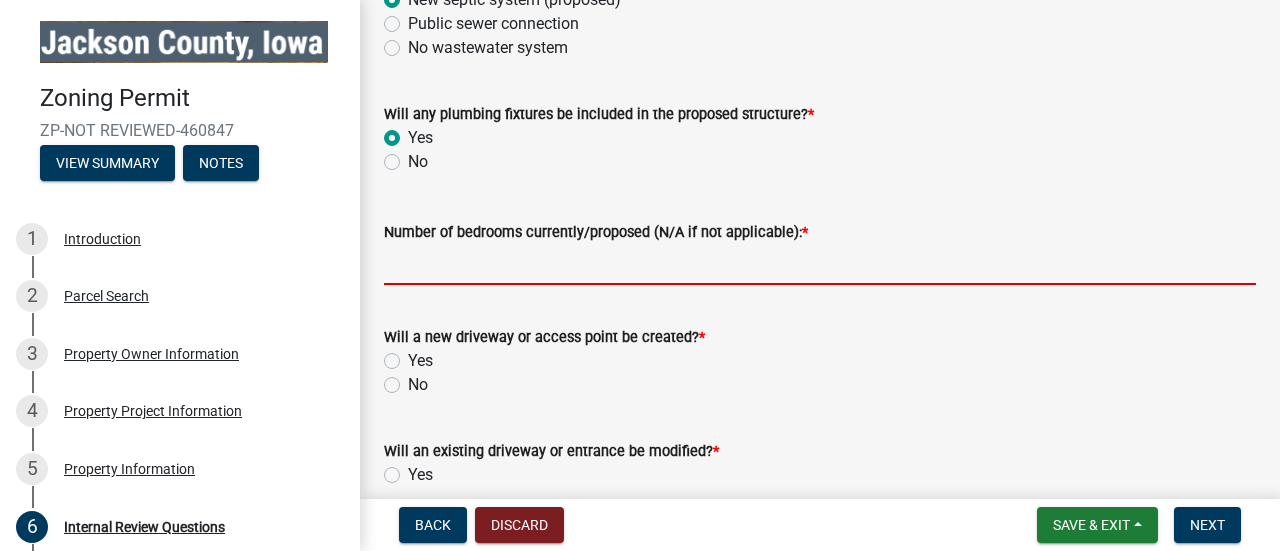 click on "Number of bedrooms currently/proposed (N/A if not applicable):  *" at bounding box center [820, 264] 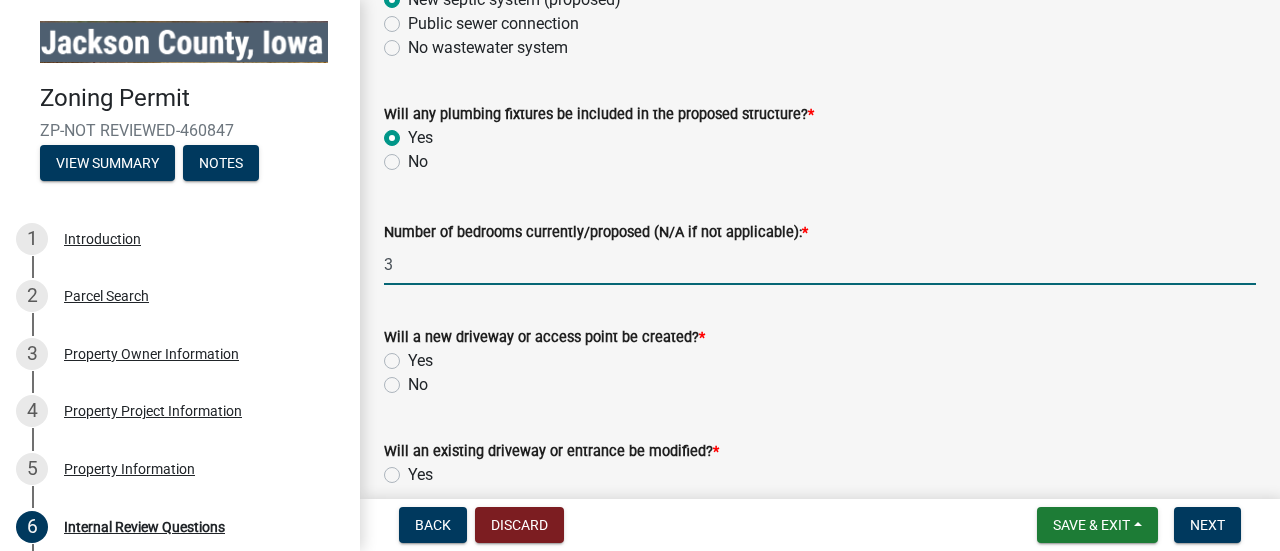 click on "Yes" 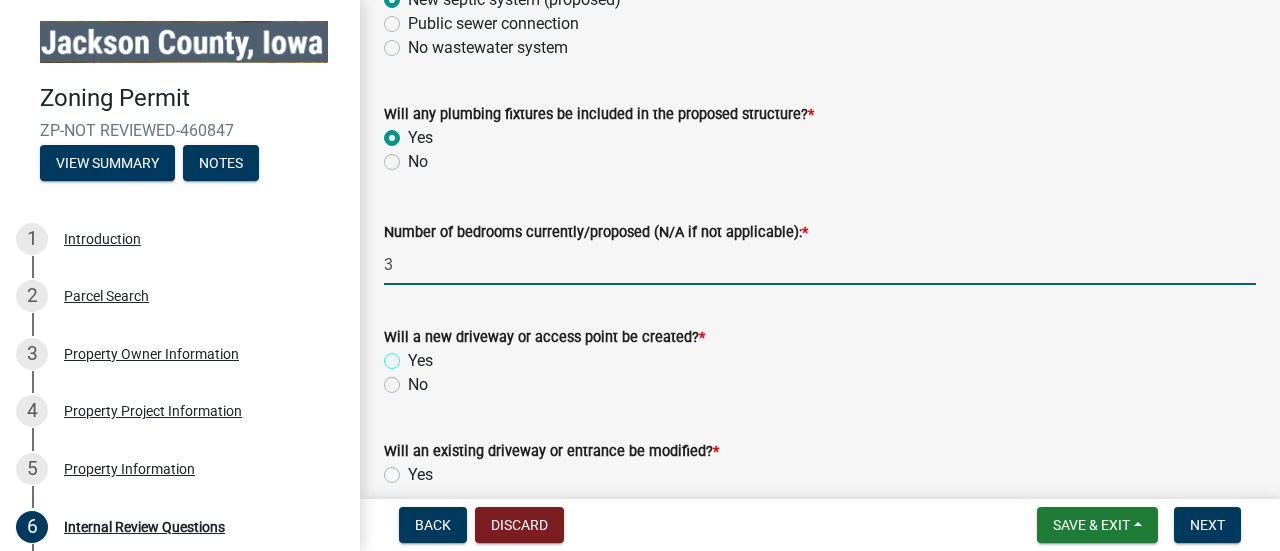 click on "Yes" at bounding box center [414, 355] 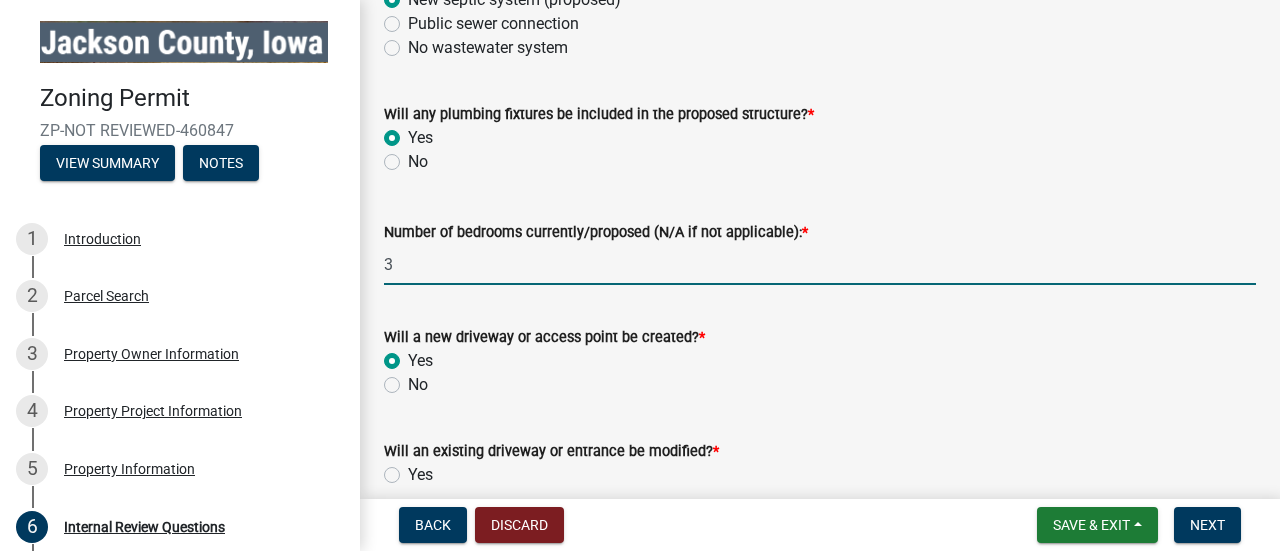 radio on "true" 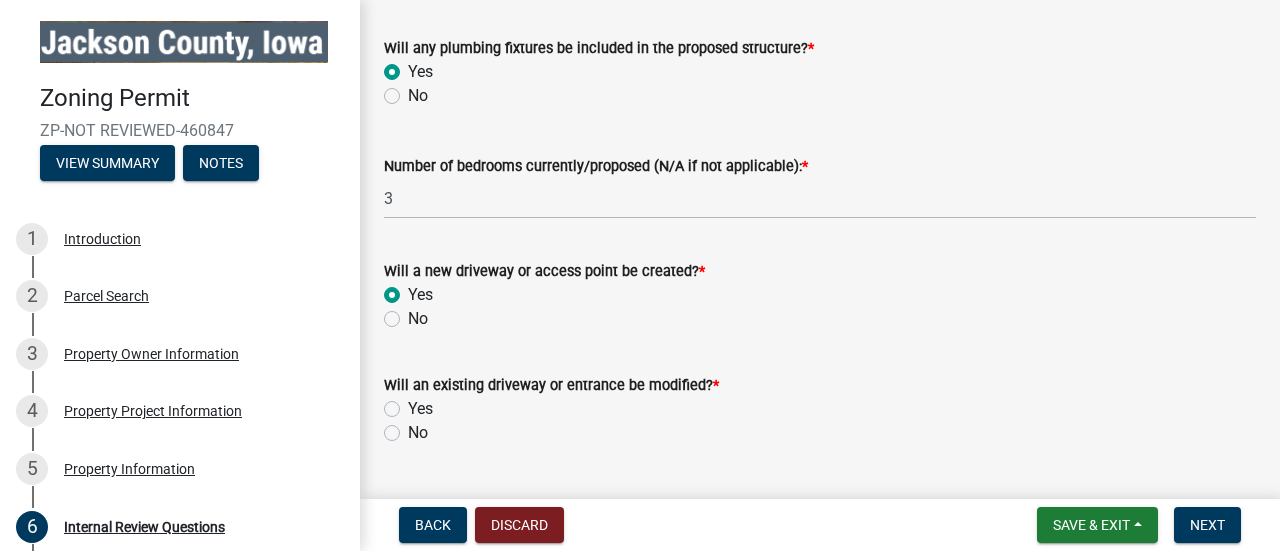 scroll, scrollTop: 474, scrollLeft: 0, axis: vertical 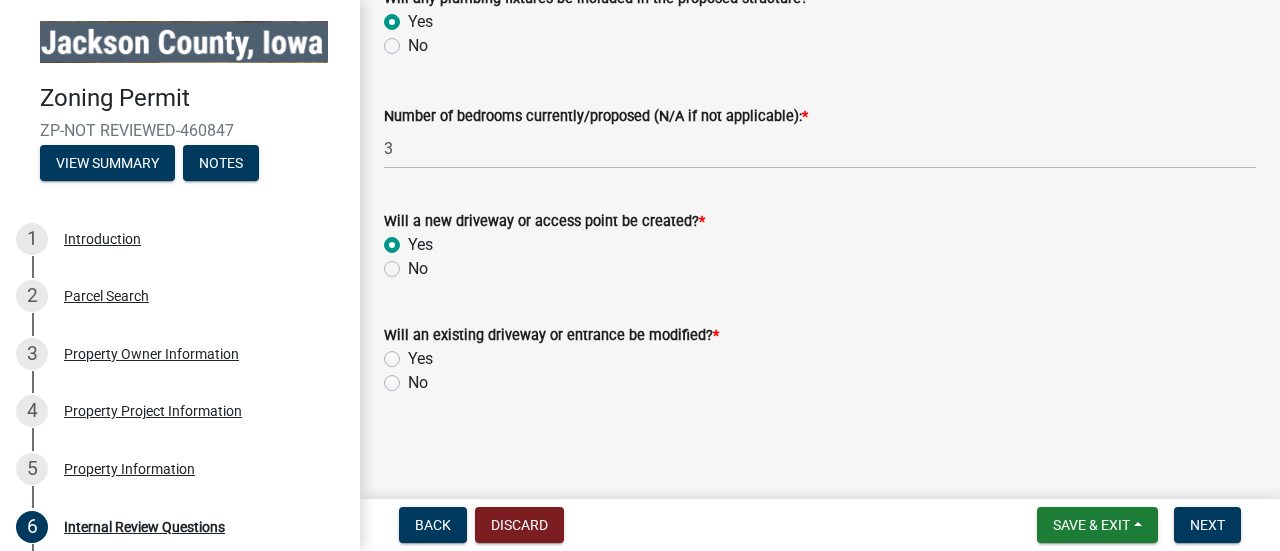 click on "Yes" 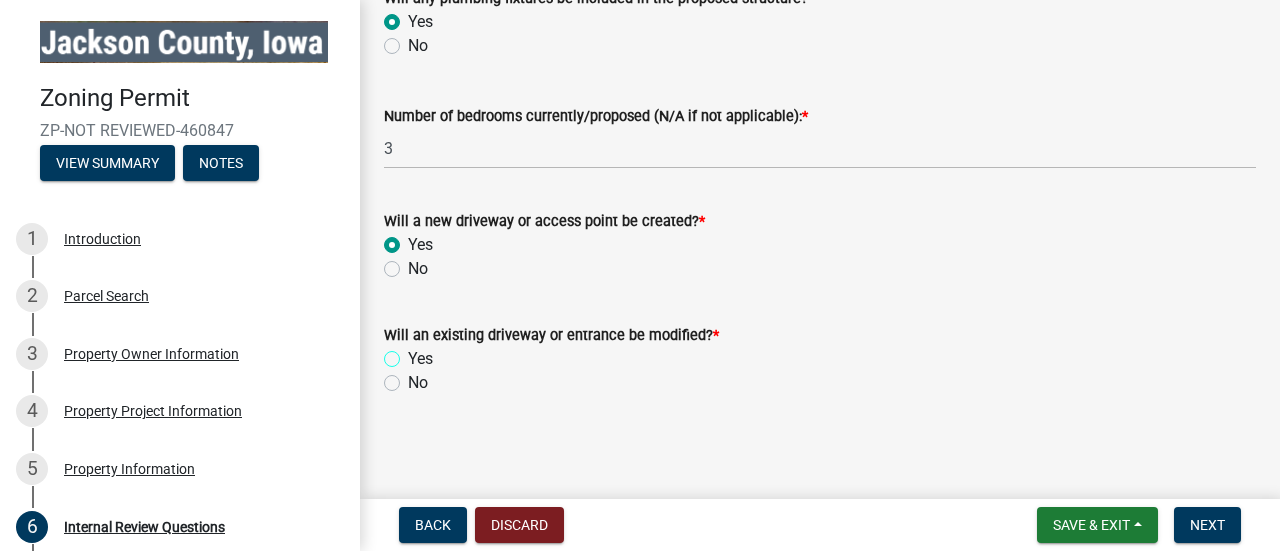 click on "Yes" at bounding box center [414, 353] 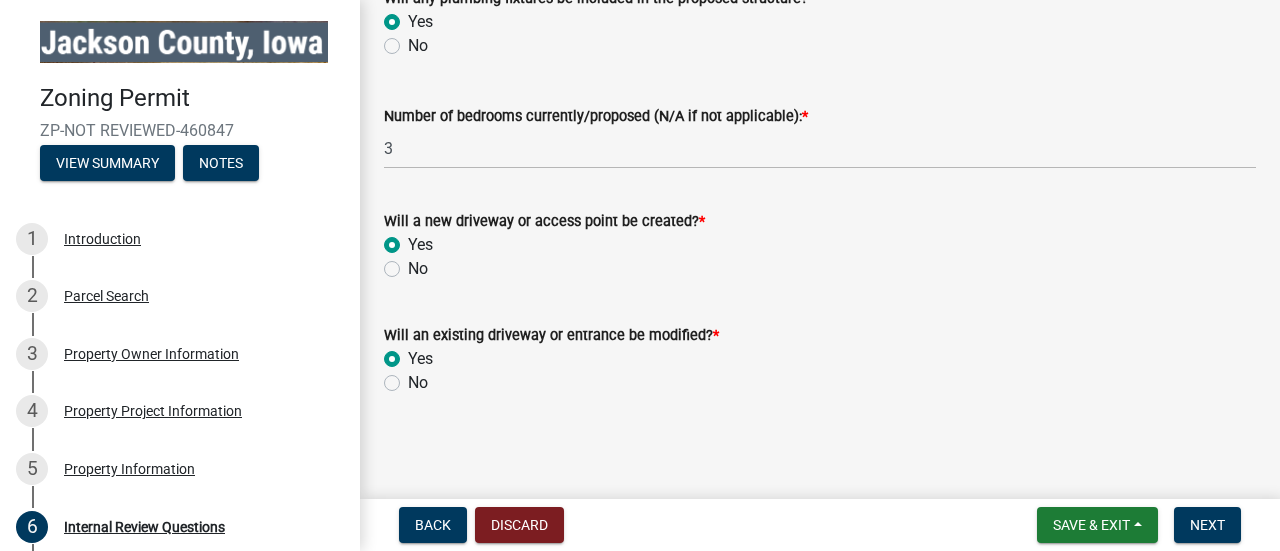 radio on "true" 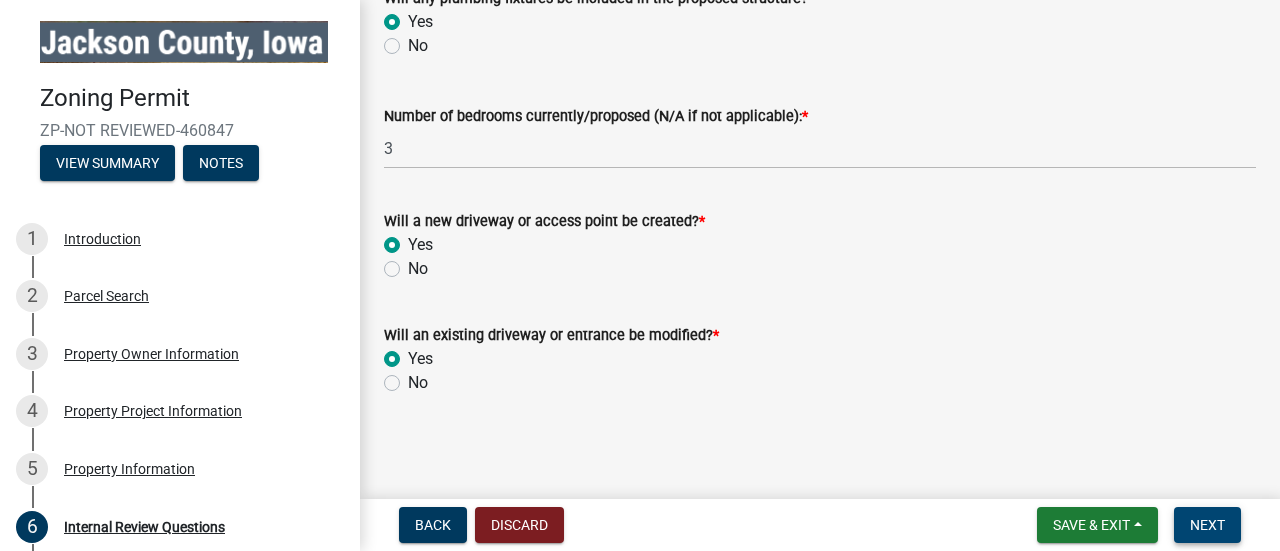 click on "Next" at bounding box center [1207, 525] 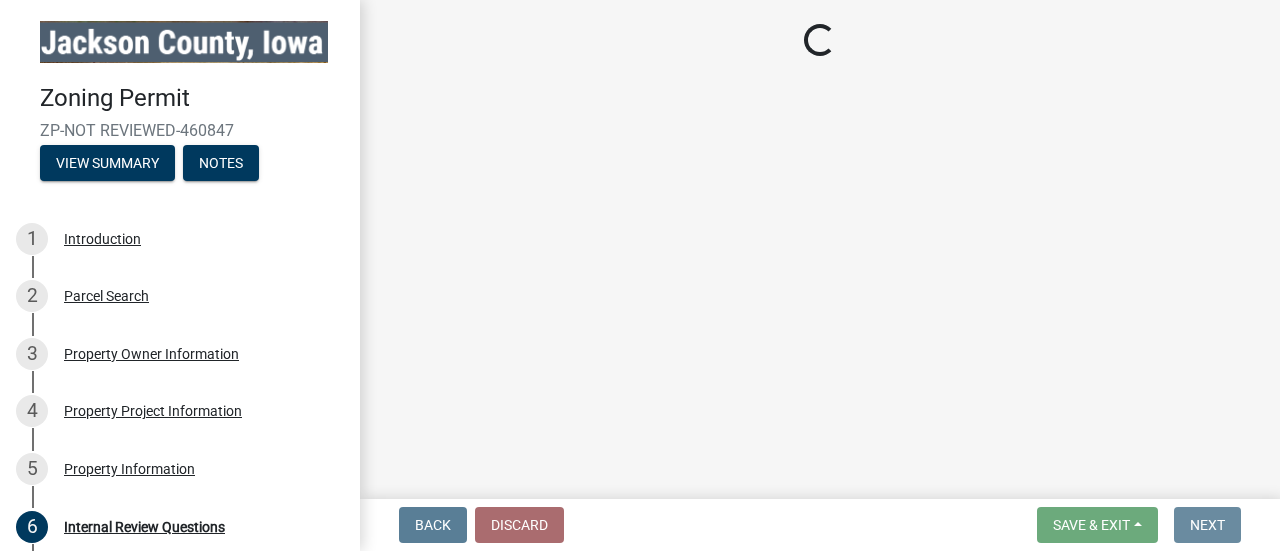scroll, scrollTop: 0, scrollLeft: 0, axis: both 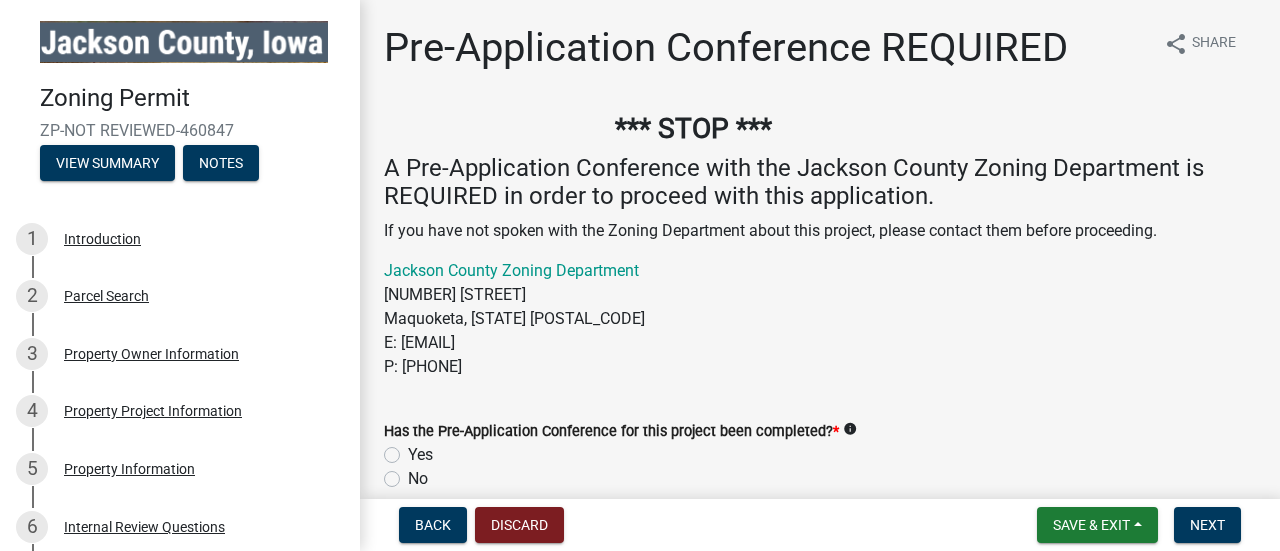 click on "Jackson County Zoning Department [NUMBER] [STREET]. Maquoketa, [STATE] [POSTAL_CODE] E: [EMAIL] P: [PHONE]" 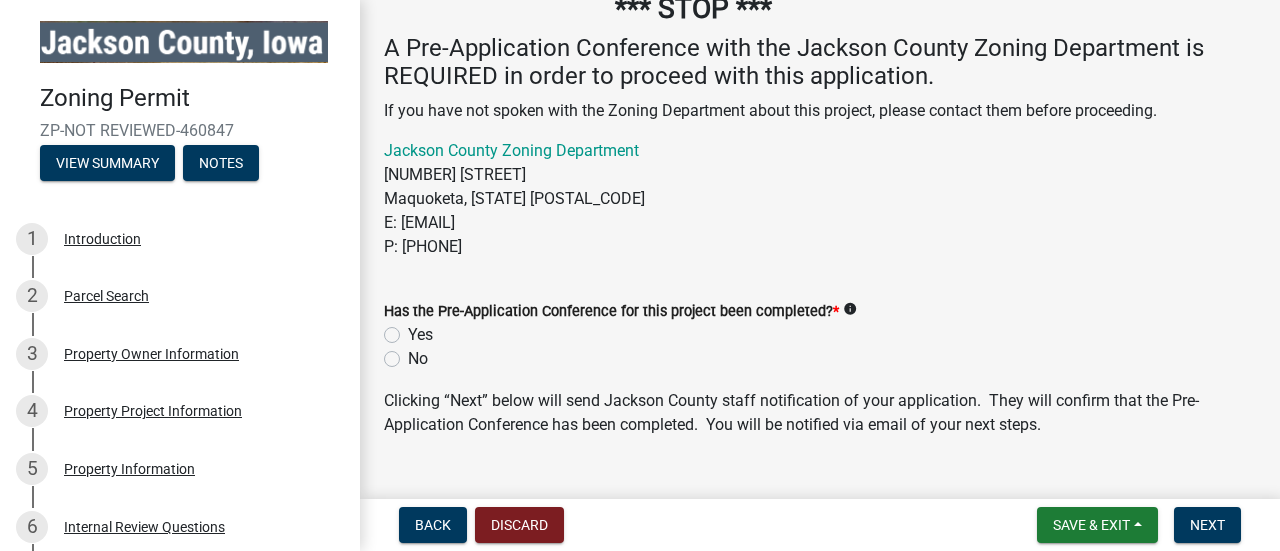 scroll, scrollTop: 160, scrollLeft: 0, axis: vertical 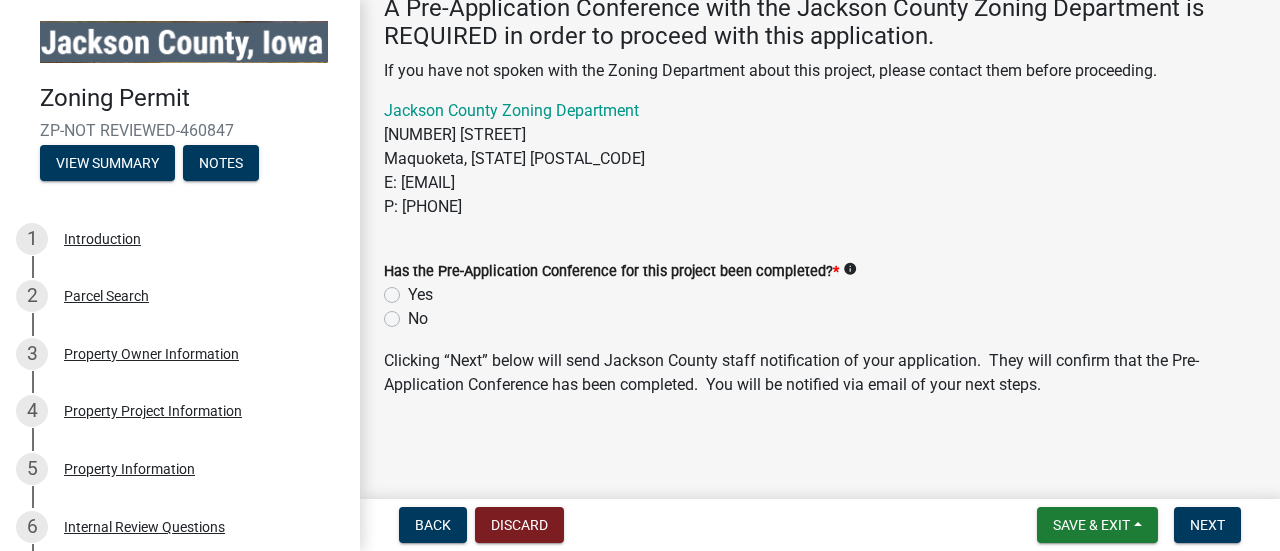 click on "Yes" 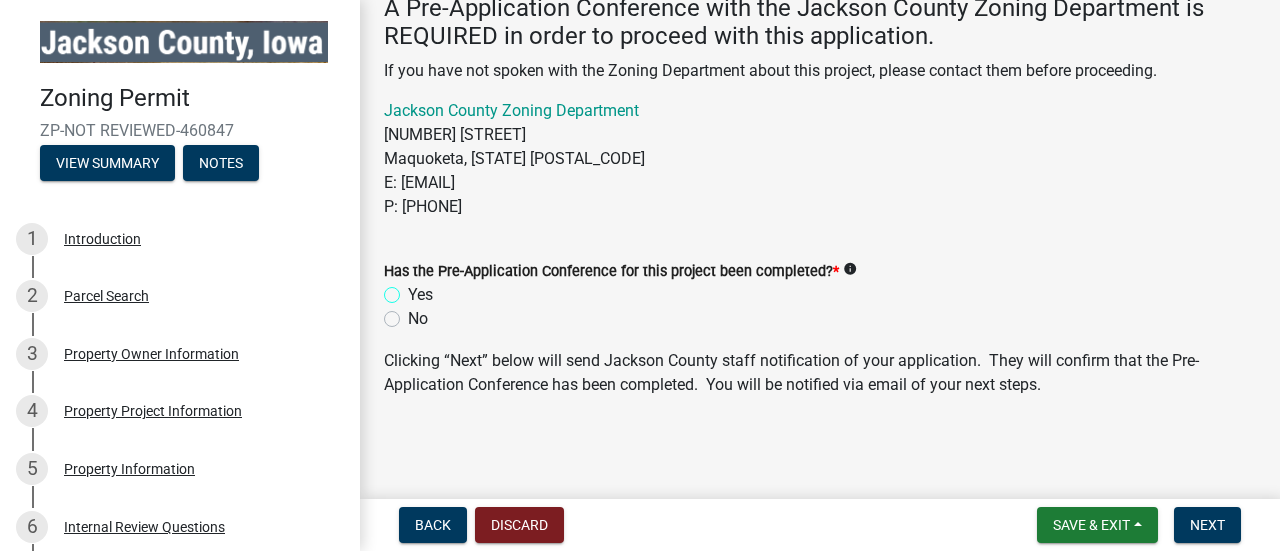 click on "Yes" at bounding box center [414, 289] 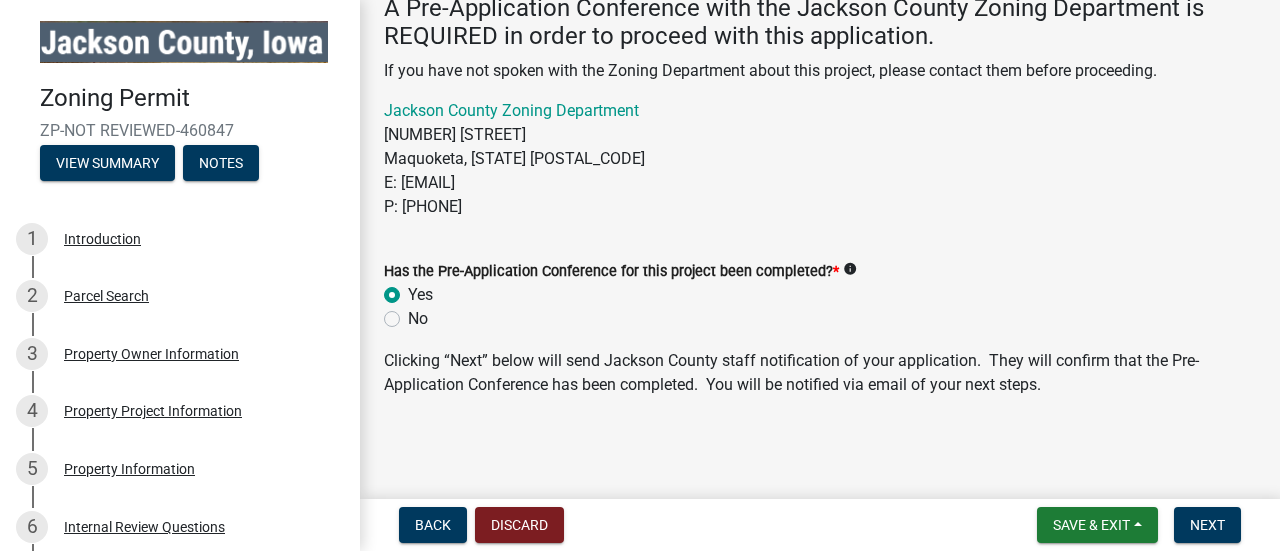 radio on "true" 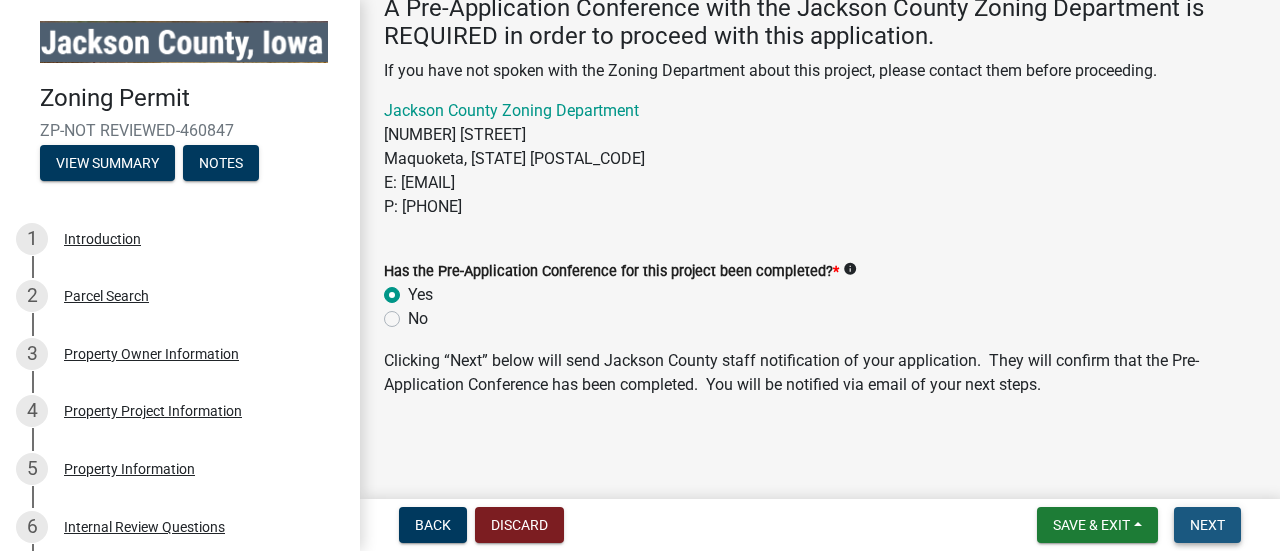 click on "Next" at bounding box center (1207, 525) 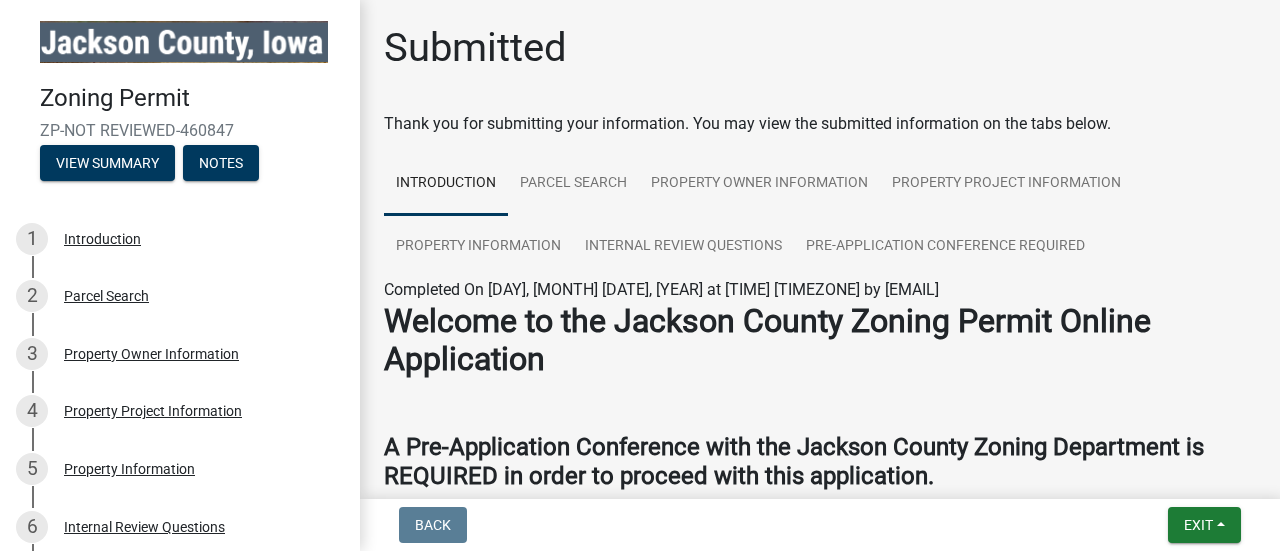 click on "Welcome to the Jackson County Zoning Permit Online Application  A Pre-Application Conference with the Jackson County Zoning Department is REQUIRED in order to proceed with this application. If you have not spoken with the Zoning Department about this project, please contact them before proceeding. Jackson County Zoning Department [NUMBER] [STREET]. Maquoketa, [STATE] [POSTAL_CODE] E: [EMAIL] P: [PHONE]  Complete the application for submittal. Please note the following table for lot size and yard requirements: Please be prepared to upload a site plan (to scale) with the following required information: Property line boundaries Existing structures - labeled Proposed structures - labeled Dimensions of proposed structures Distance from the proposed structure to the property line North arrow The nearest street or road used to access the site Examples of Site Plan:  Building Plan Example (if applicable)  Fee Schedule  Jackson County Planning  & Zoning Jackson County Courthouse" 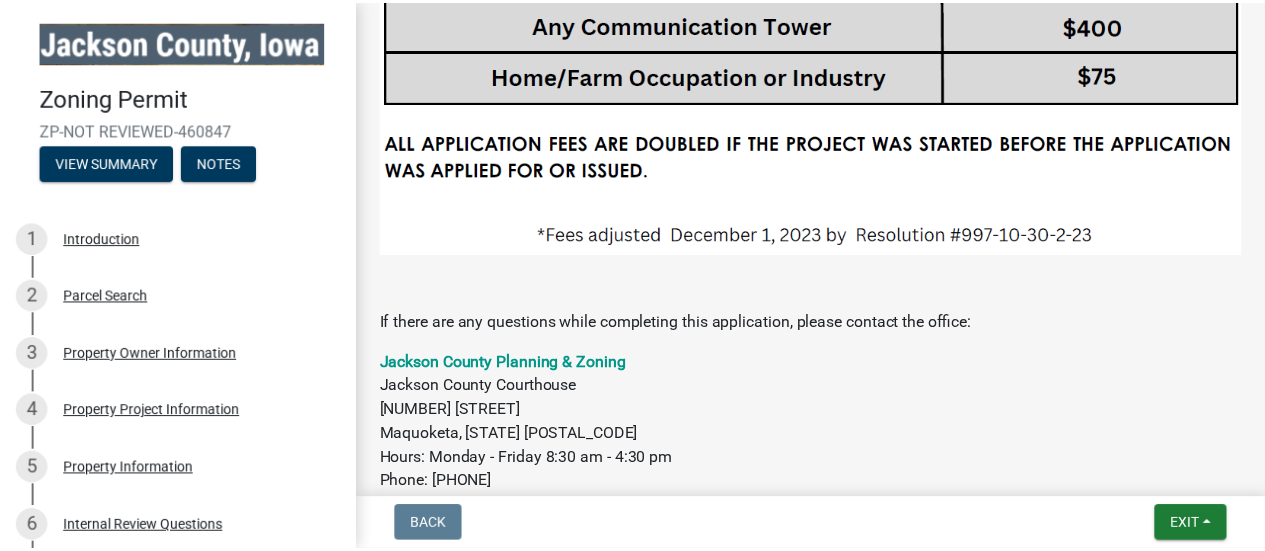 scroll, scrollTop: 3946, scrollLeft: 0, axis: vertical 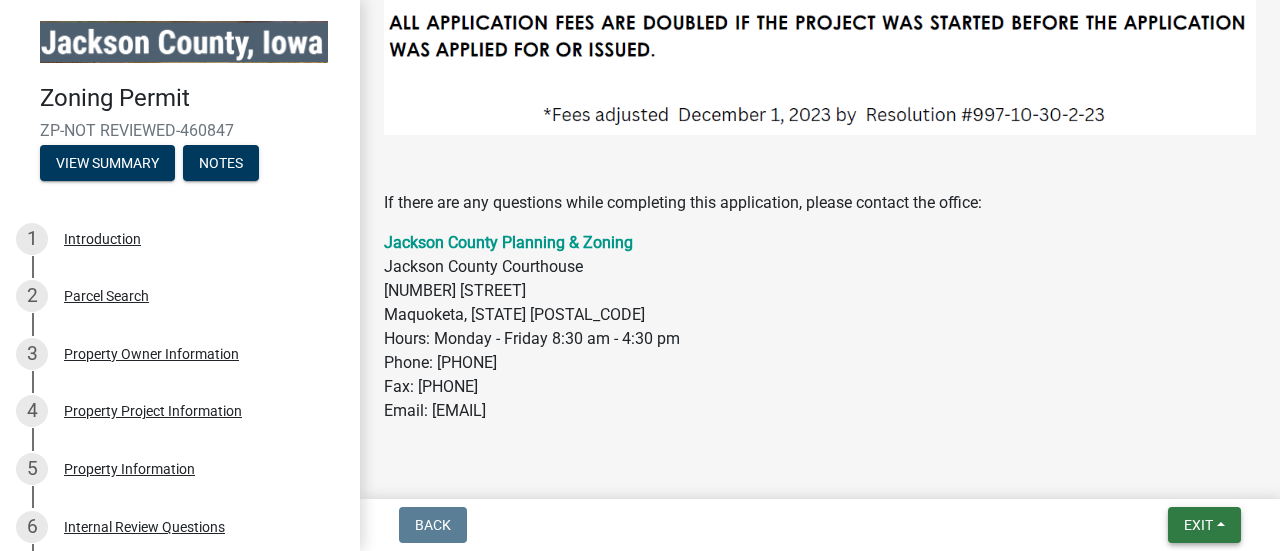 click on "Exit" at bounding box center [1198, 525] 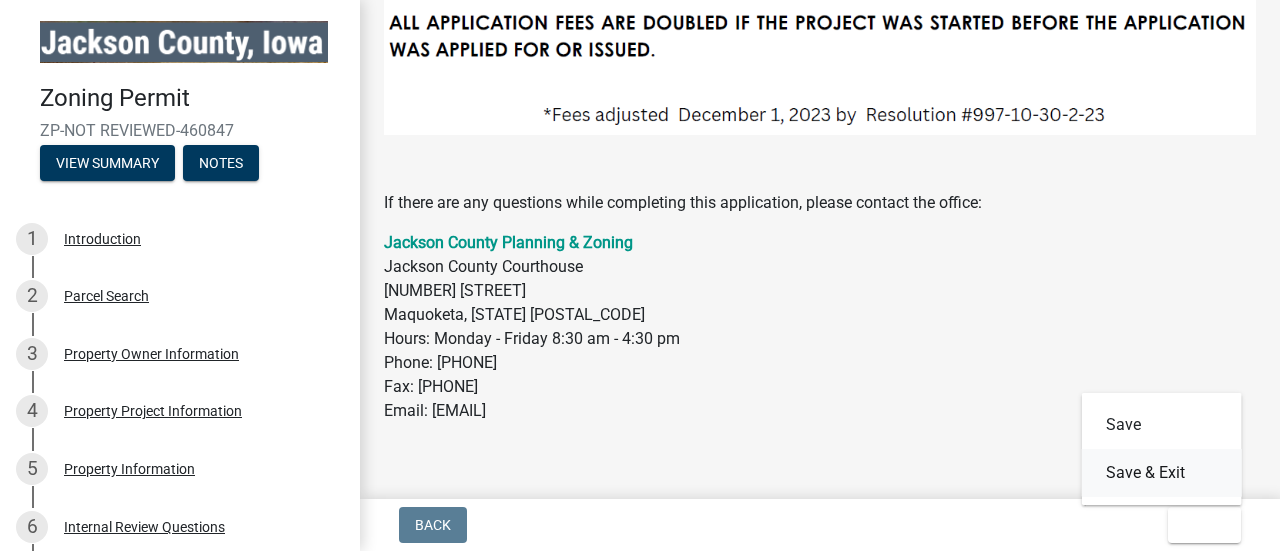 click on "Save & Exit" at bounding box center (1162, 473) 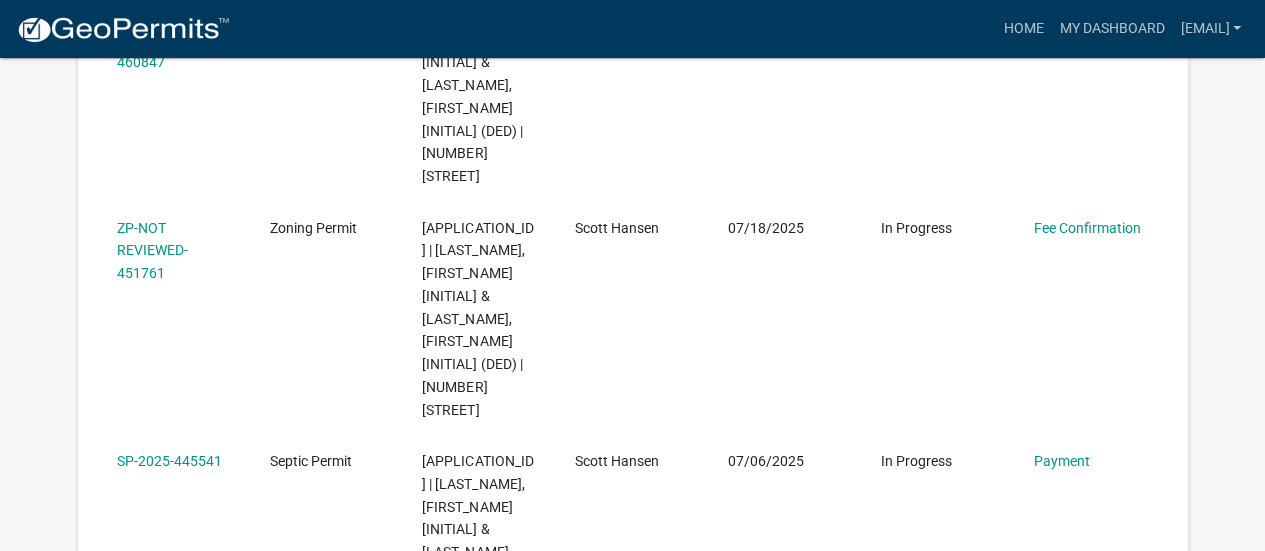 scroll, scrollTop: 491, scrollLeft: 0, axis: vertical 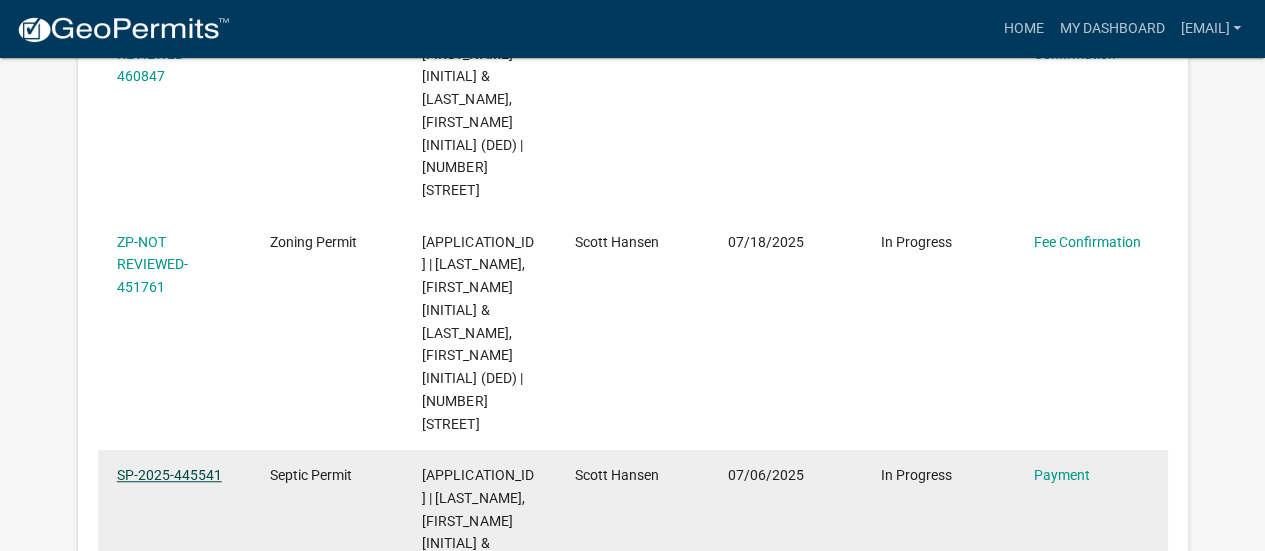 click on "SP-2025-445541" 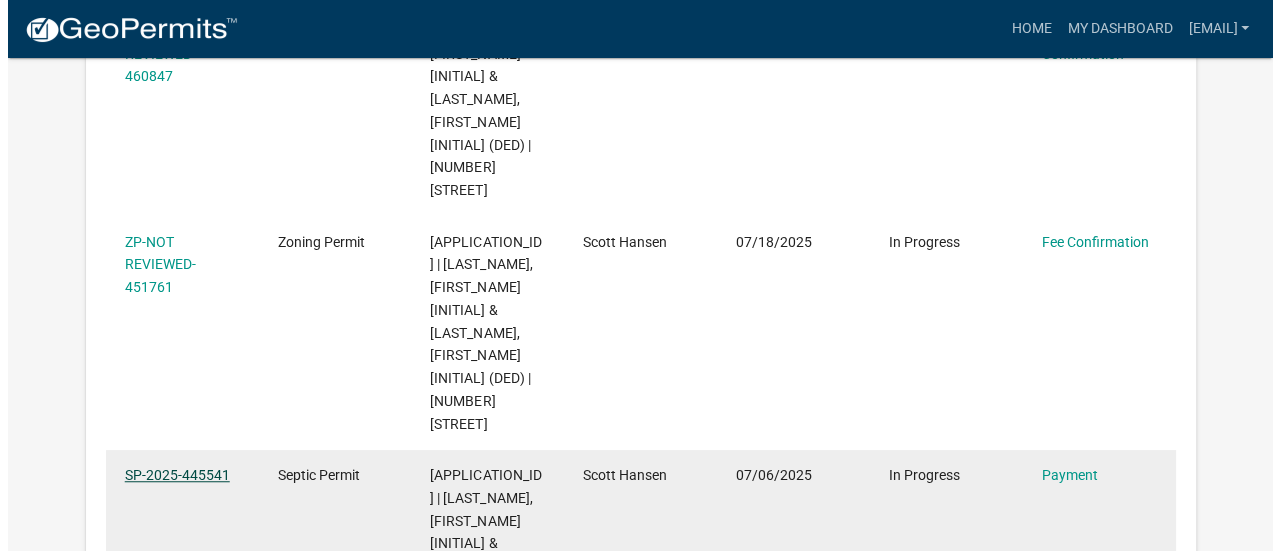 scroll, scrollTop: 0, scrollLeft: 0, axis: both 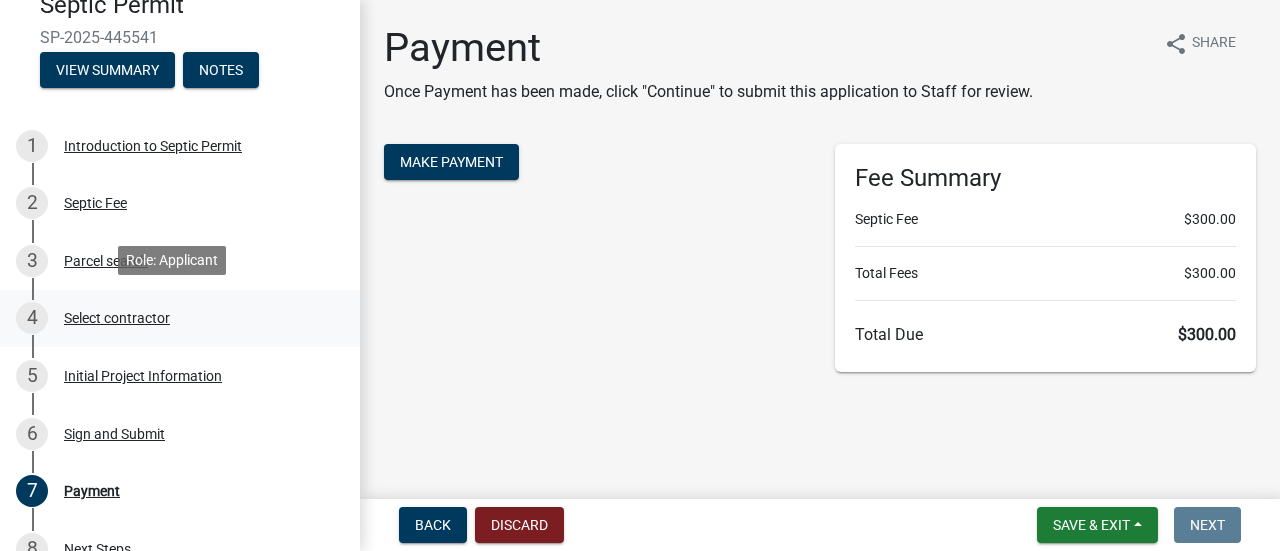 click on "Select contractor" at bounding box center (117, 318) 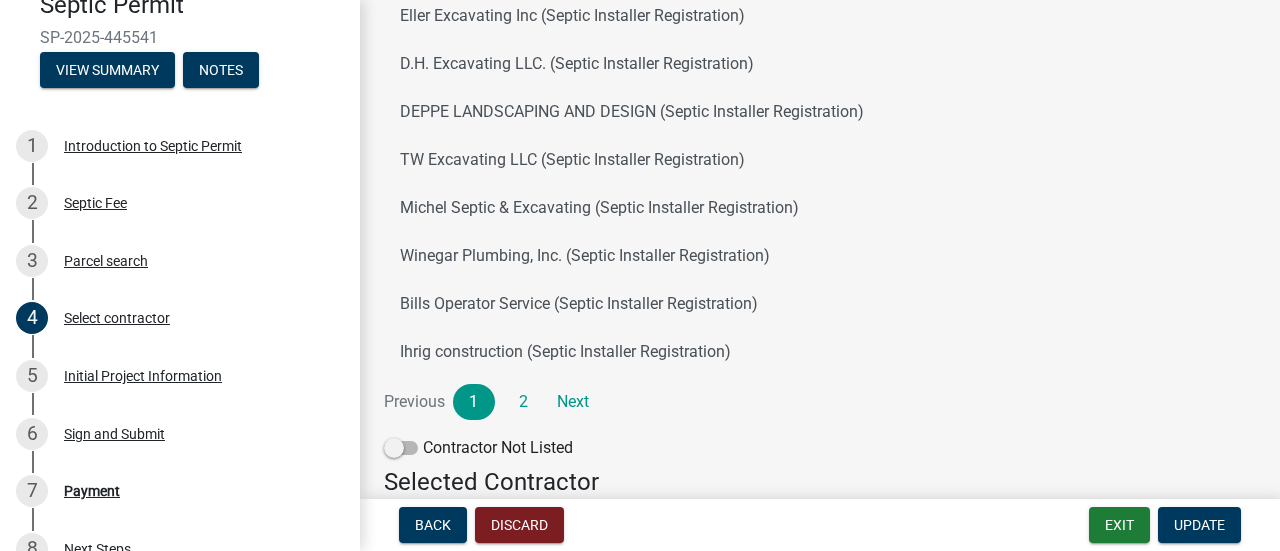 scroll, scrollTop: 435, scrollLeft: 0, axis: vertical 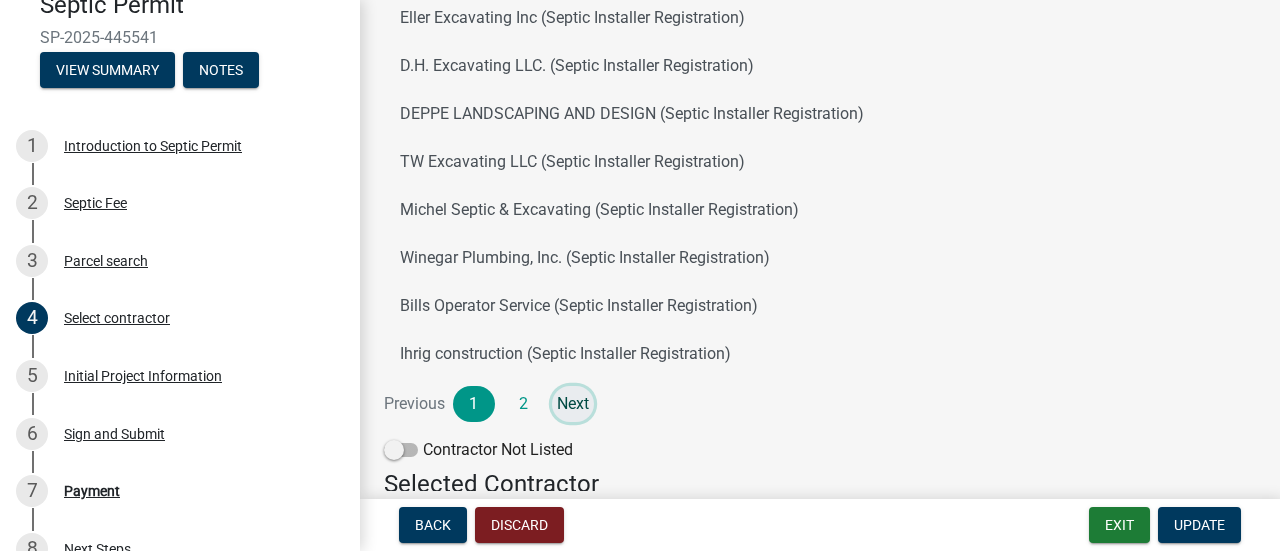 click on "Next" 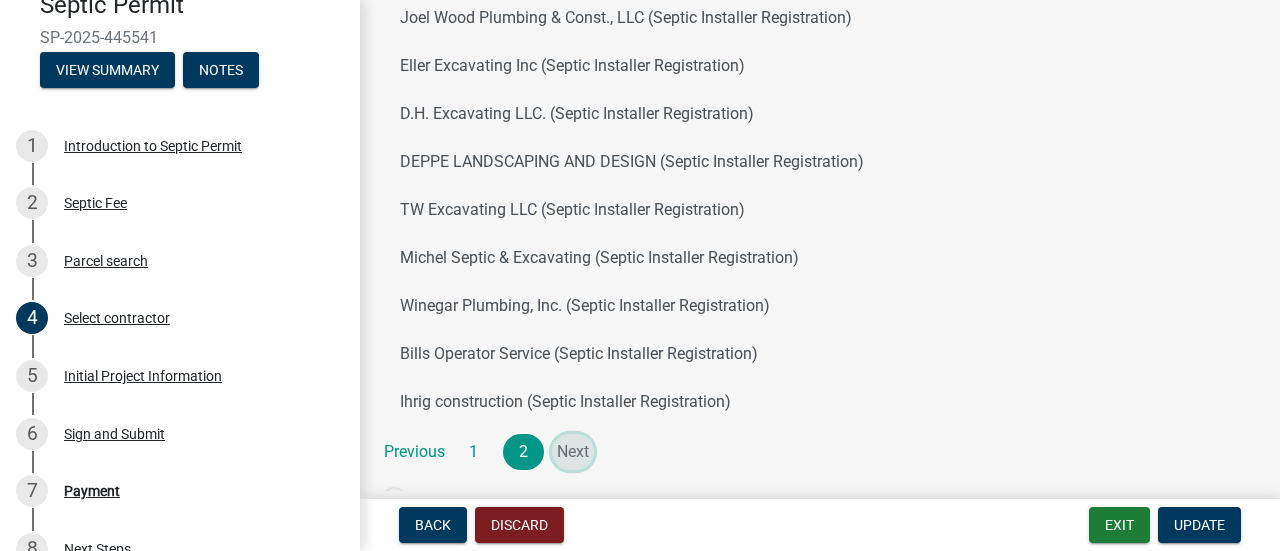 scroll, scrollTop: 483, scrollLeft: 0, axis: vertical 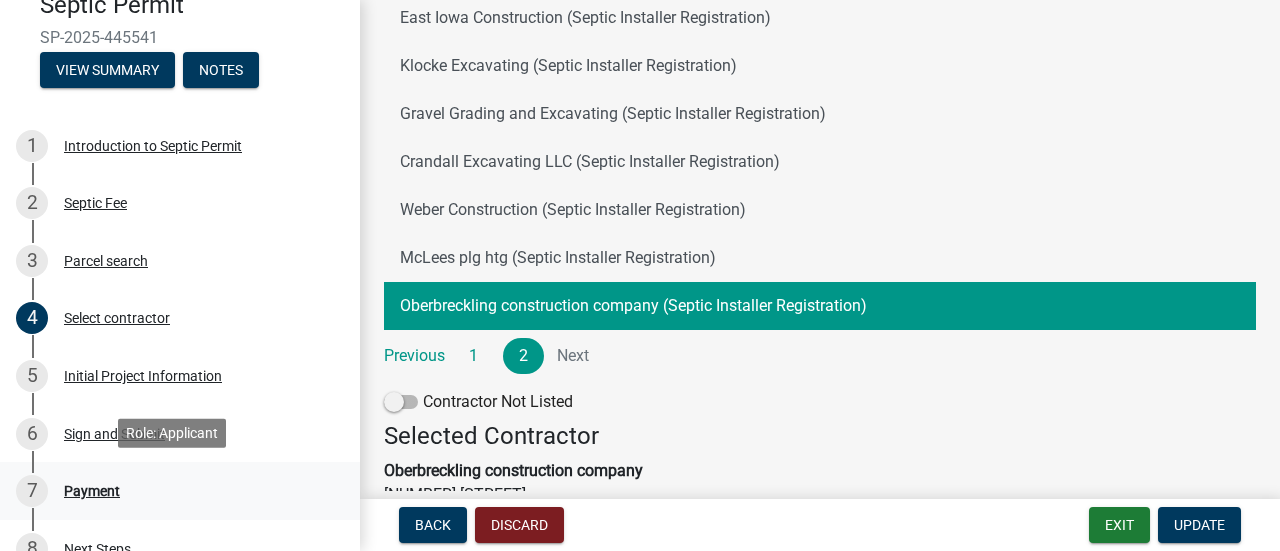 click on "Payment" at bounding box center (92, 491) 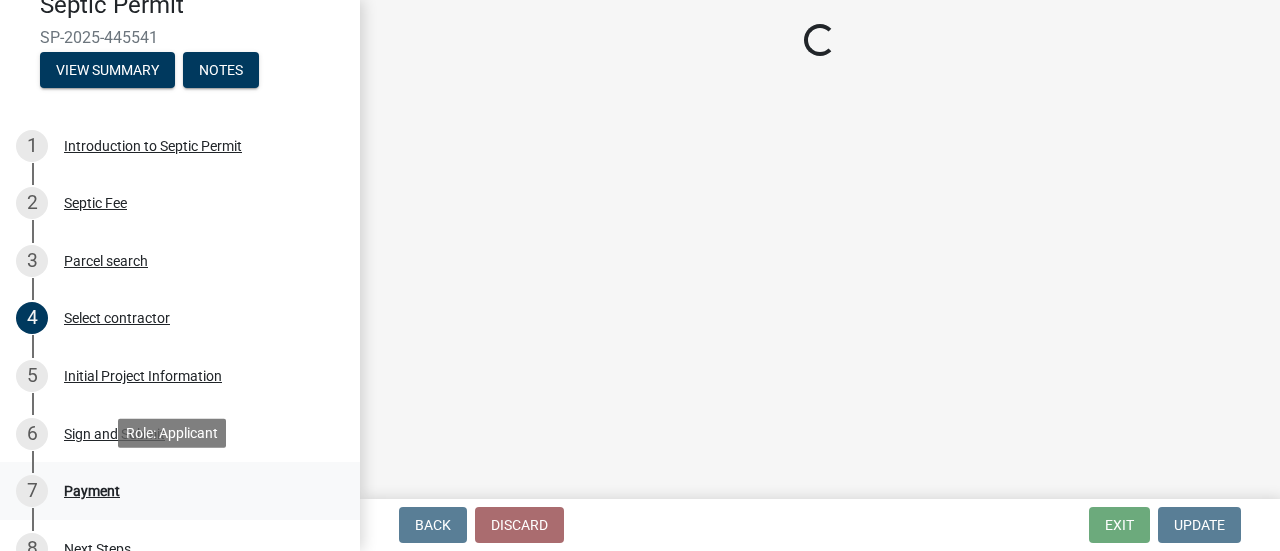 scroll, scrollTop: 0, scrollLeft: 0, axis: both 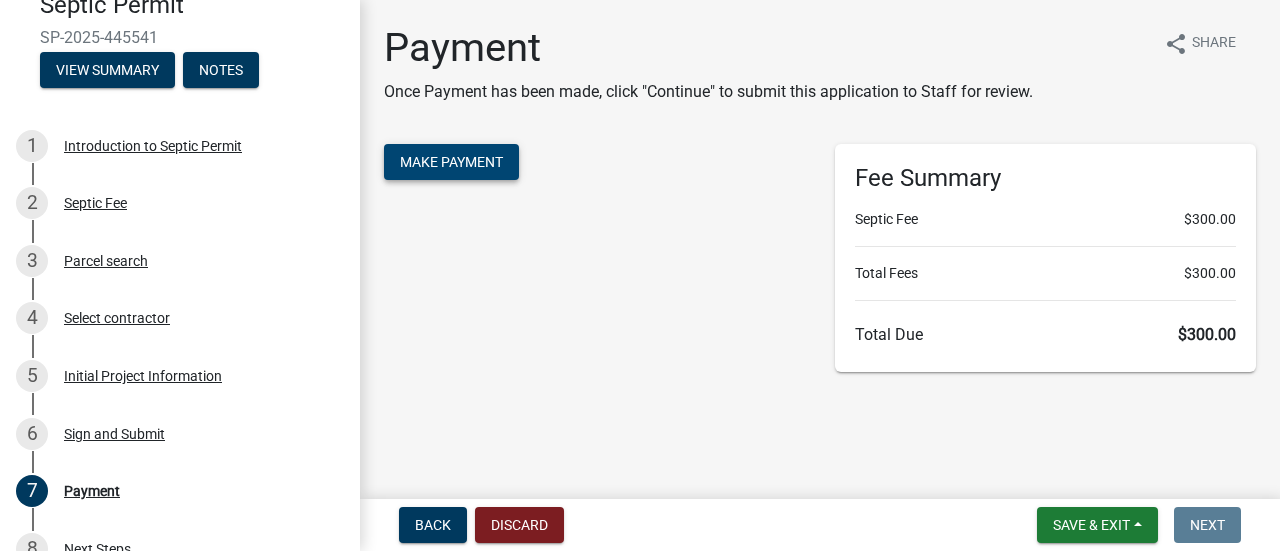 click on "Make Payment" 